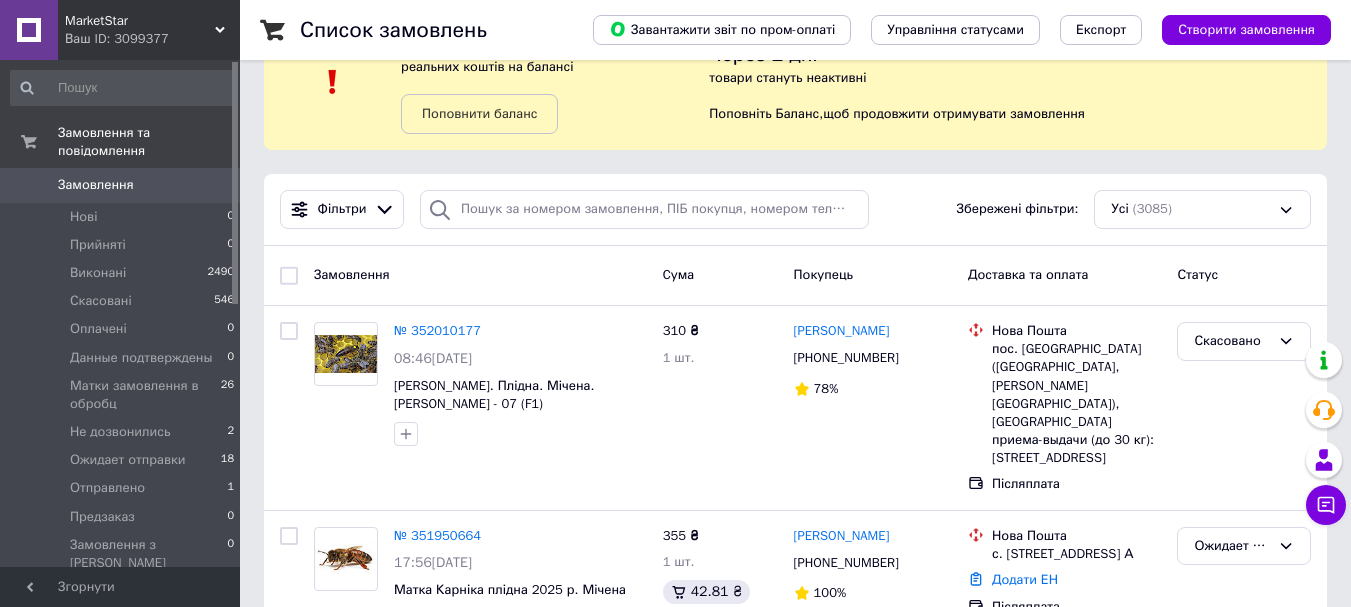 scroll, scrollTop: 100, scrollLeft: 0, axis: vertical 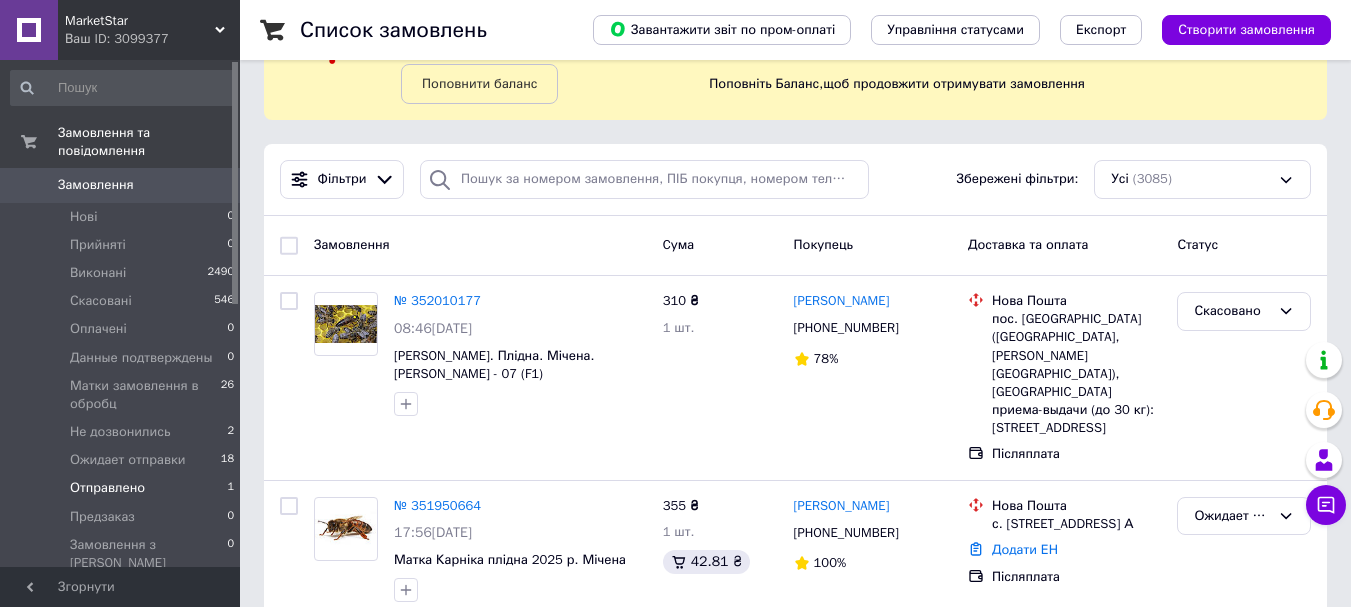 click on "Отправлено 1" at bounding box center [123, 488] 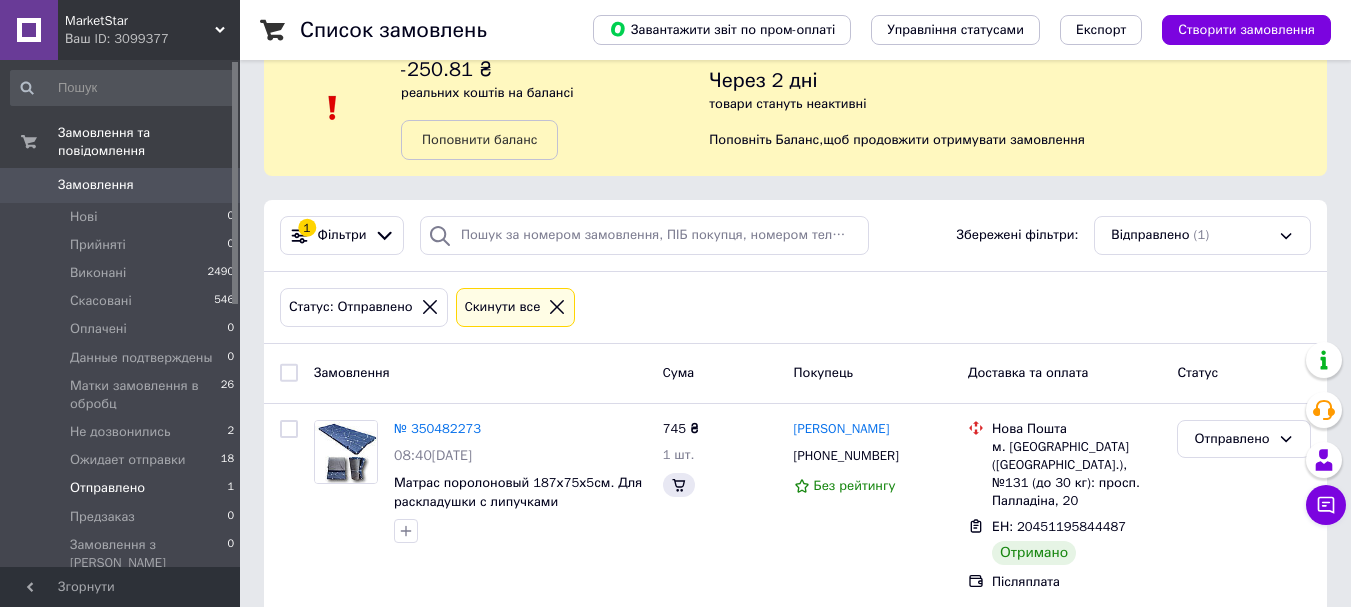 scroll, scrollTop: 50, scrollLeft: 0, axis: vertical 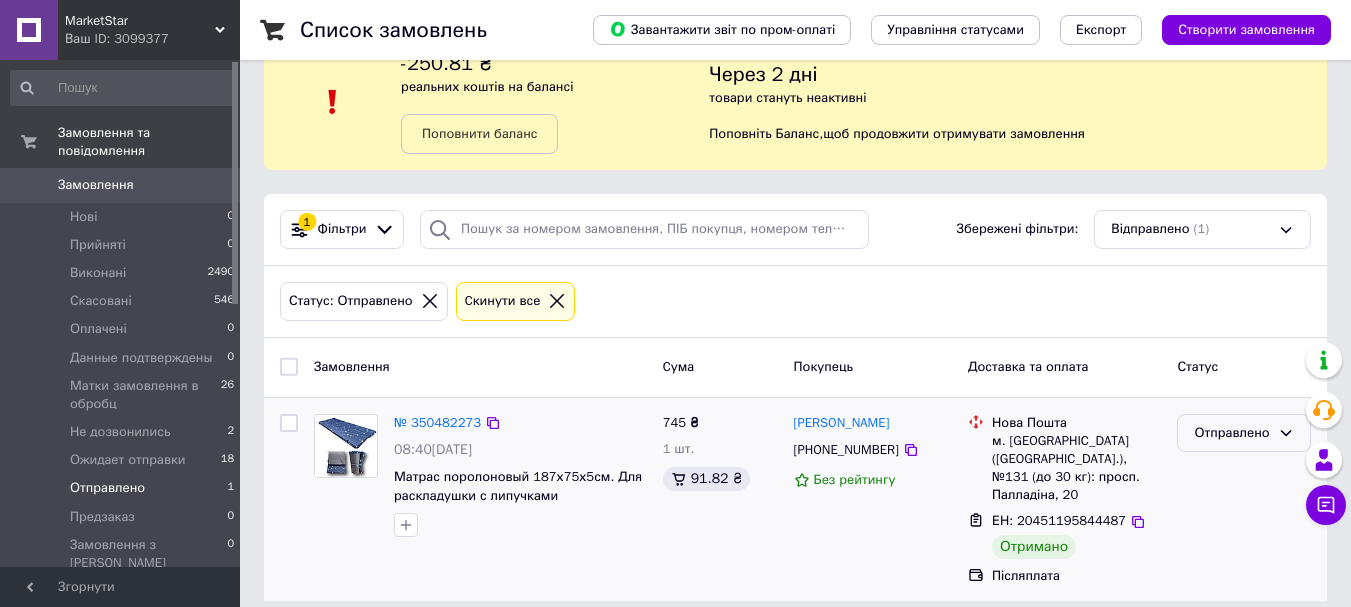 click on "Отправлено" at bounding box center [1244, 433] 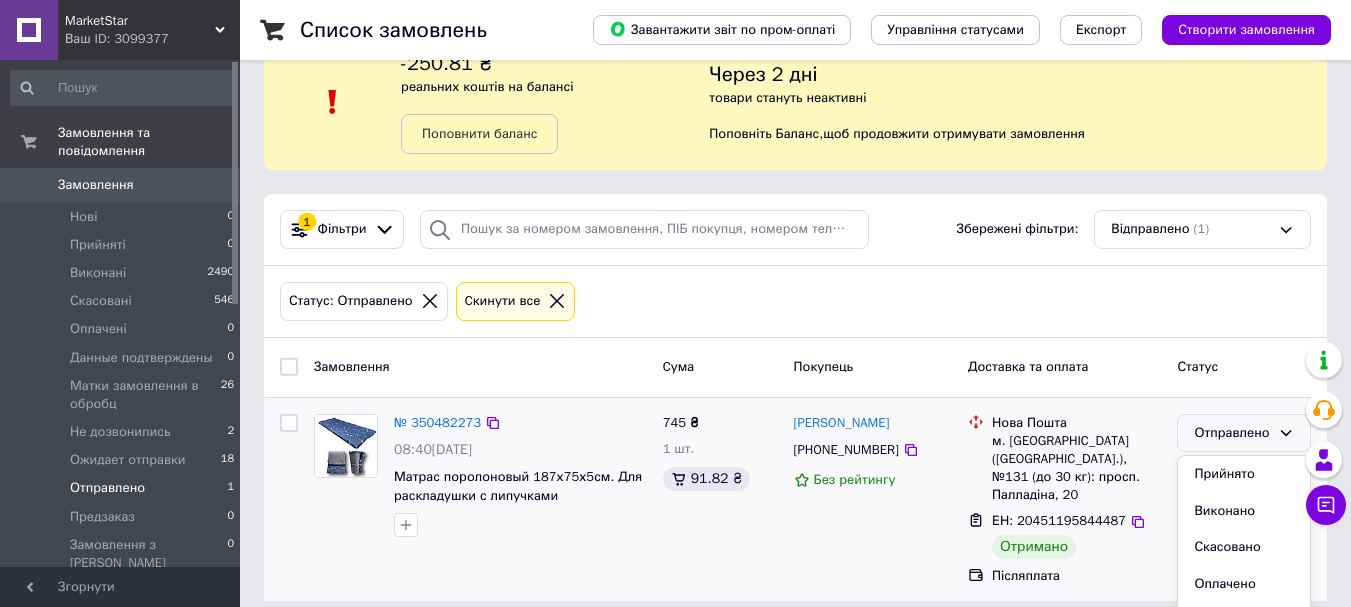 click on "Виконано" at bounding box center (1244, 511) 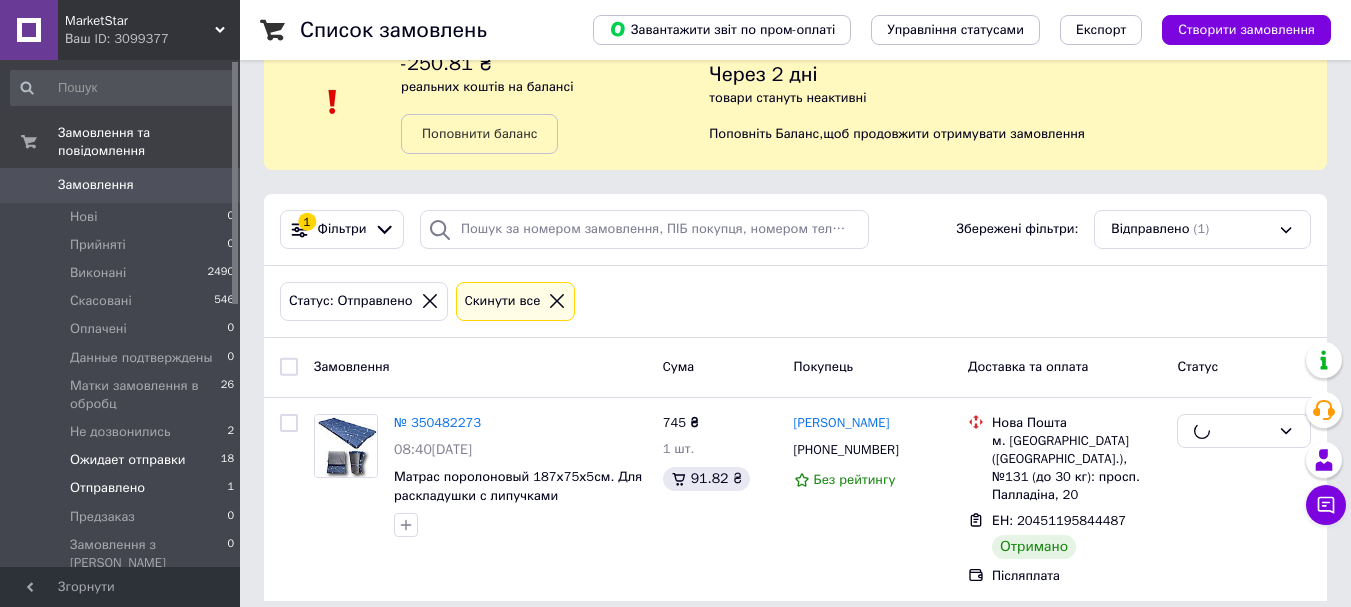 click on "Ожидает отправки" at bounding box center [128, 460] 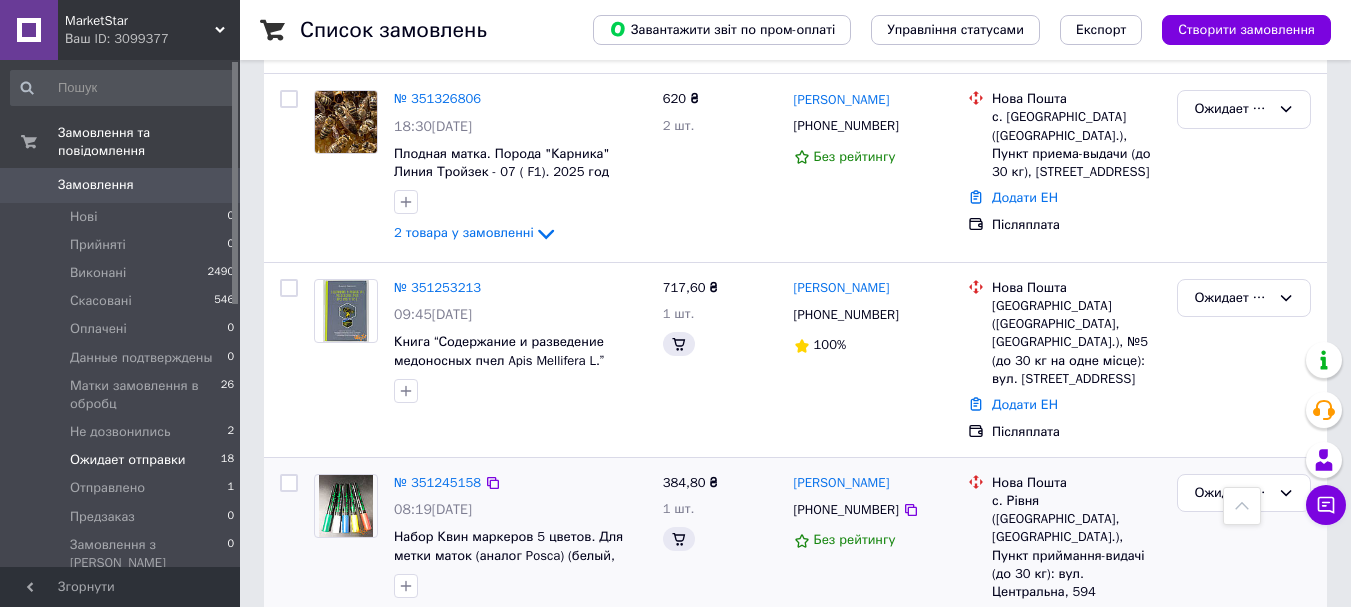 scroll, scrollTop: 3002, scrollLeft: 0, axis: vertical 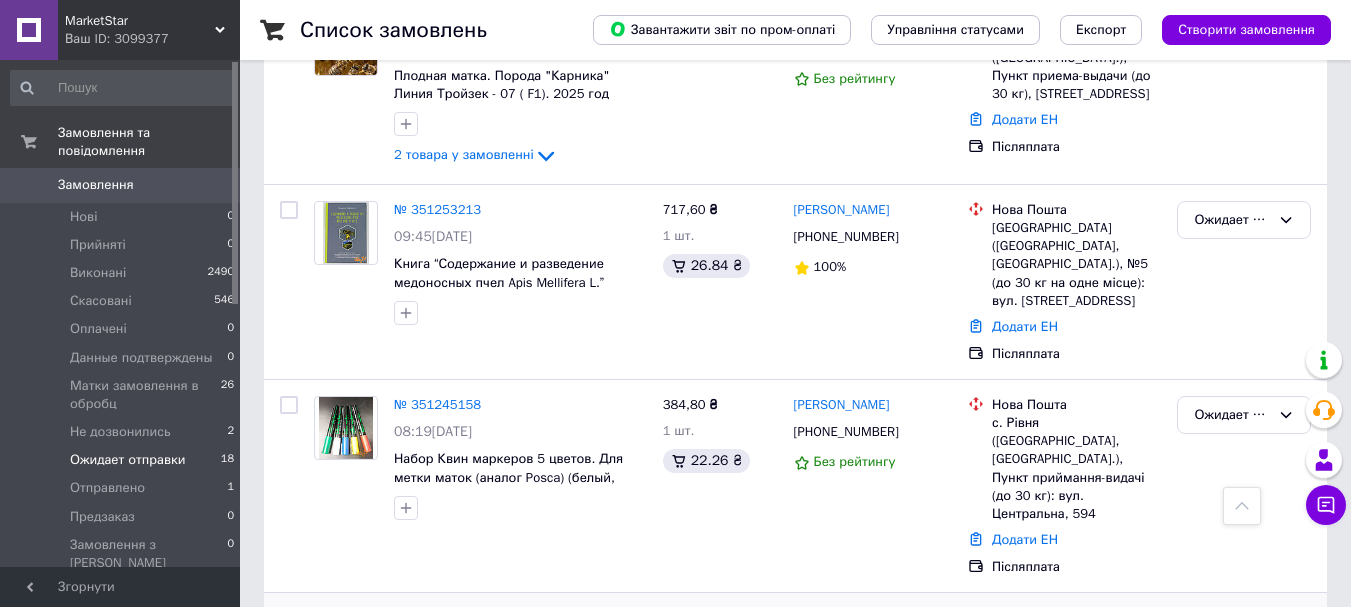 click on "Додати ЕН" at bounding box center (1025, 679) 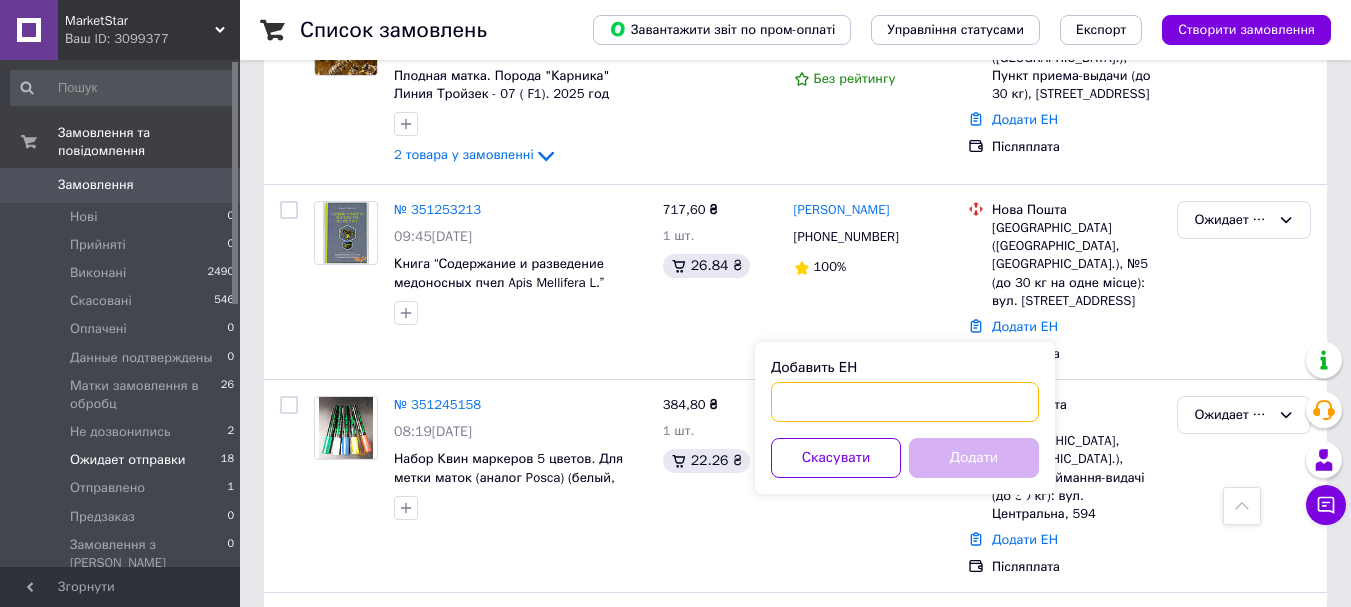 click on "Добавить ЕН" at bounding box center [905, 402] 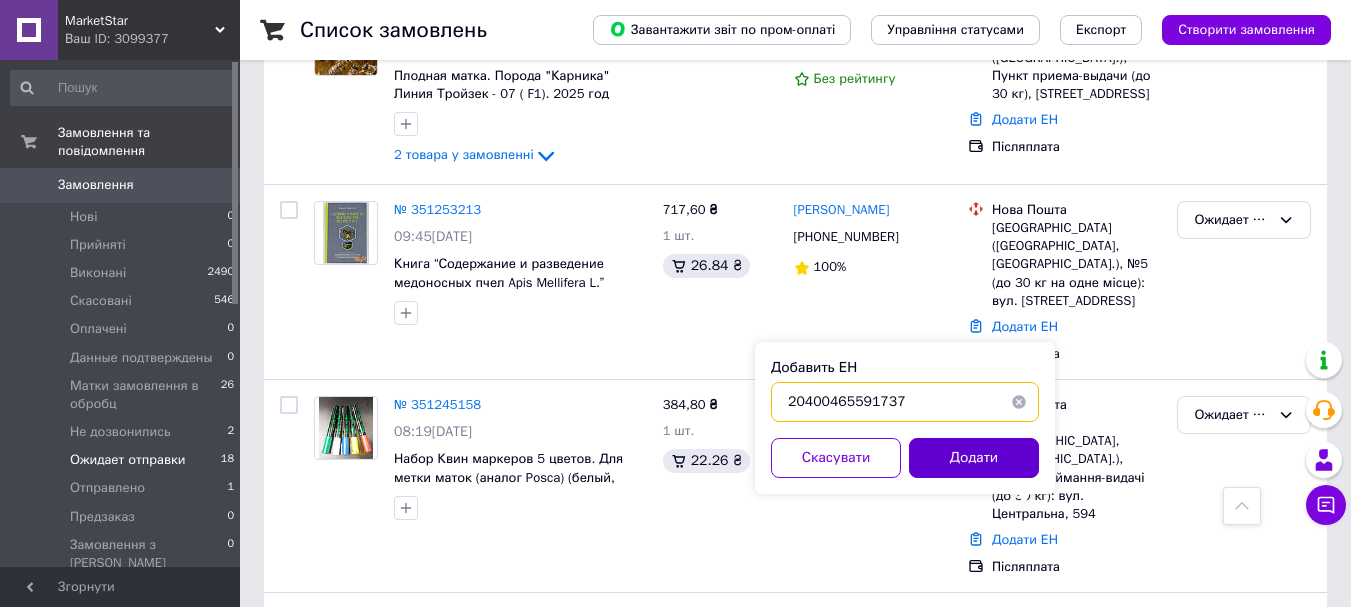 type on "20400465591737" 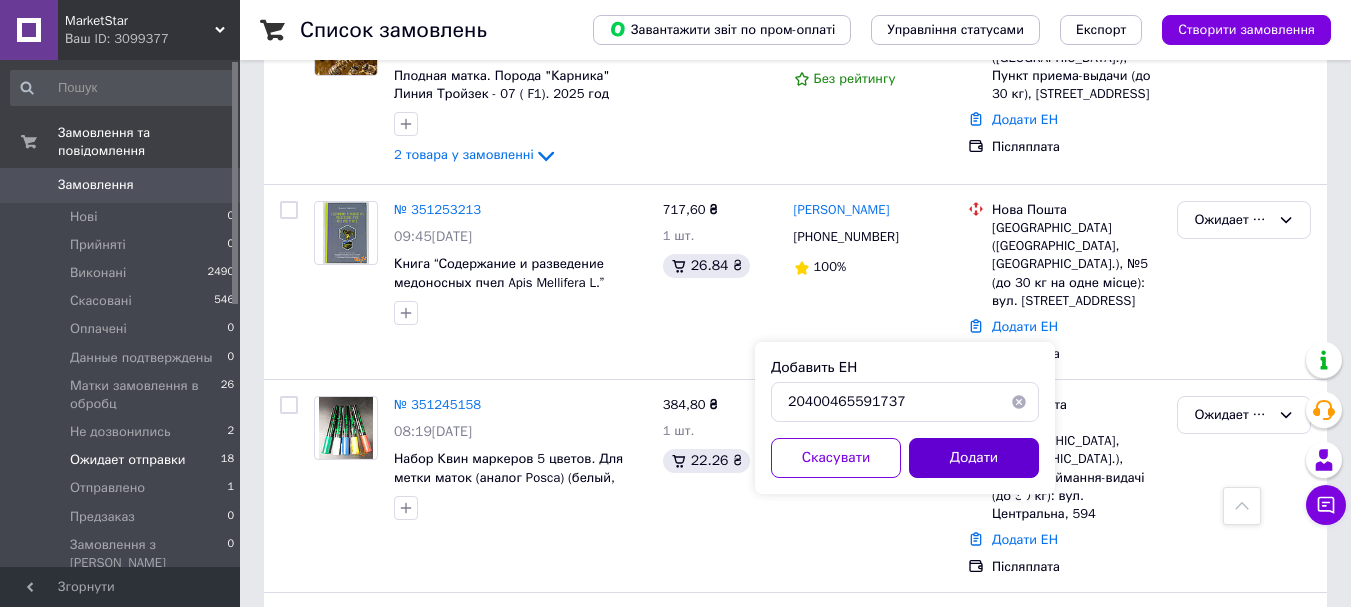 click on "Додати" at bounding box center (974, 458) 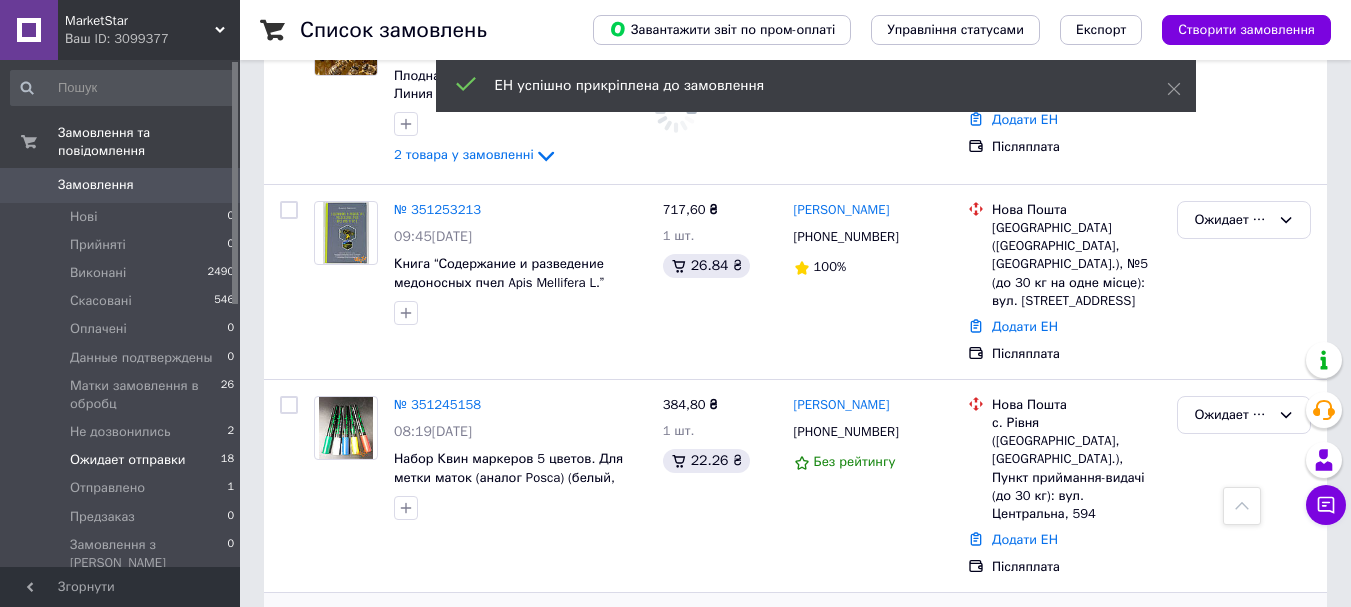 click on "Ожидает отправки" at bounding box center (1232, 628) 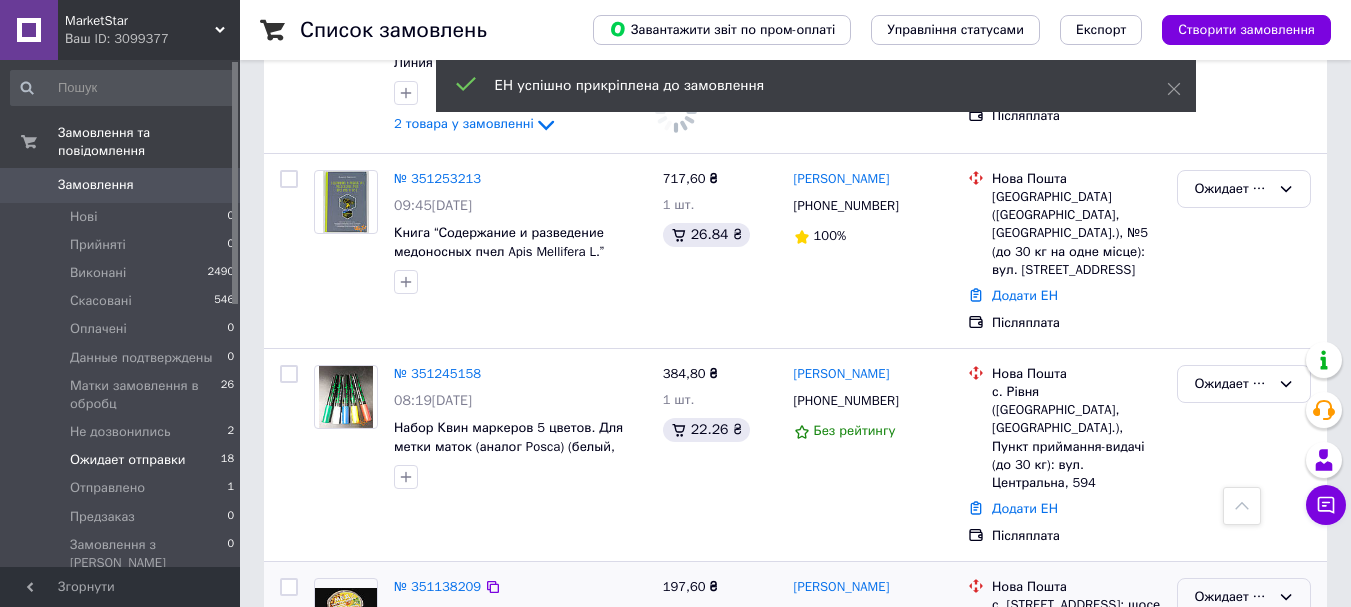 scroll, scrollTop: 3048, scrollLeft: 0, axis: vertical 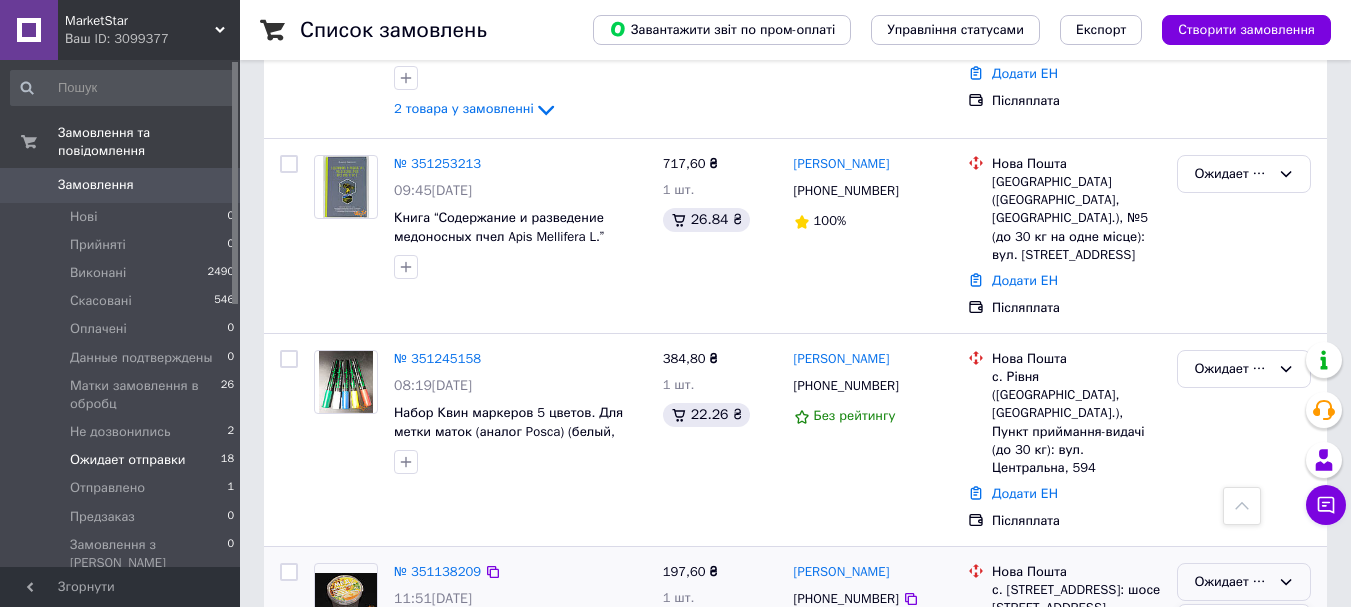 click on "Отправлено" at bounding box center (1244, 762) 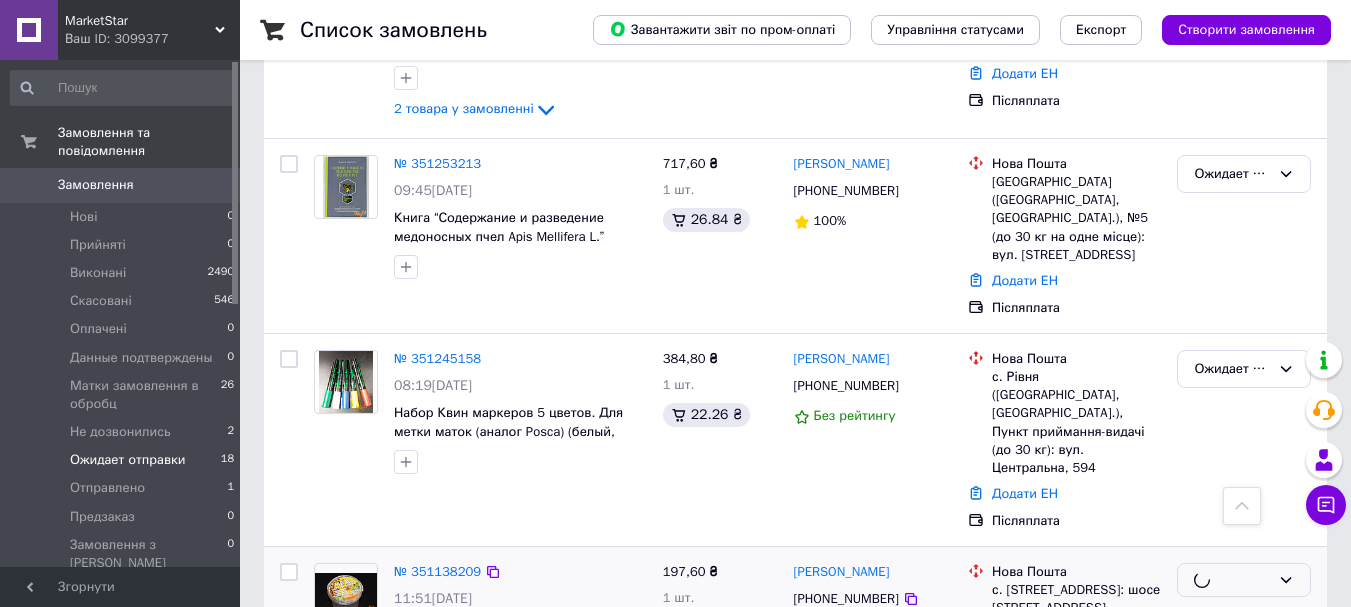 scroll, scrollTop: 3046, scrollLeft: 0, axis: vertical 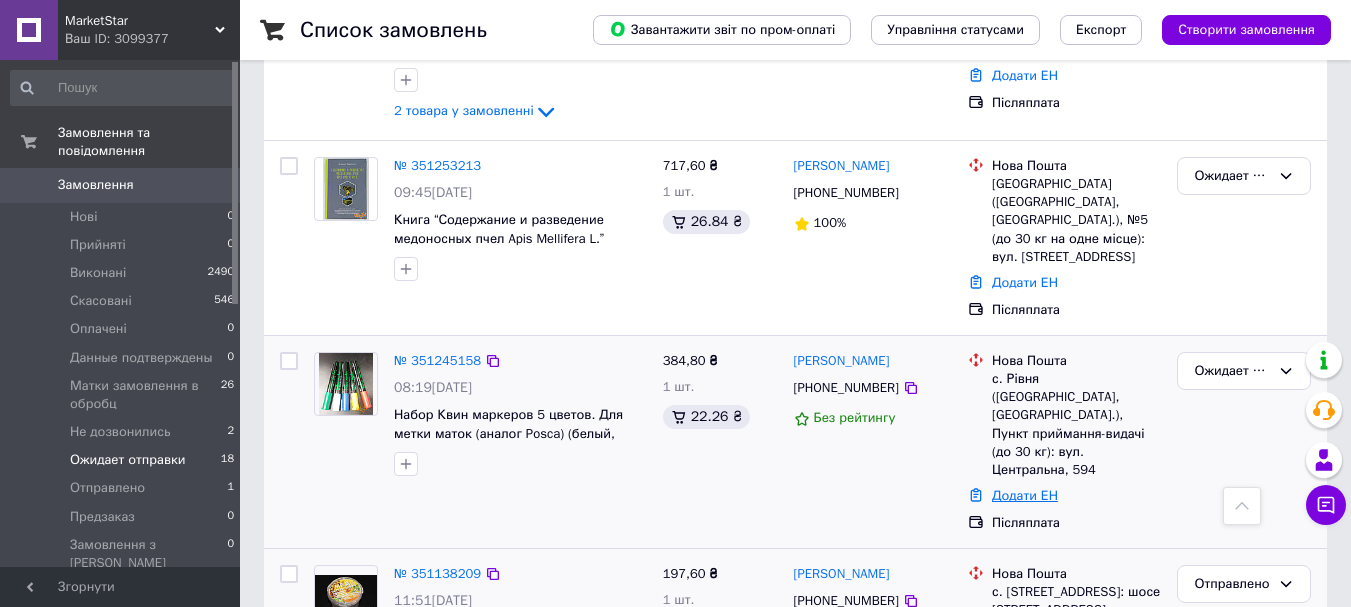 click on "Додати ЕН" at bounding box center [1025, 495] 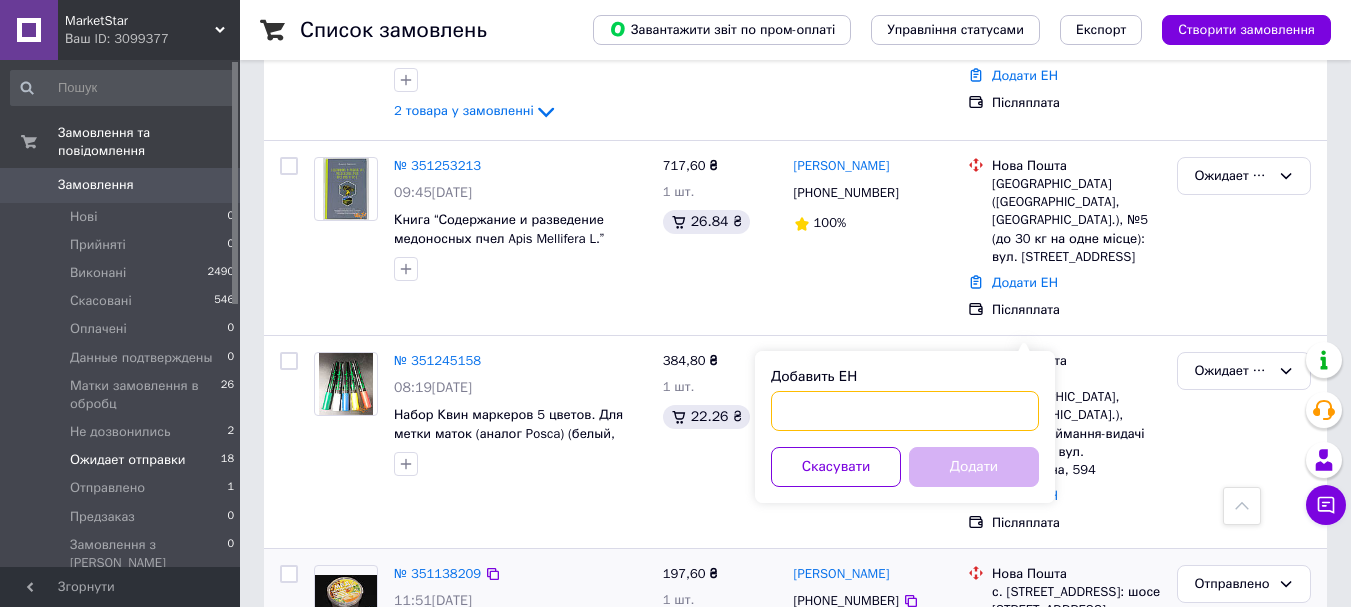 click on "Добавить ЕН" at bounding box center (905, 411) 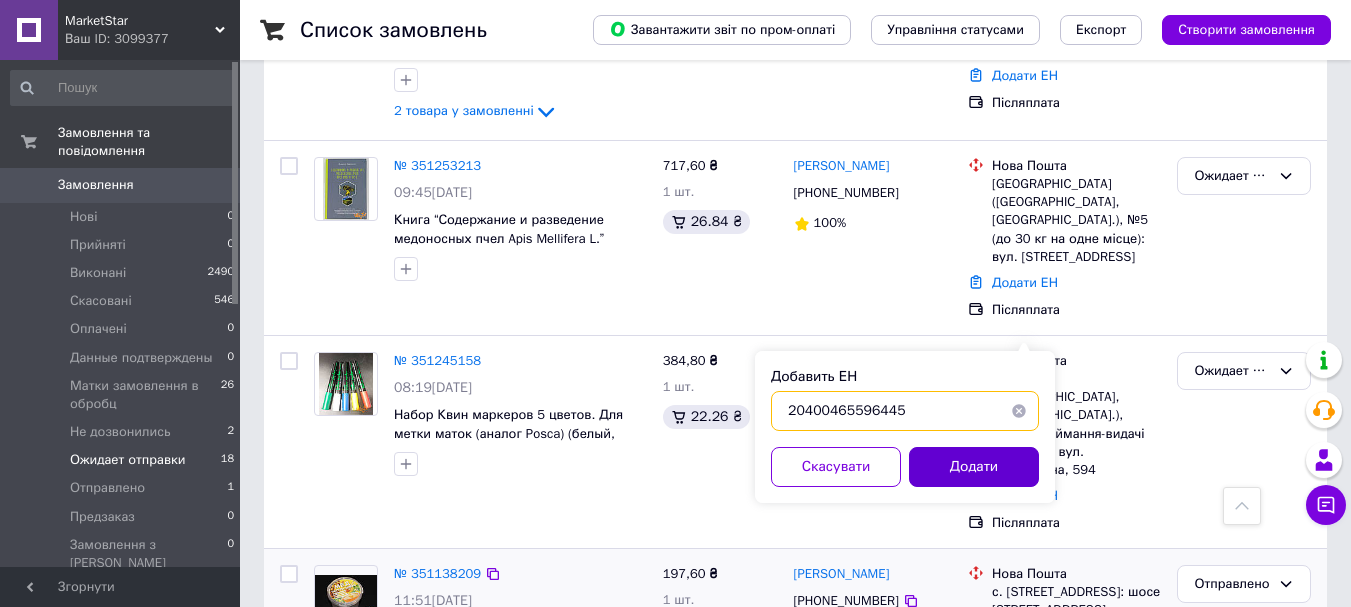 type on "20400465596445" 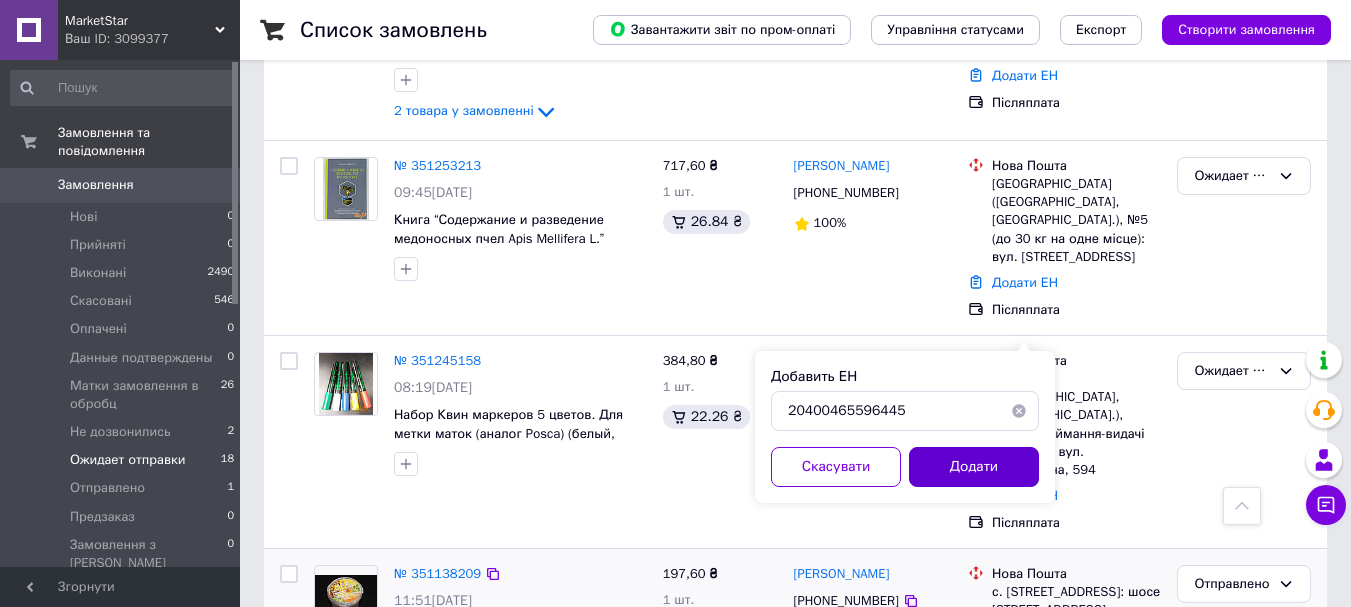 click on "Додати" at bounding box center (974, 467) 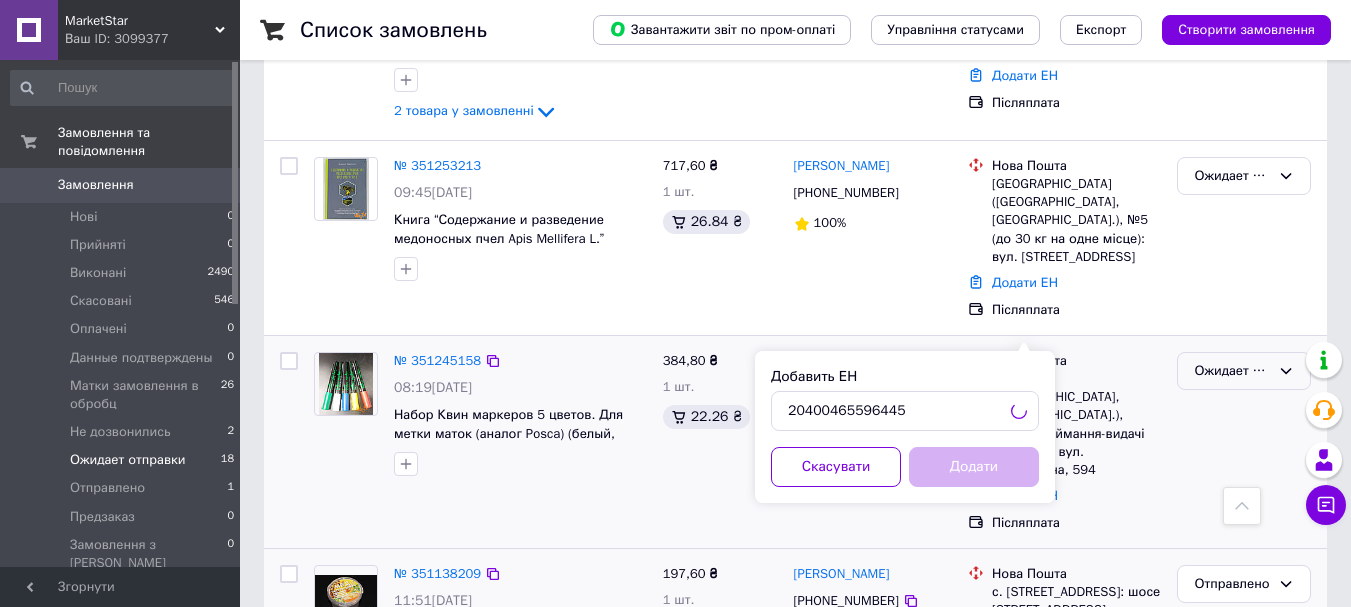 click on "Ожидает отправки" at bounding box center [1232, 371] 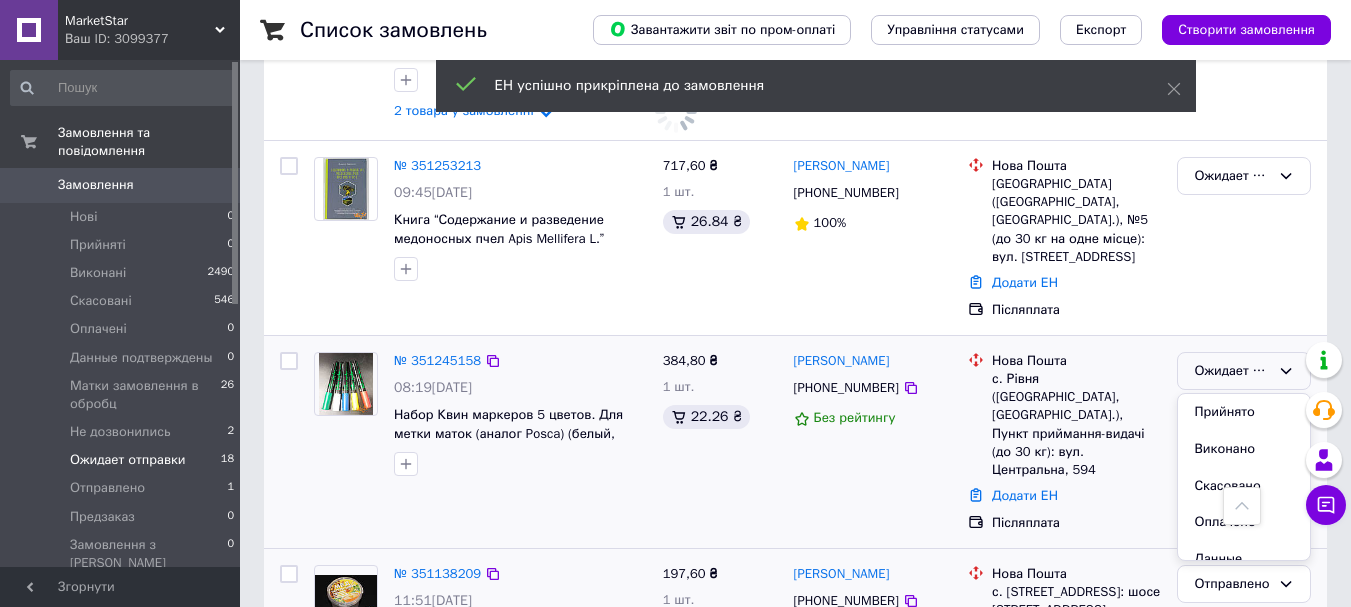 click on "Виконано" at bounding box center (1244, 449) 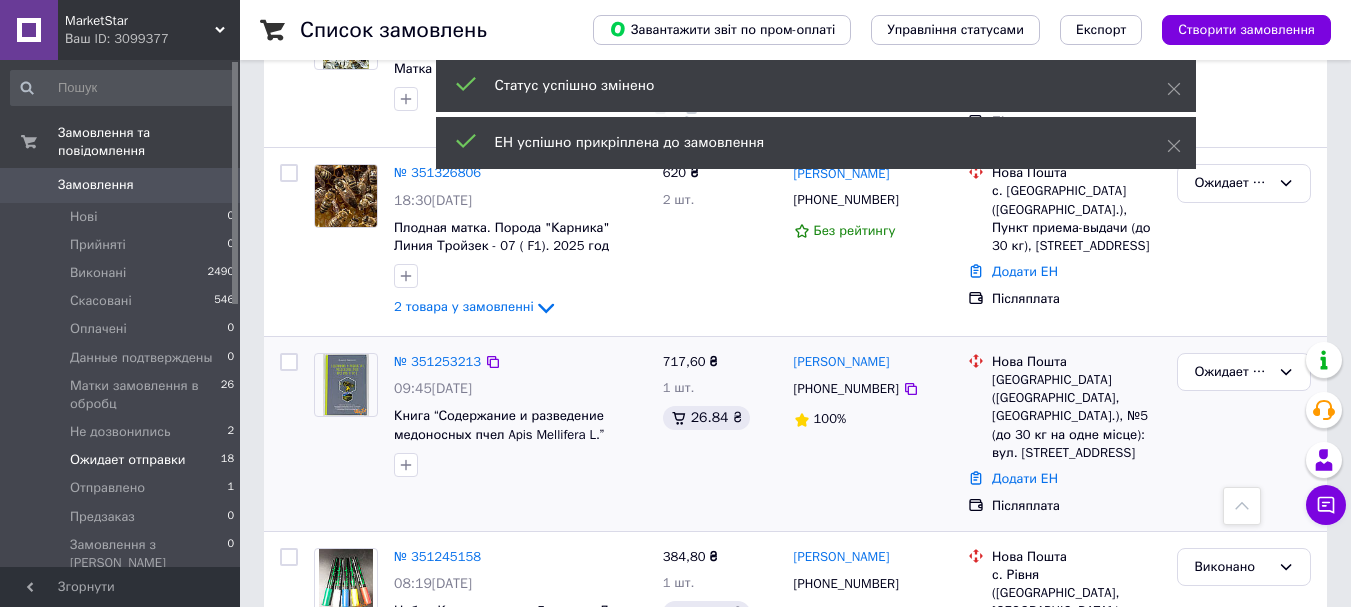 scroll, scrollTop: 2846, scrollLeft: 0, axis: vertical 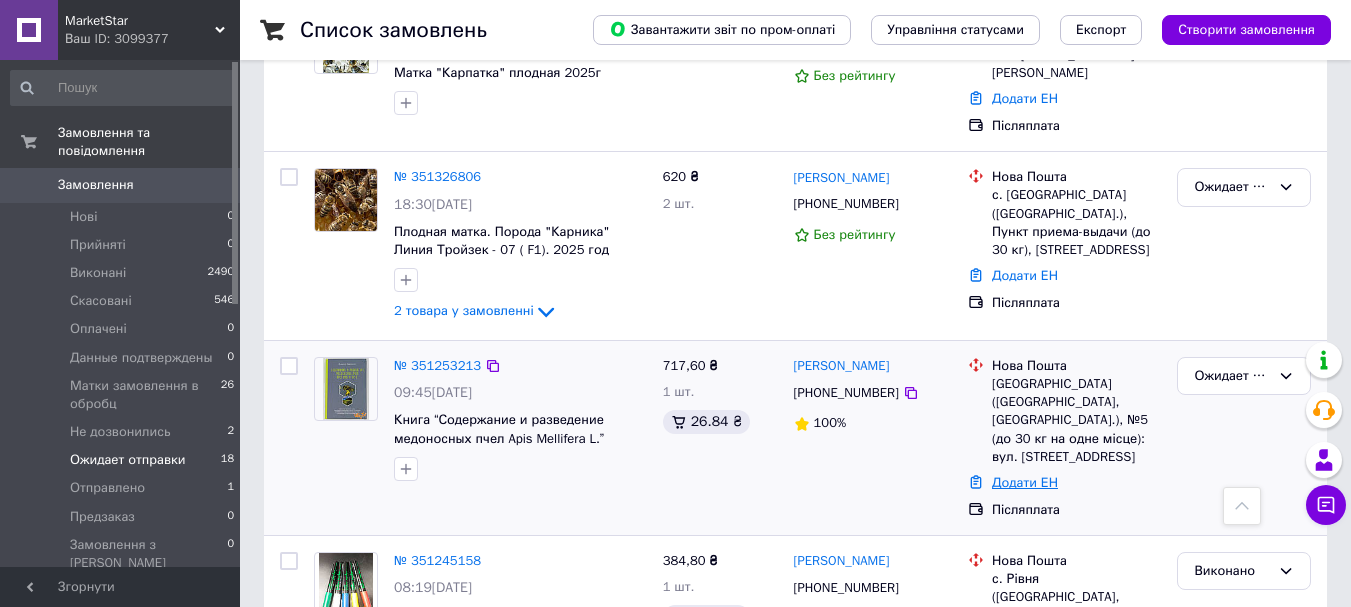 click on "Додати ЕН" at bounding box center [1025, 482] 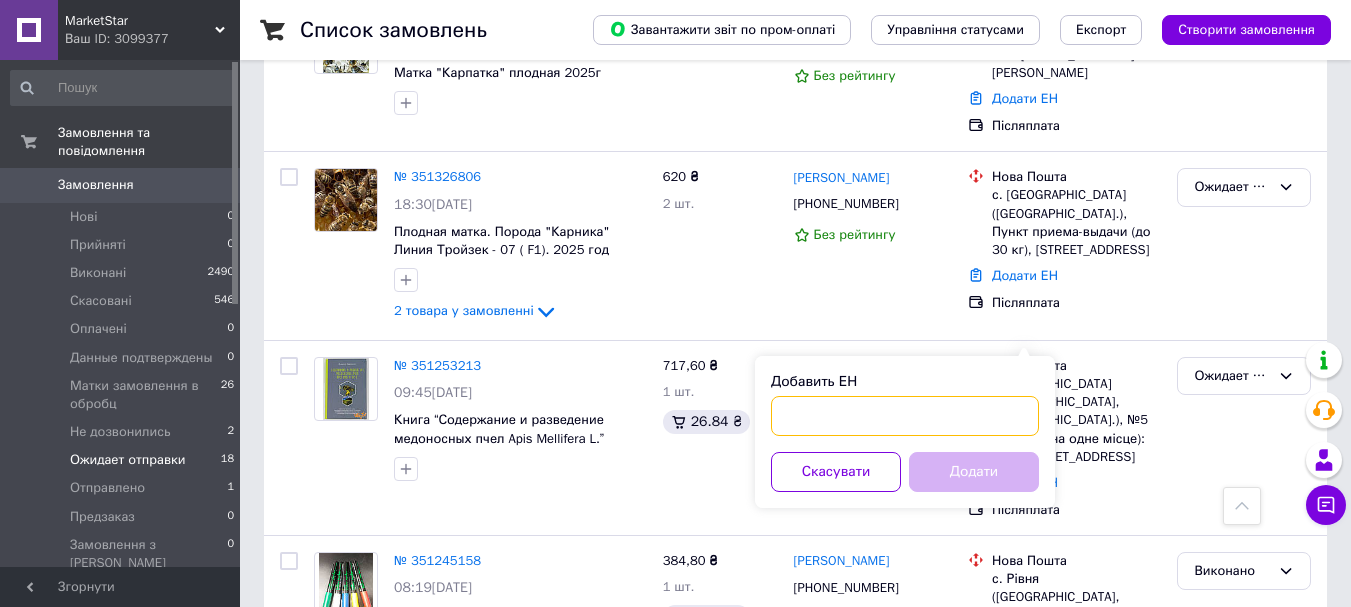 click on "Добавить ЕН" at bounding box center [905, 416] 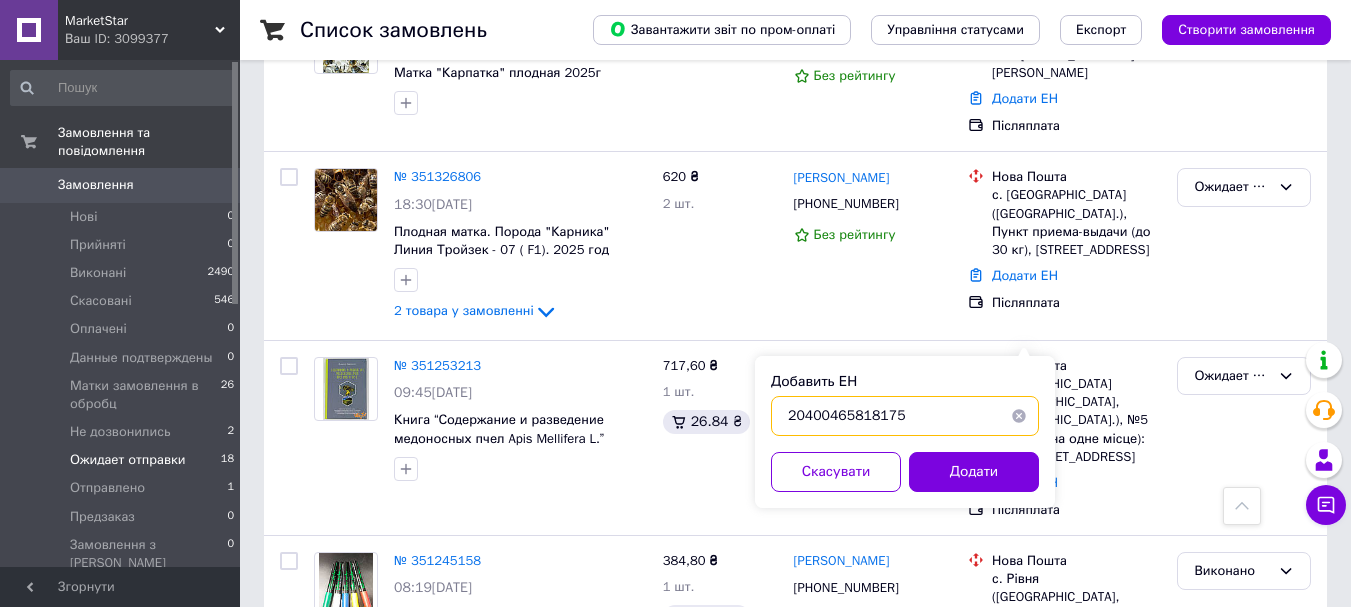 type on "20400465818175" 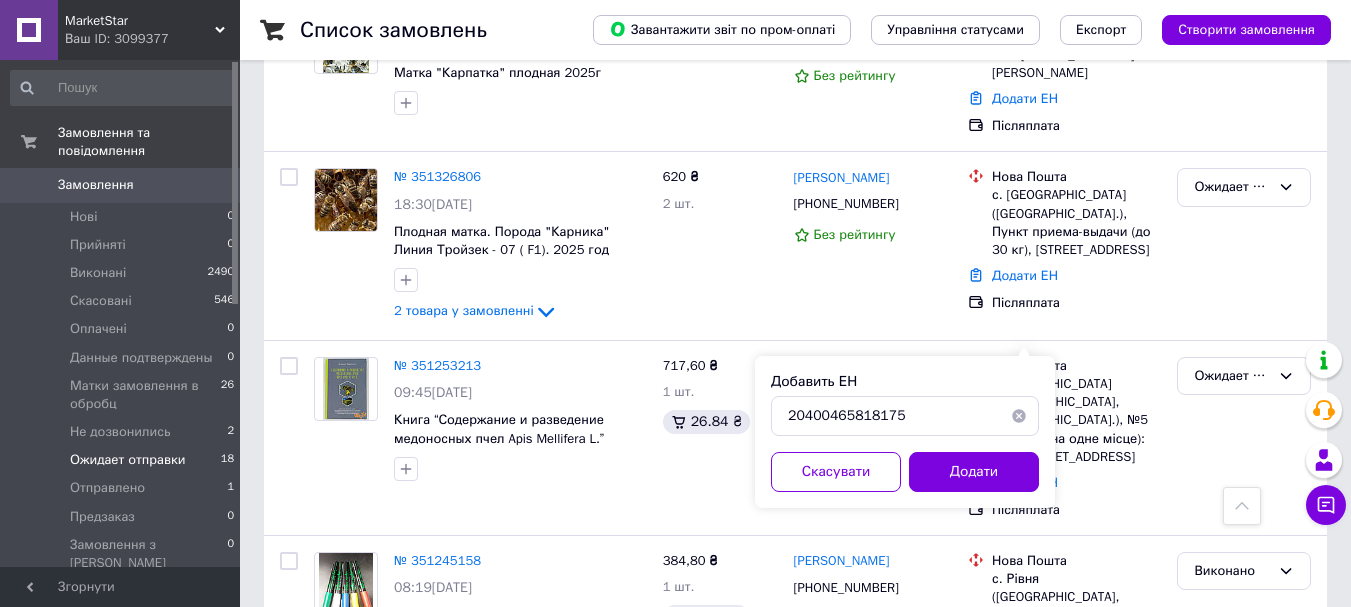 click on "Додати" at bounding box center [974, 472] 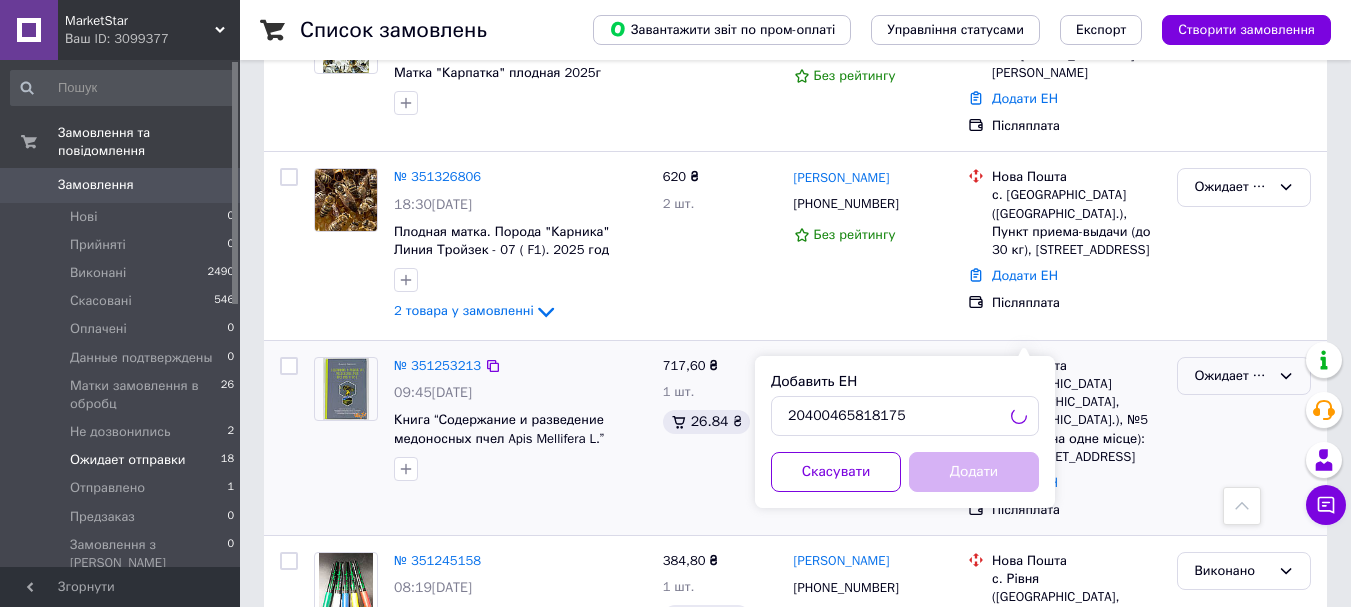 click on "Ожидает отправки" at bounding box center [1232, 376] 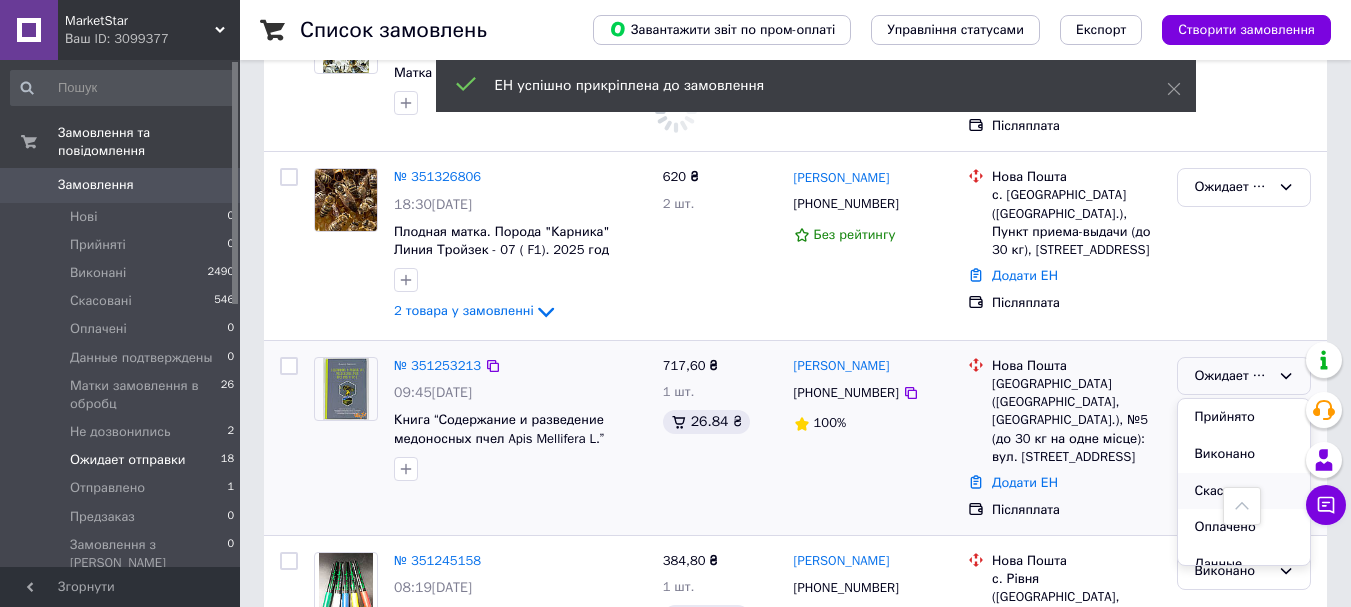 scroll, scrollTop: 200, scrollLeft: 0, axis: vertical 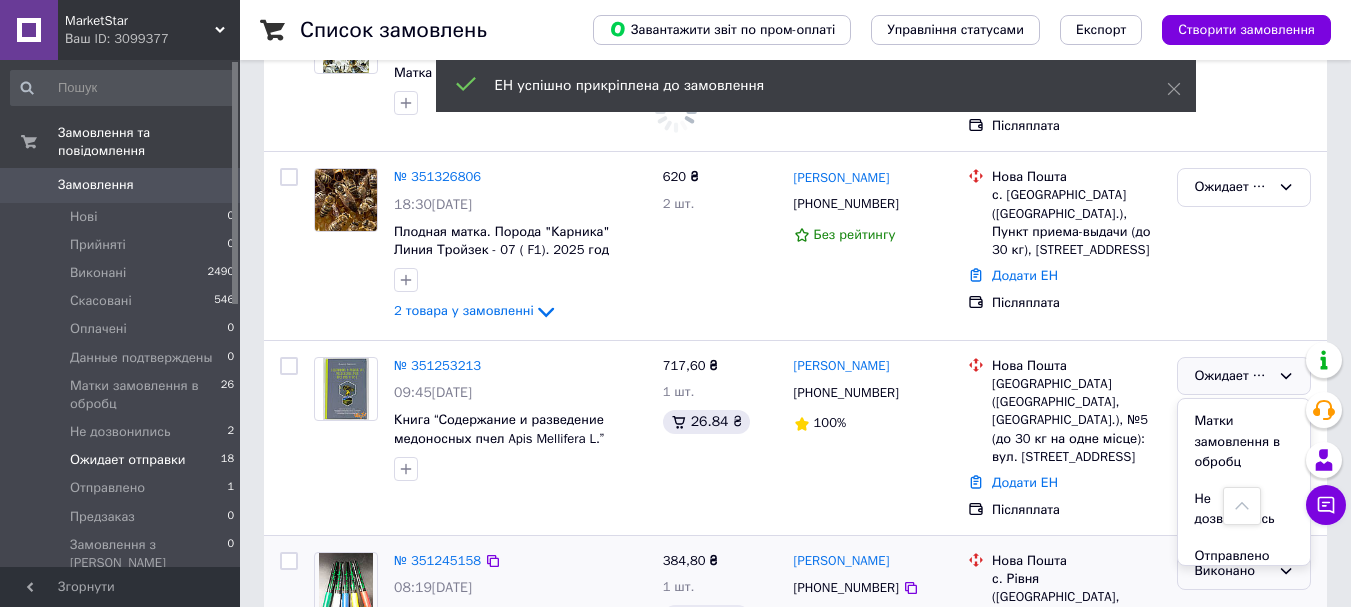 drag, startPoint x: 1232, startPoint y: 423, endPoint x: 1208, endPoint y: 425, distance: 24.083189 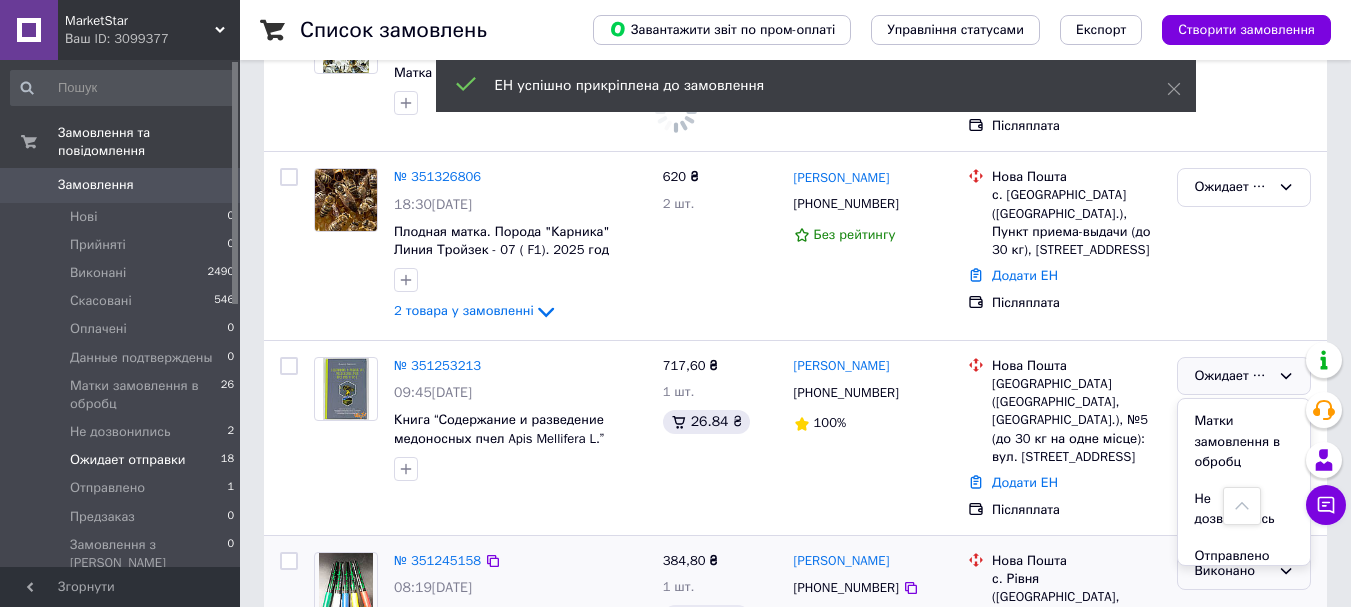 click on "Отправлено" at bounding box center [1244, 556] 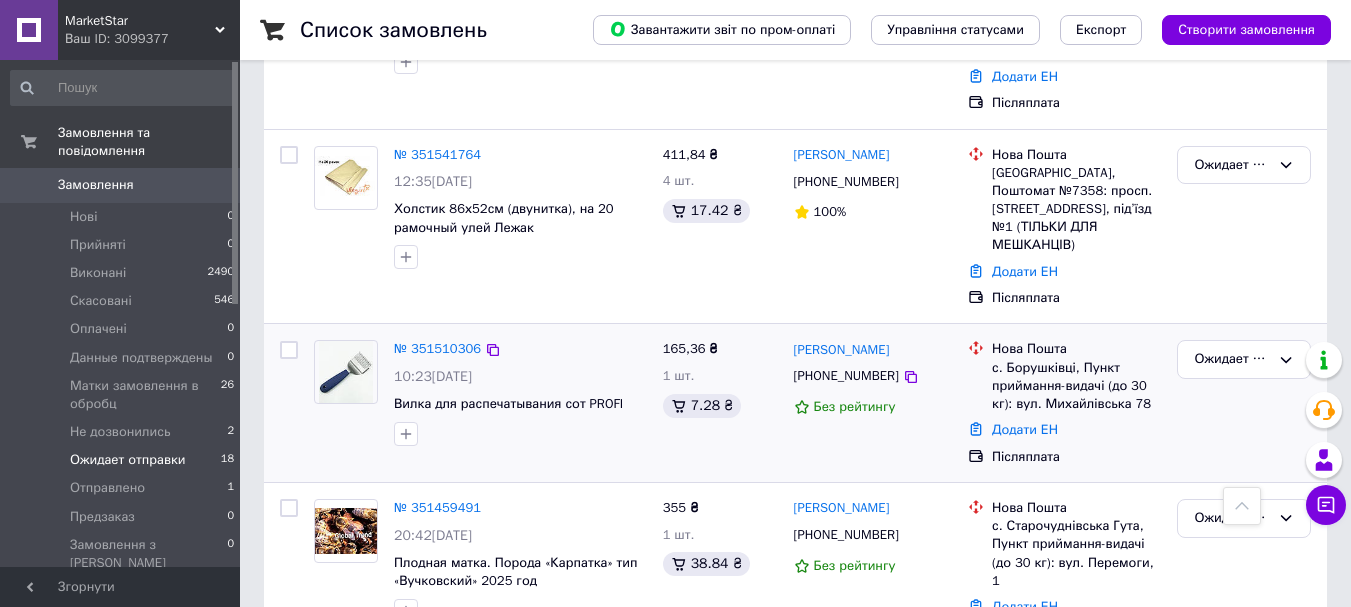 scroll, scrollTop: 2046, scrollLeft: 0, axis: vertical 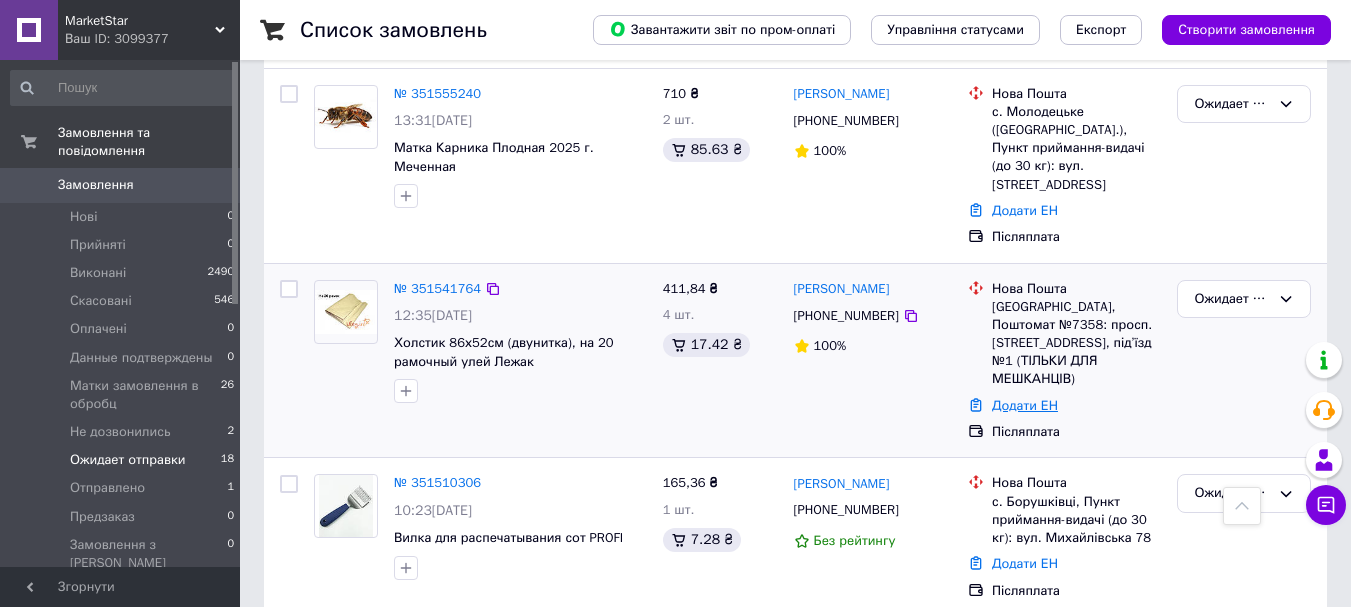 click on "Додати ЕН" at bounding box center [1025, 405] 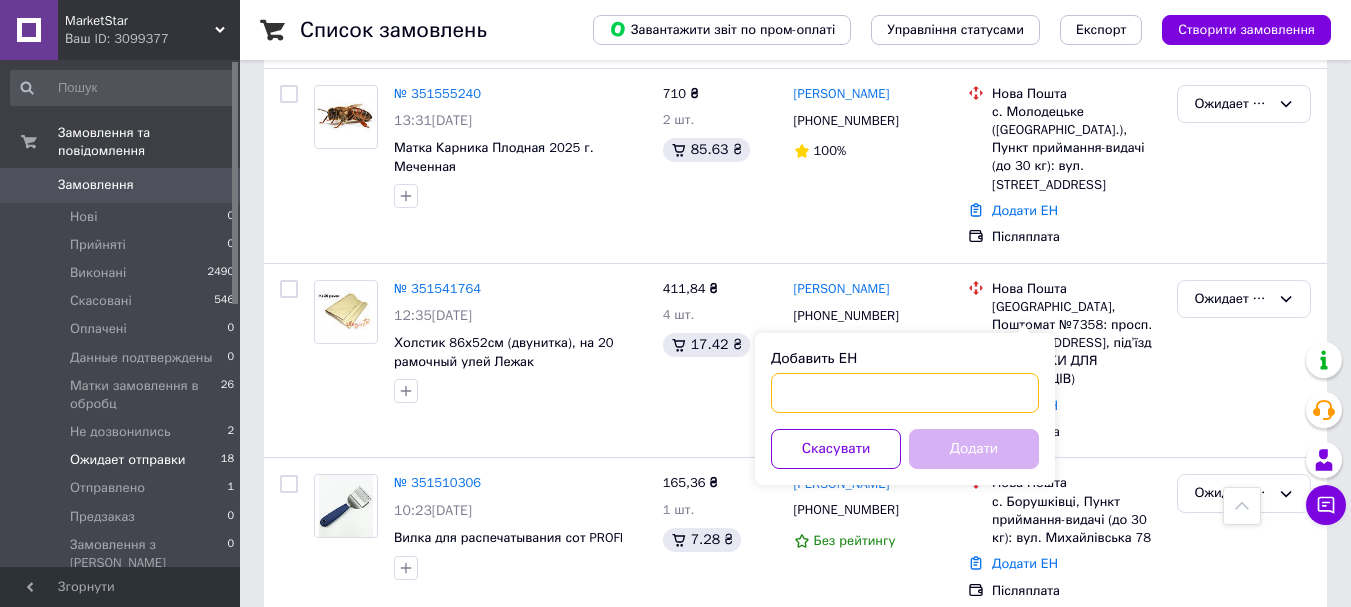 click on "Добавить ЕН" at bounding box center [905, 393] 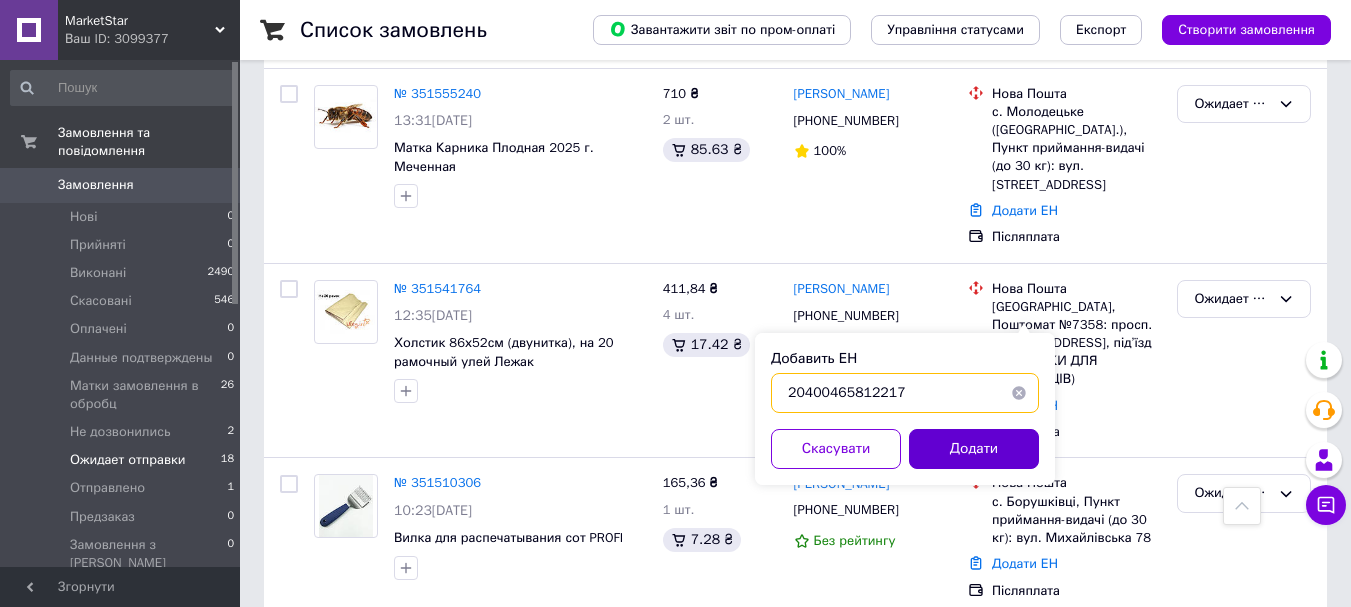 type on "20400465812217" 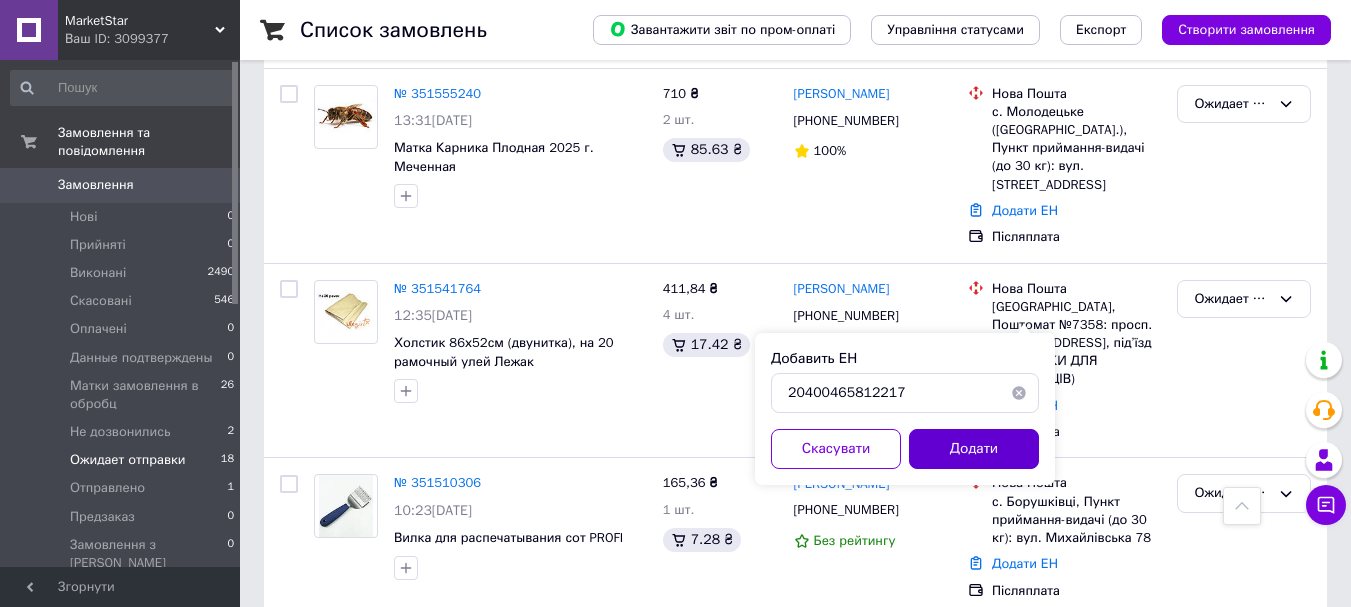 click on "Додати" at bounding box center [974, 449] 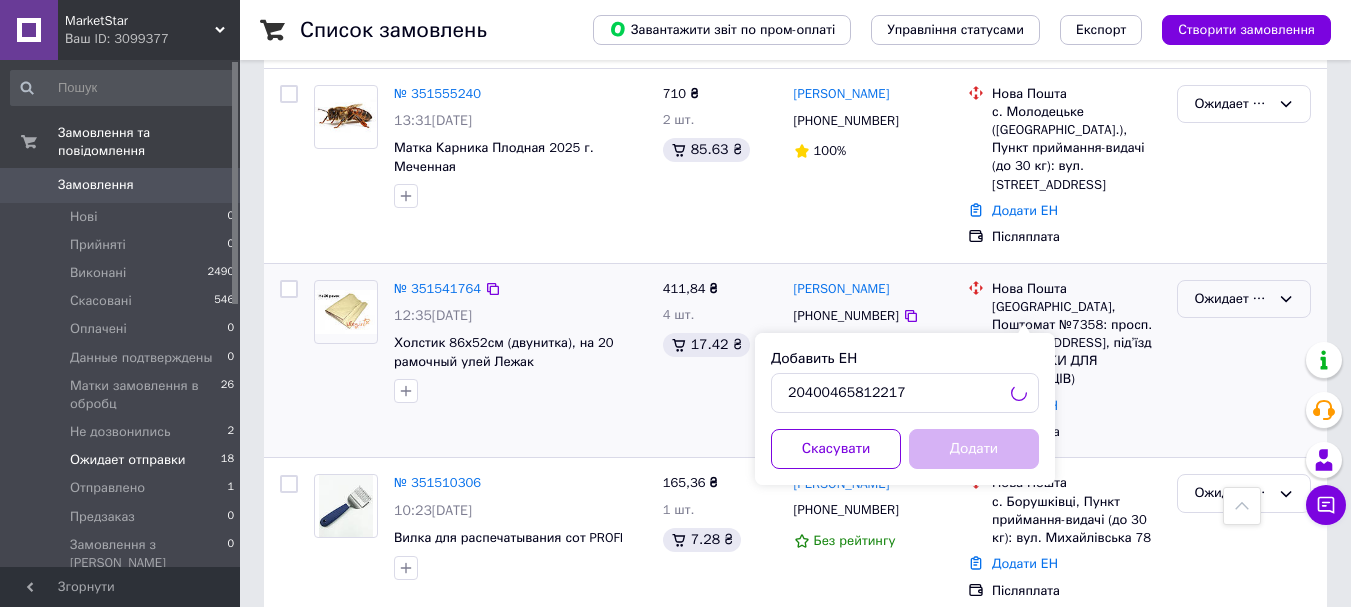 click on "Ожидает отправки" at bounding box center (1232, 299) 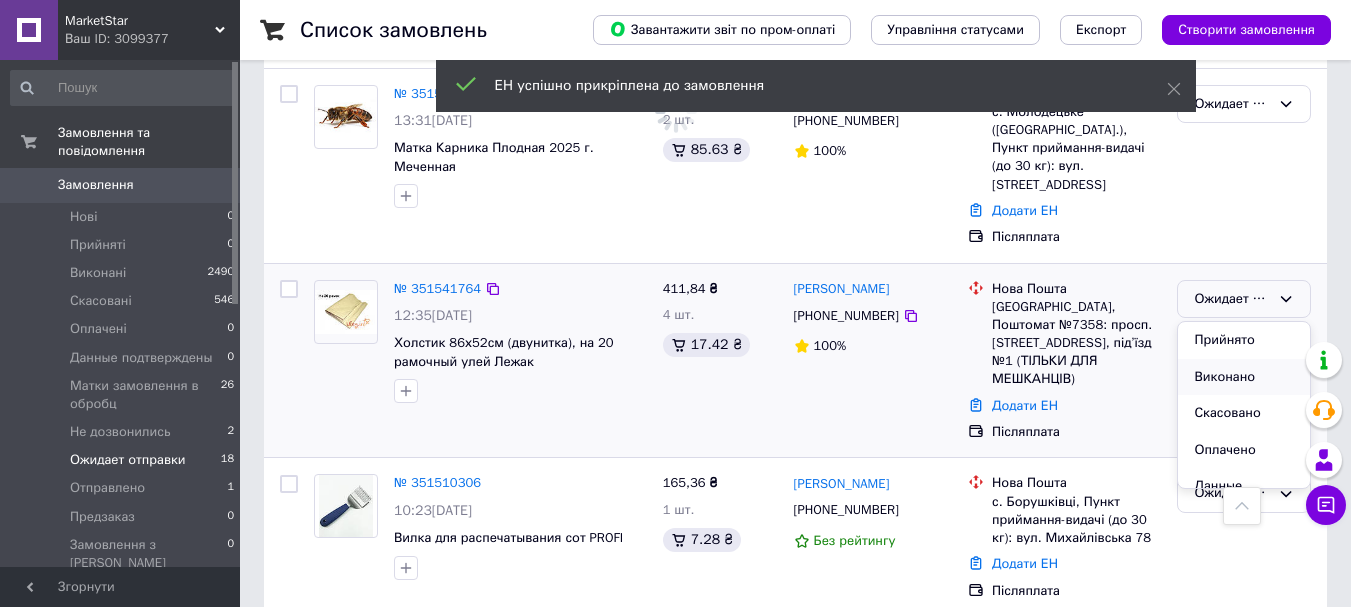 click on "Виконано" at bounding box center [1244, 377] 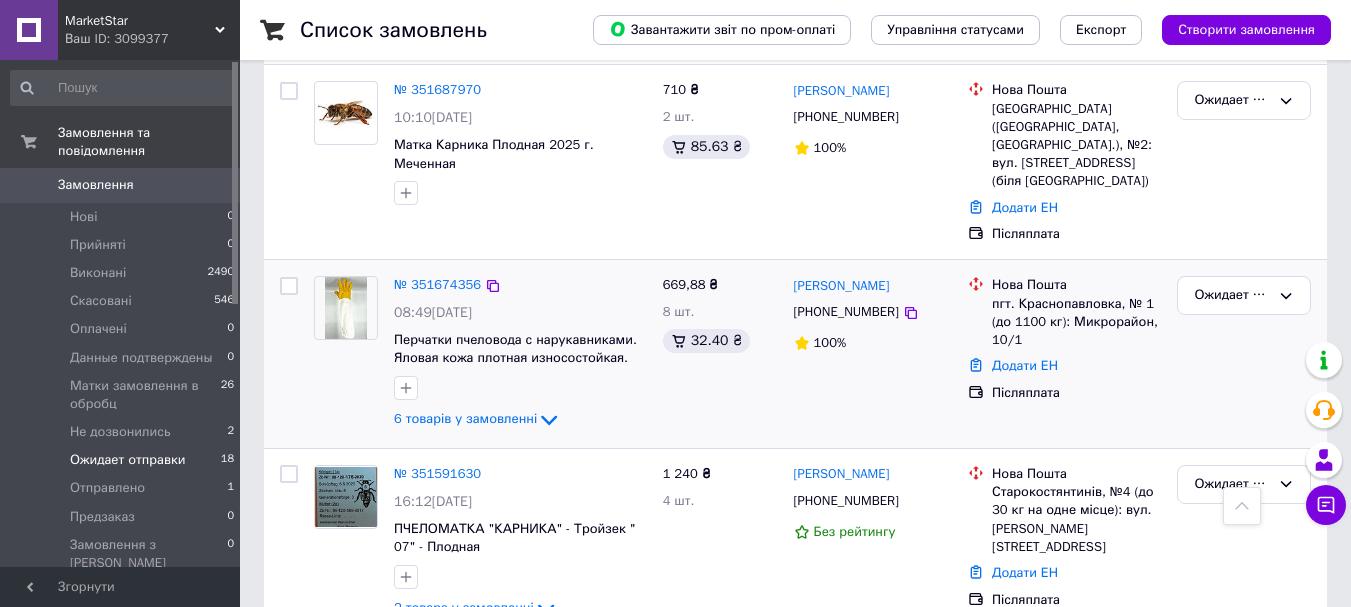 scroll, scrollTop: 1246, scrollLeft: 0, axis: vertical 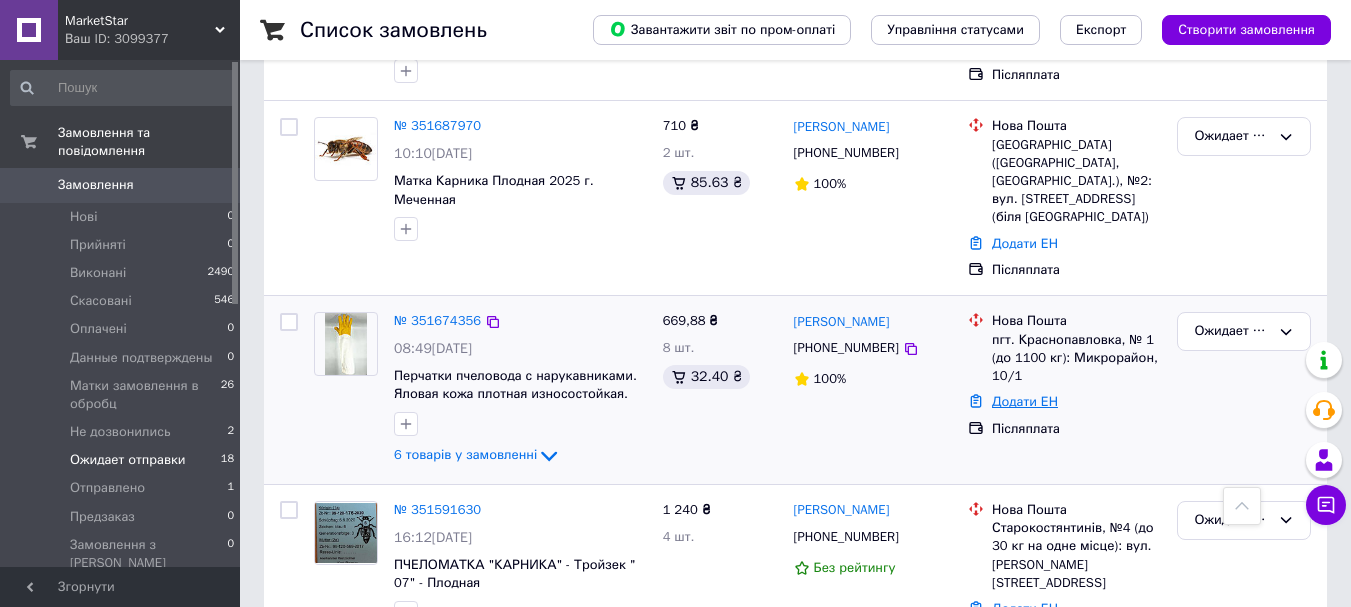 click on "Додати ЕН" at bounding box center (1025, 401) 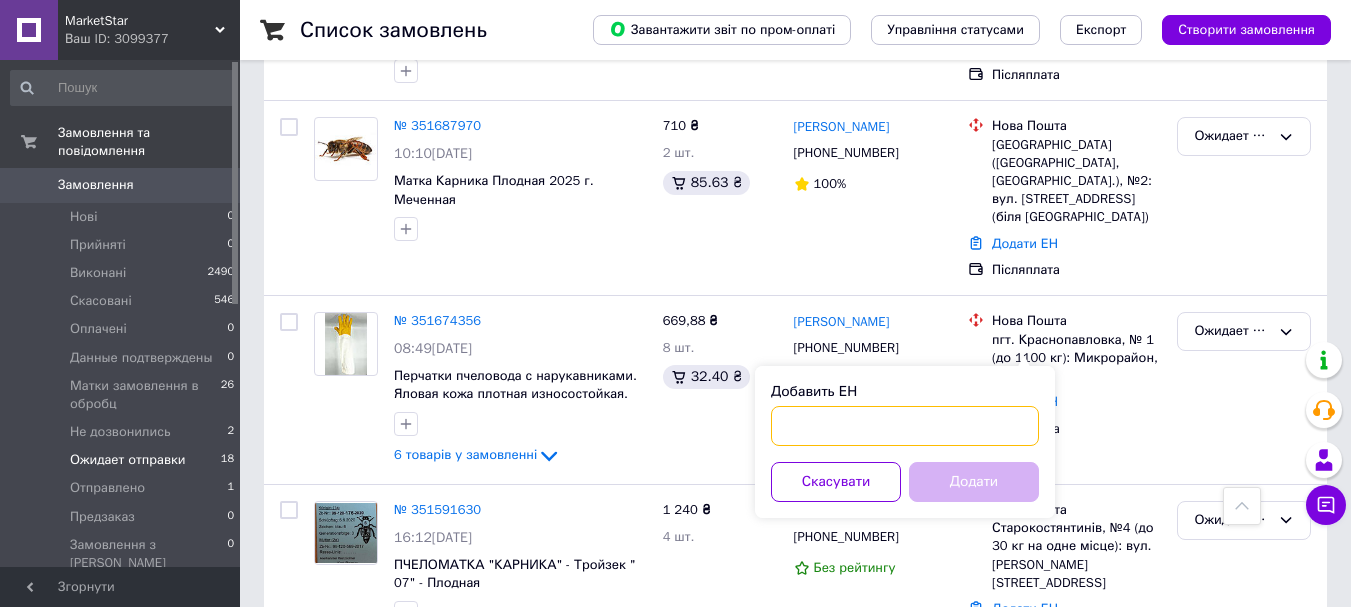 drag, startPoint x: 883, startPoint y: 433, endPoint x: 917, endPoint y: 462, distance: 44.687805 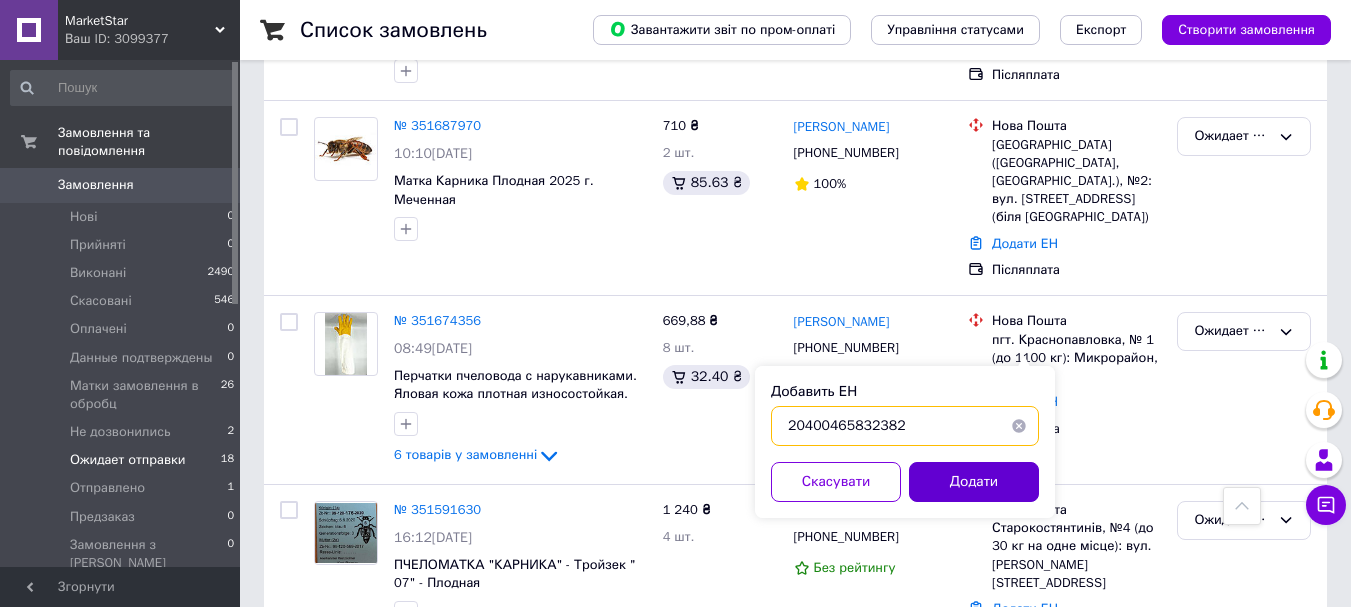 type on "20400465832382" 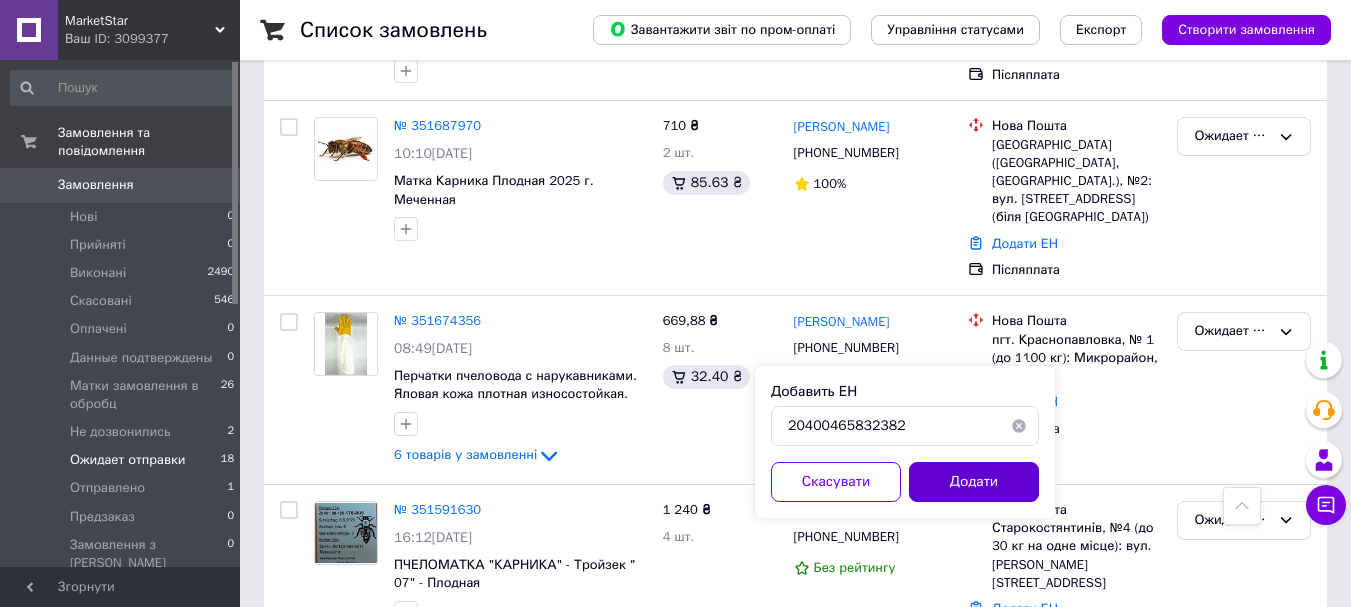click on "Додати" at bounding box center (974, 482) 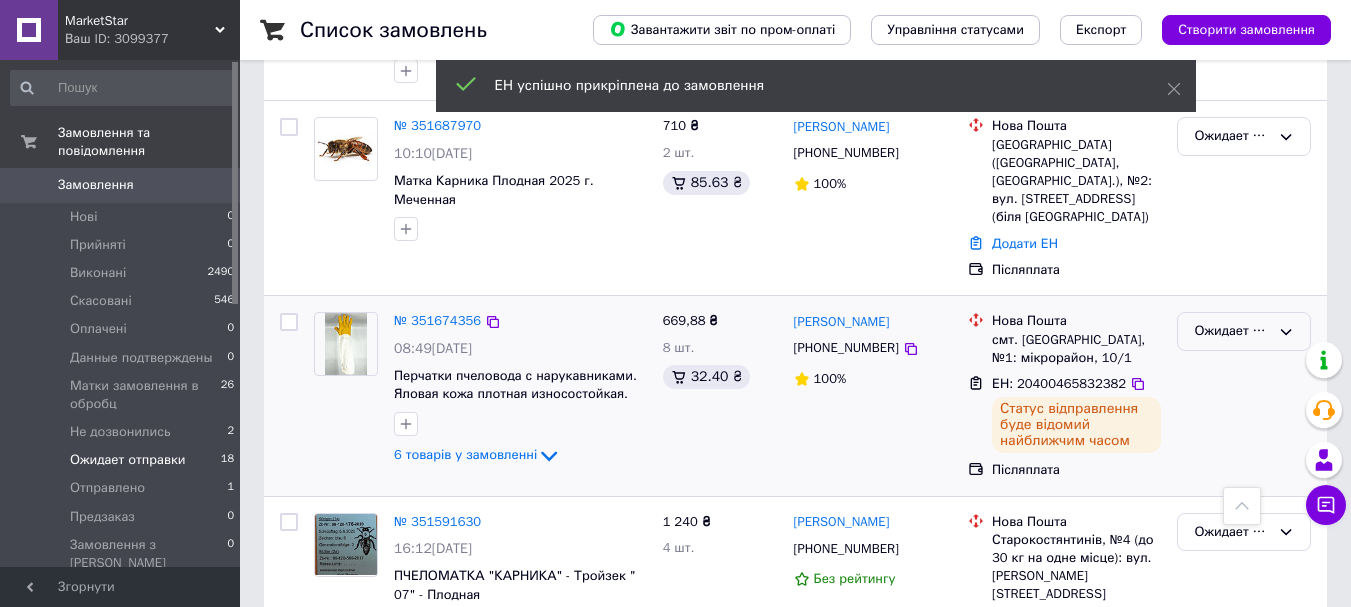 click on "Ожидает отправки" at bounding box center (1232, 331) 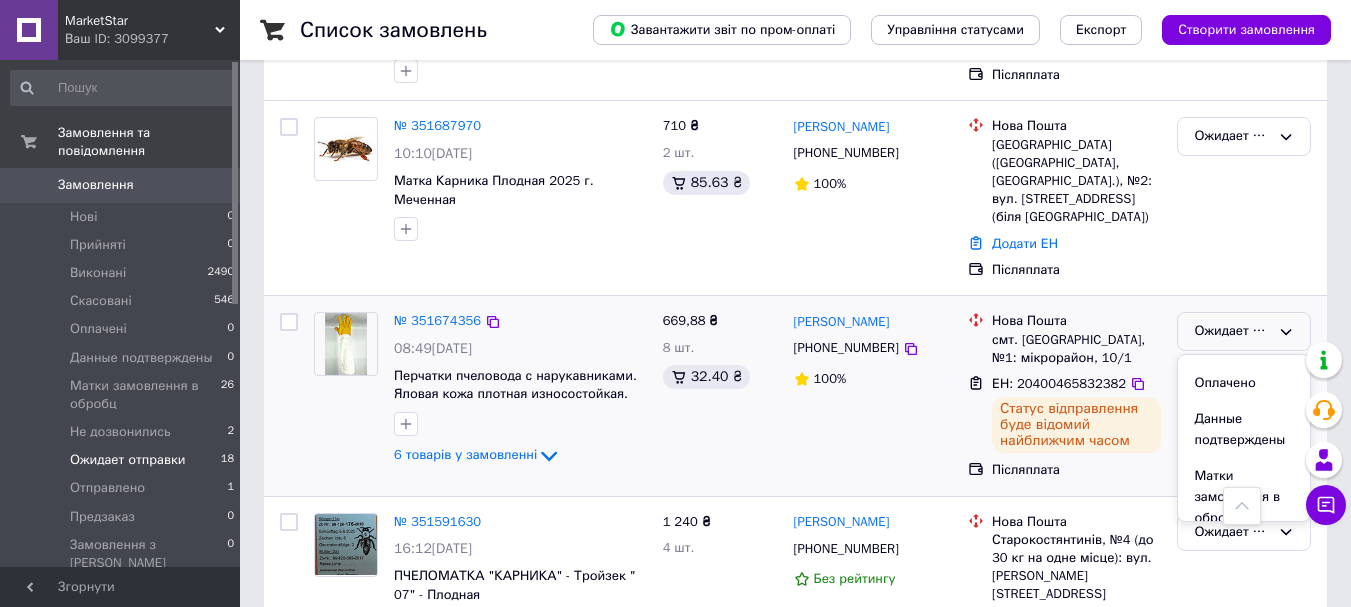 scroll, scrollTop: 200, scrollLeft: 0, axis: vertical 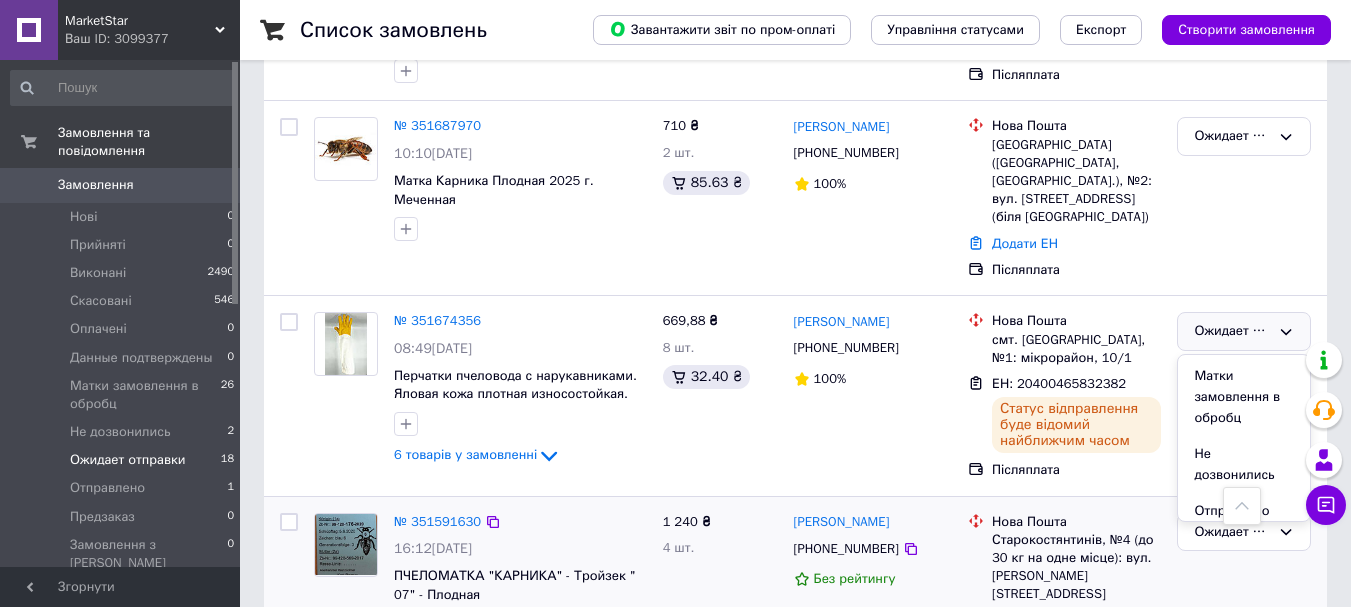 click on "Отправлено" at bounding box center [1244, 511] 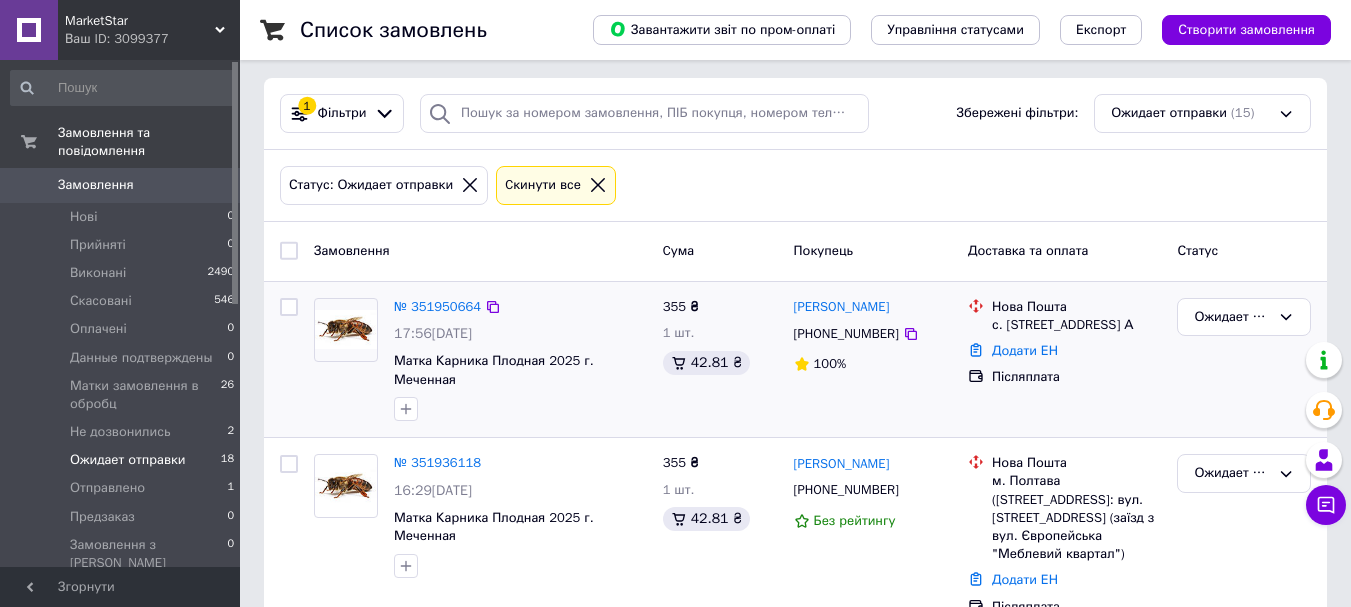 scroll, scrollTop: 146, scrollLeft: 0, axis: vertical 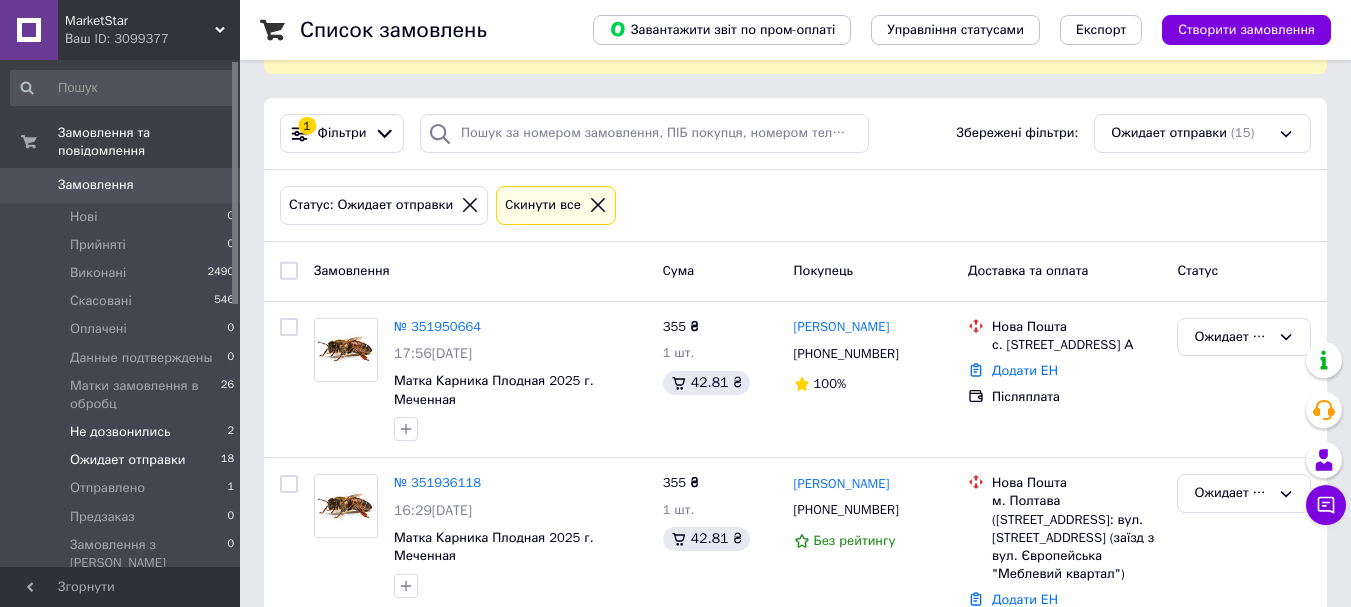click on "Не дозвонились" at bounding box center (120, 432) 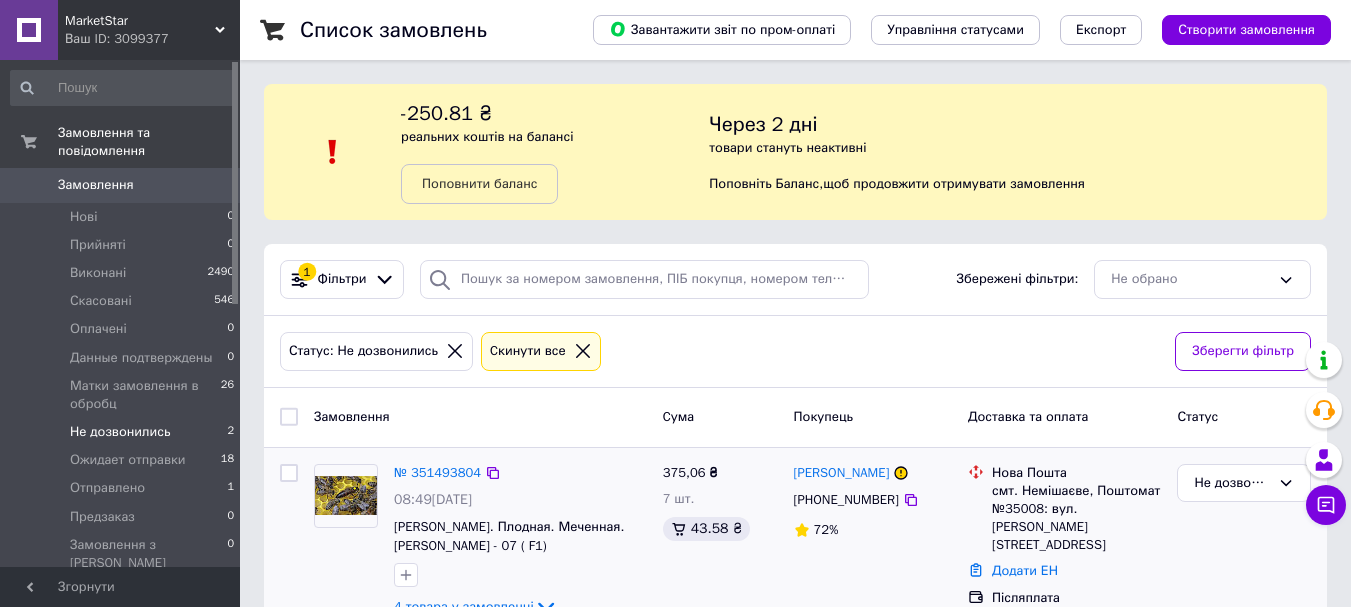 scroll, scrollTop: 273, scrollLeft: 0, axis: vertical 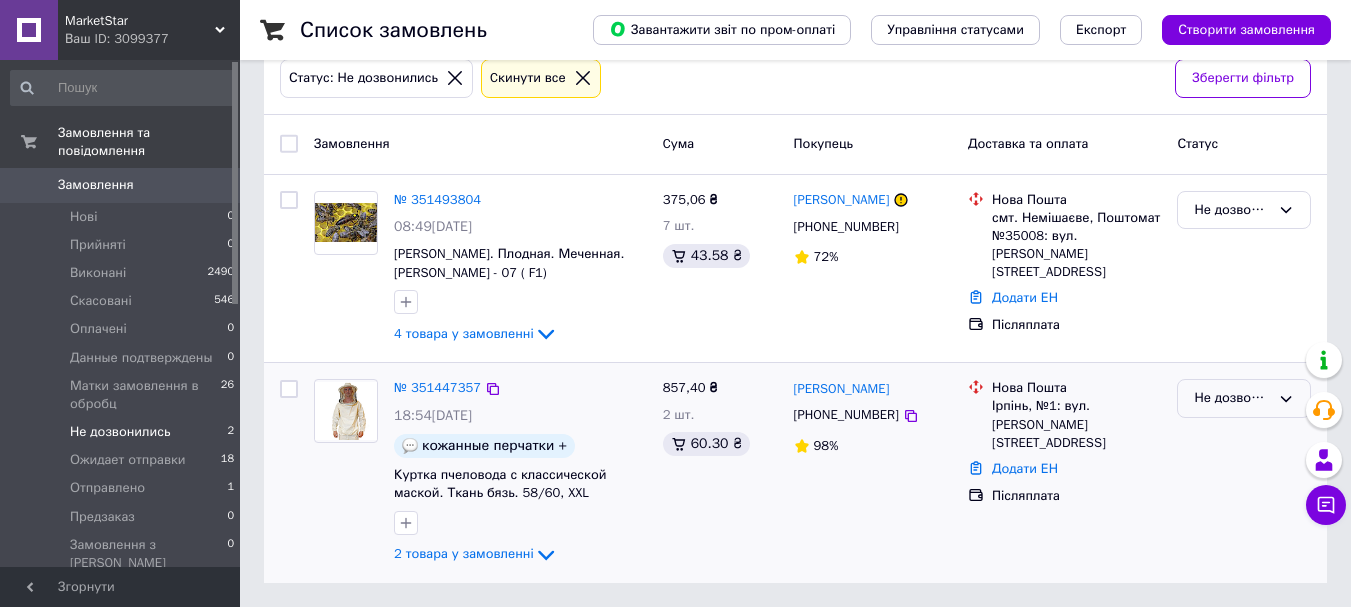 click on "Не дозвонились" at bounding box center [1232, 398] 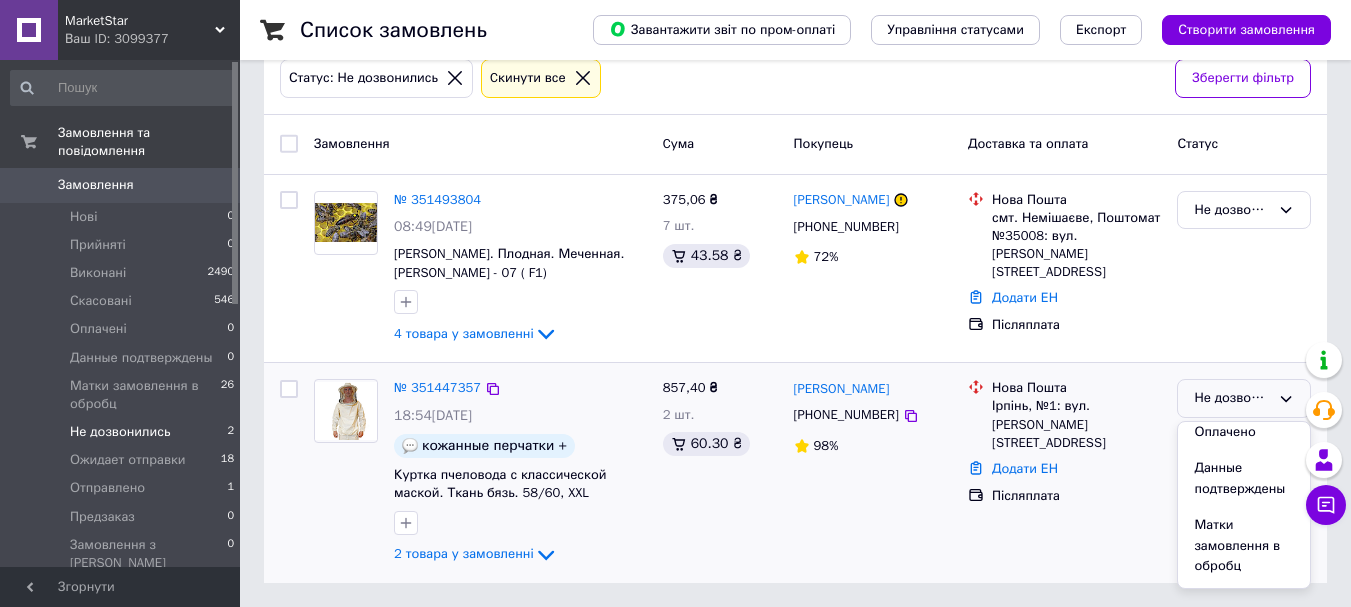 scroll, scrollTop: 245, scrollLeft: 0, axis: vertical 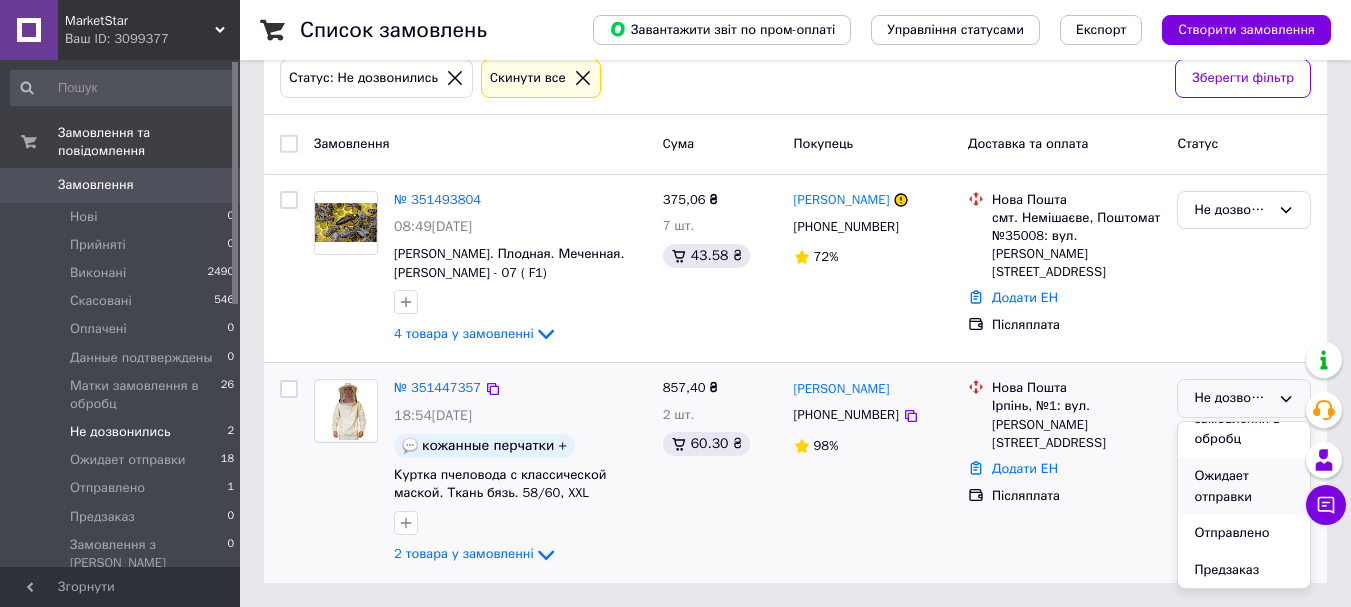 click on "Ожидает отправки" at bounding box center [1244, 486] 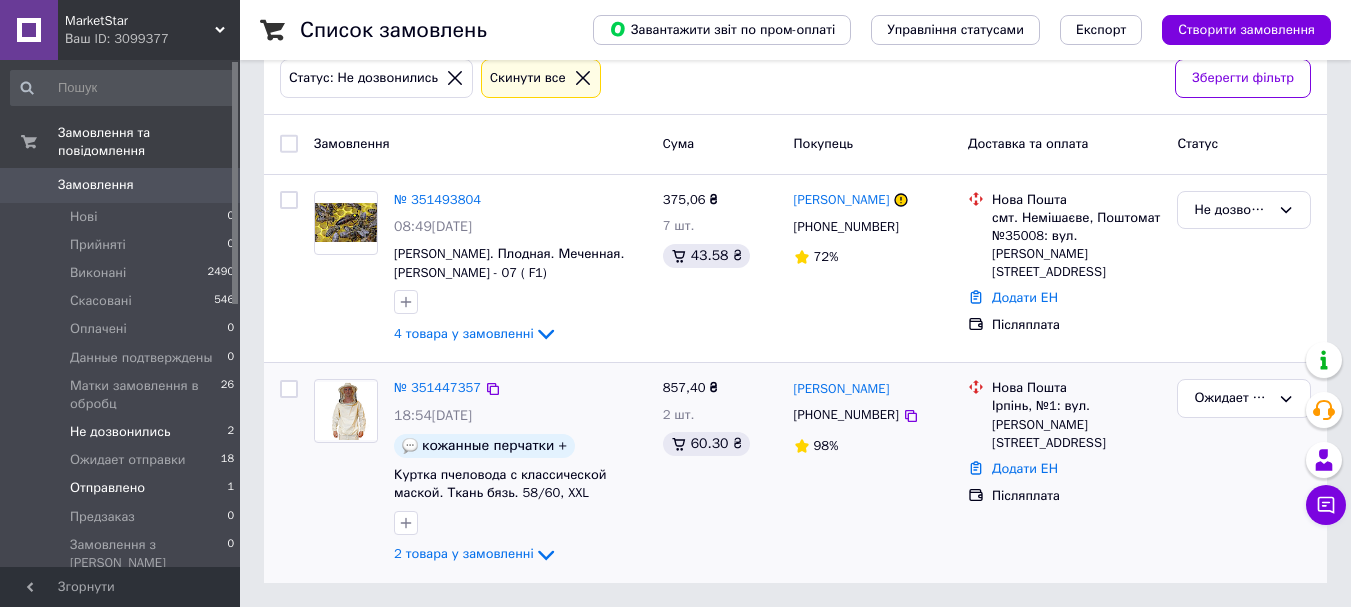 click on "Отправлено 1" at bounding box center (123, 488) 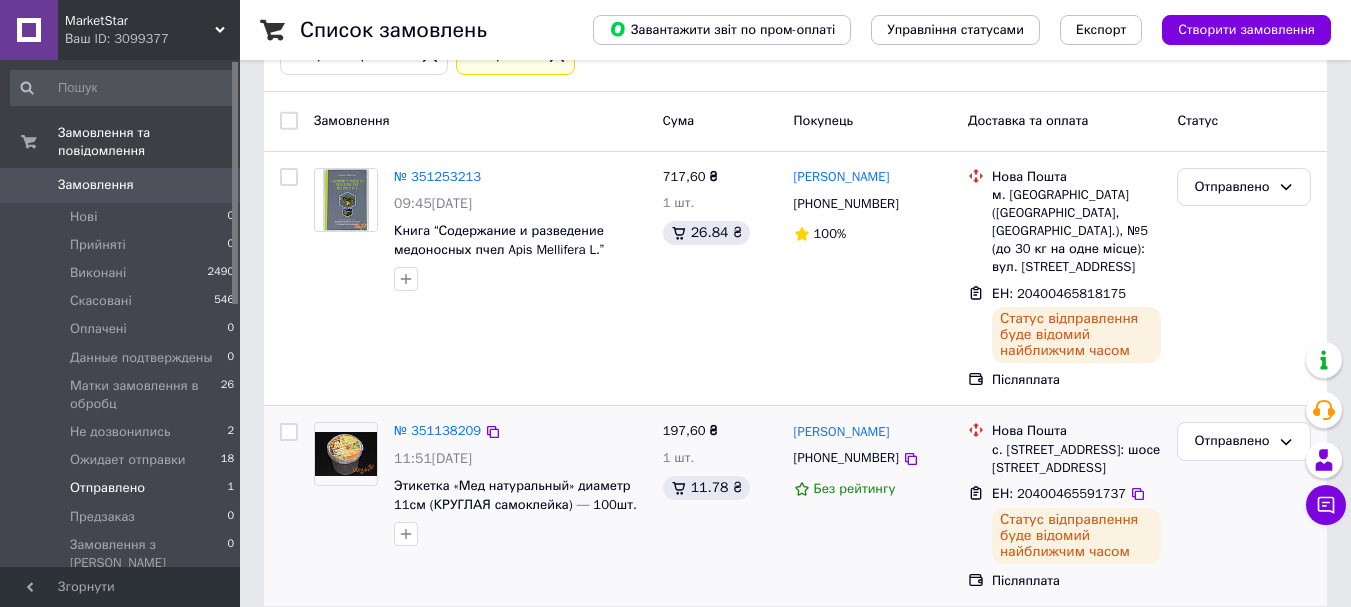 scroll, scrollTop: 301, scrollLeft: 0, axis: vertical 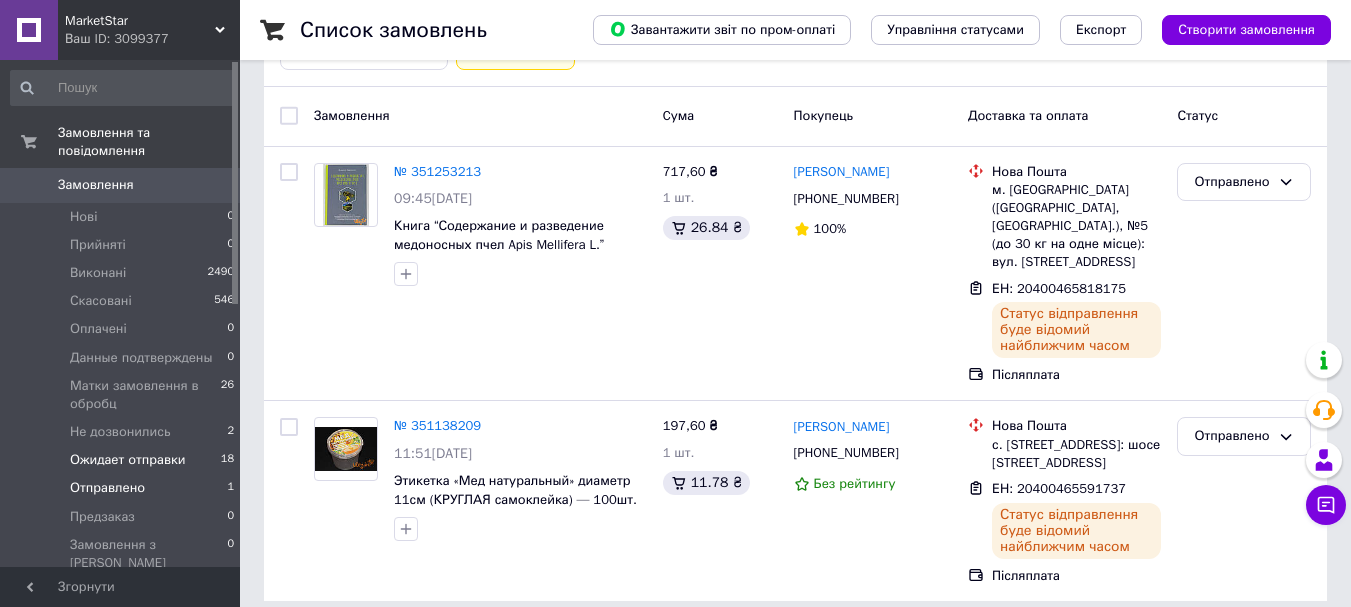 click on "Ожидает отправки" at bounding box center (128, 460) 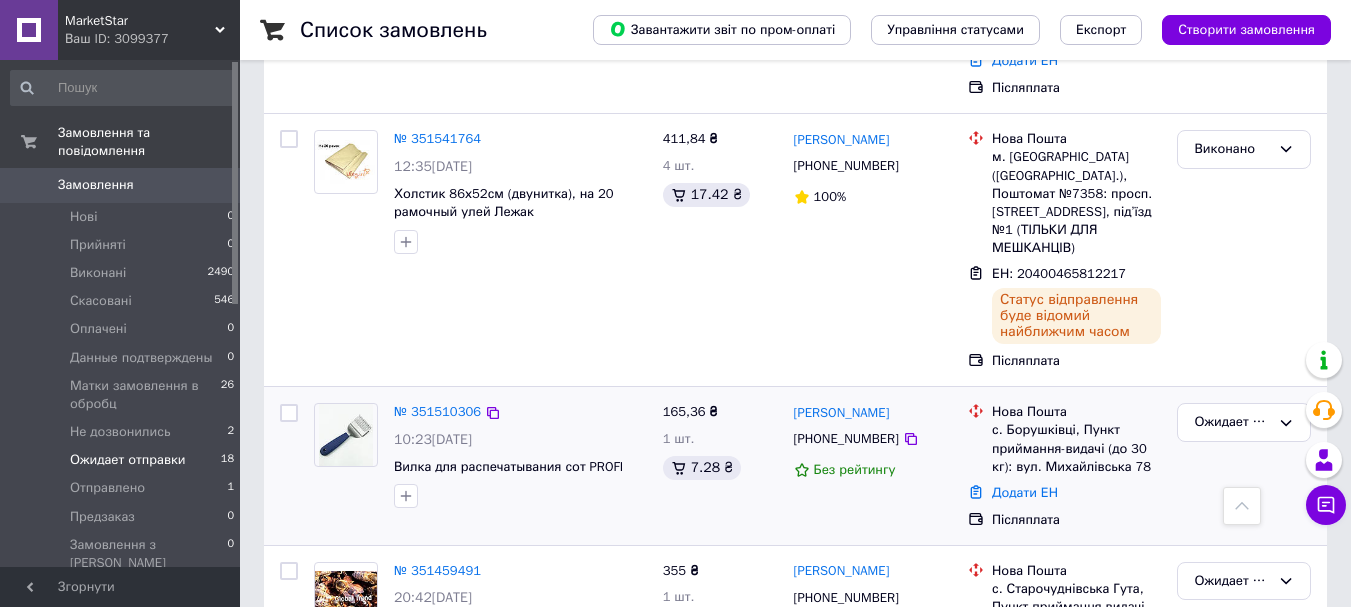 scroll, scrollTop: 2545, scrollLeft: 0, axis: vertical 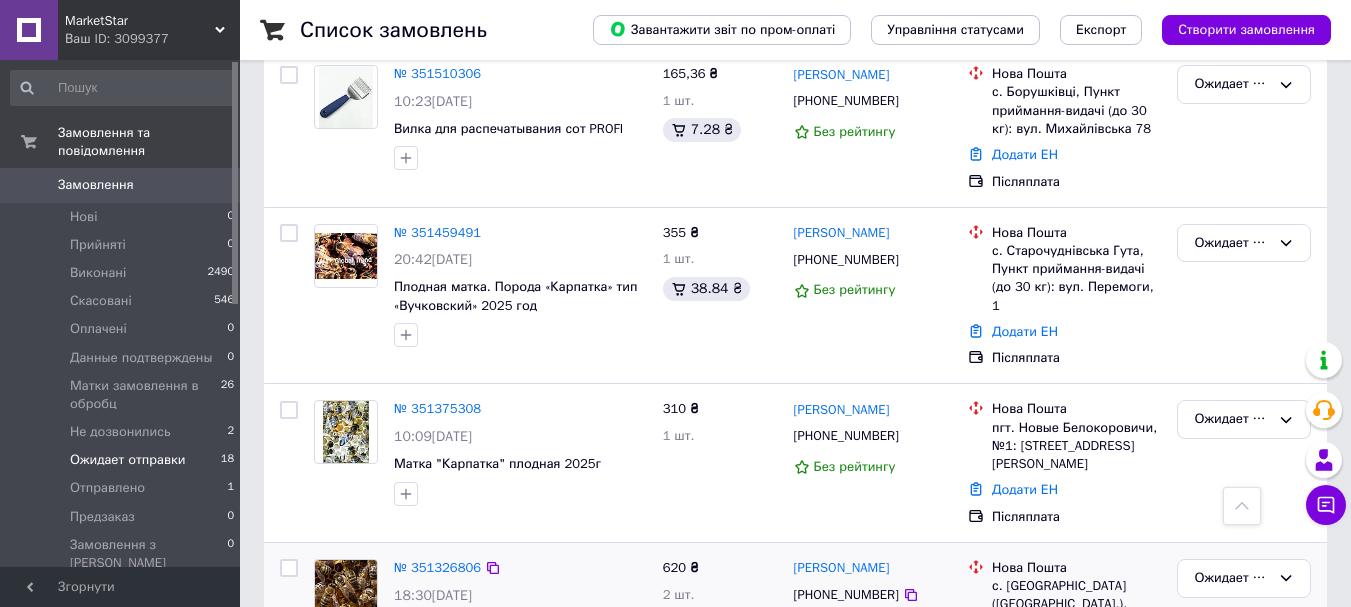 click on "Додати ЕН" at bounding box center [1025, 666] 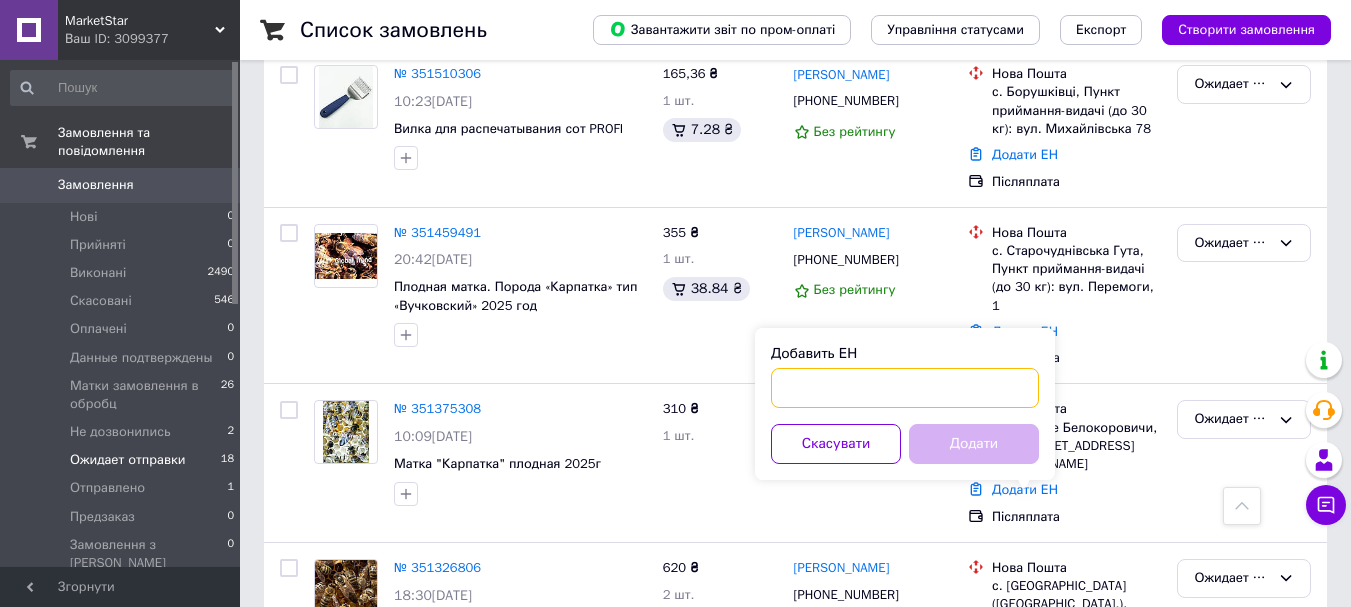 click on "Добавить ЕН" at bounding box center (905, 388) 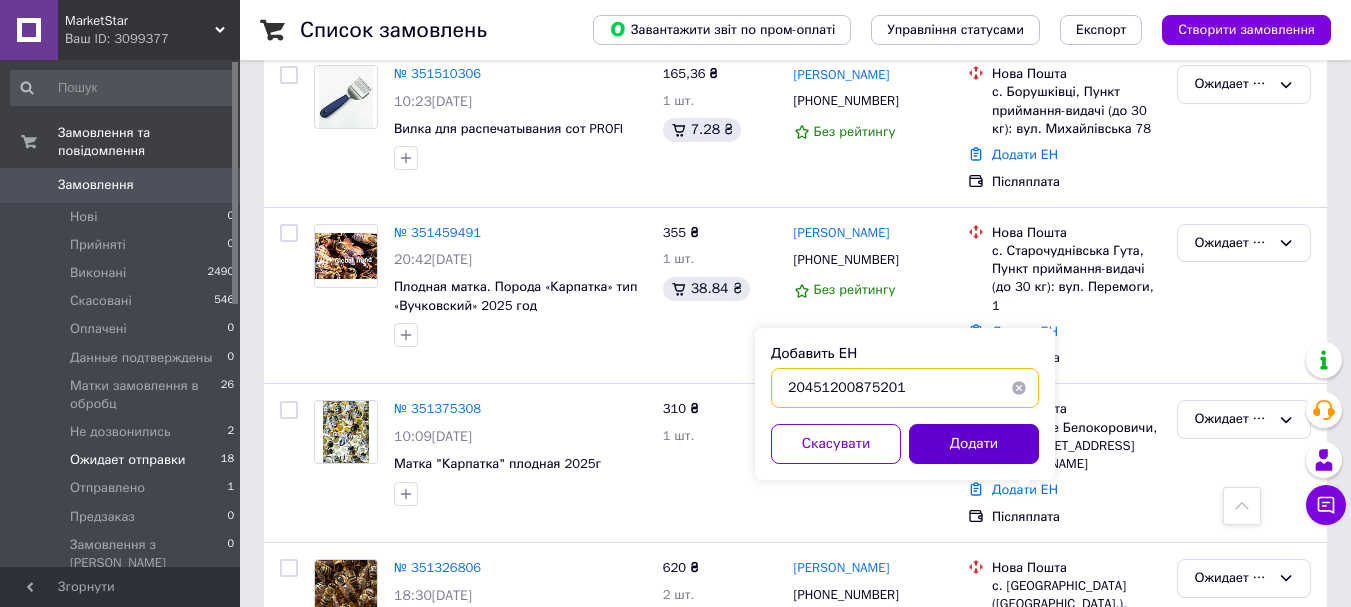 type on "20451200875201" 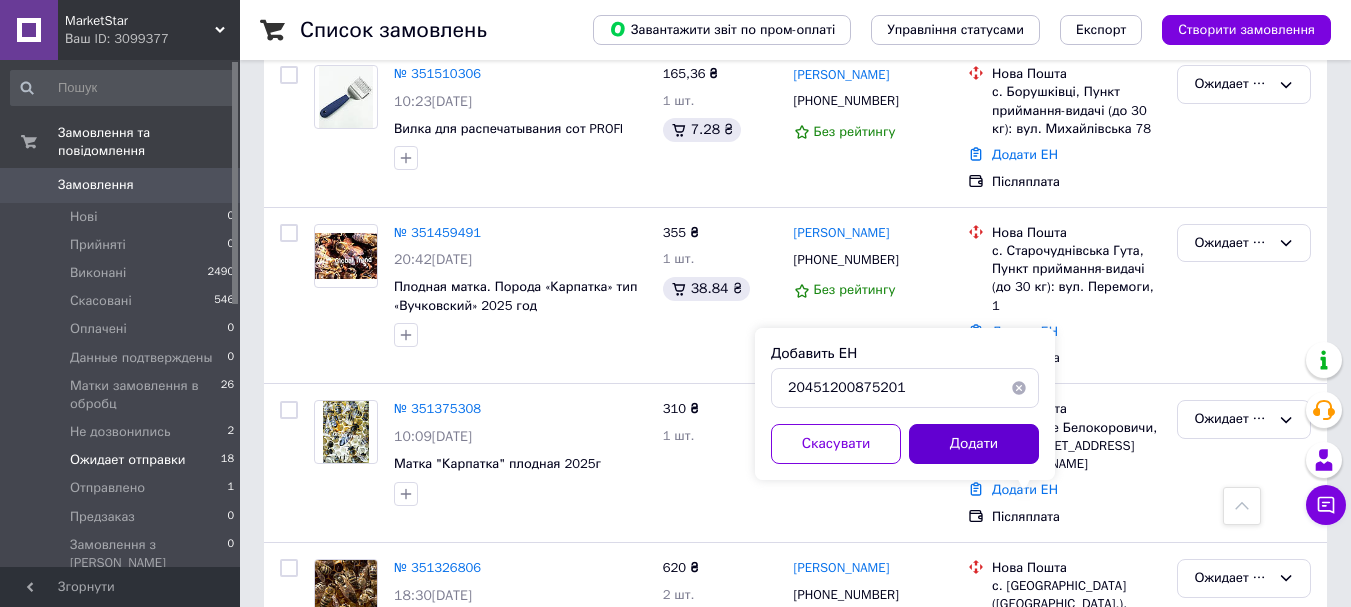 click on "Додати" at bounding box center (974, 444) 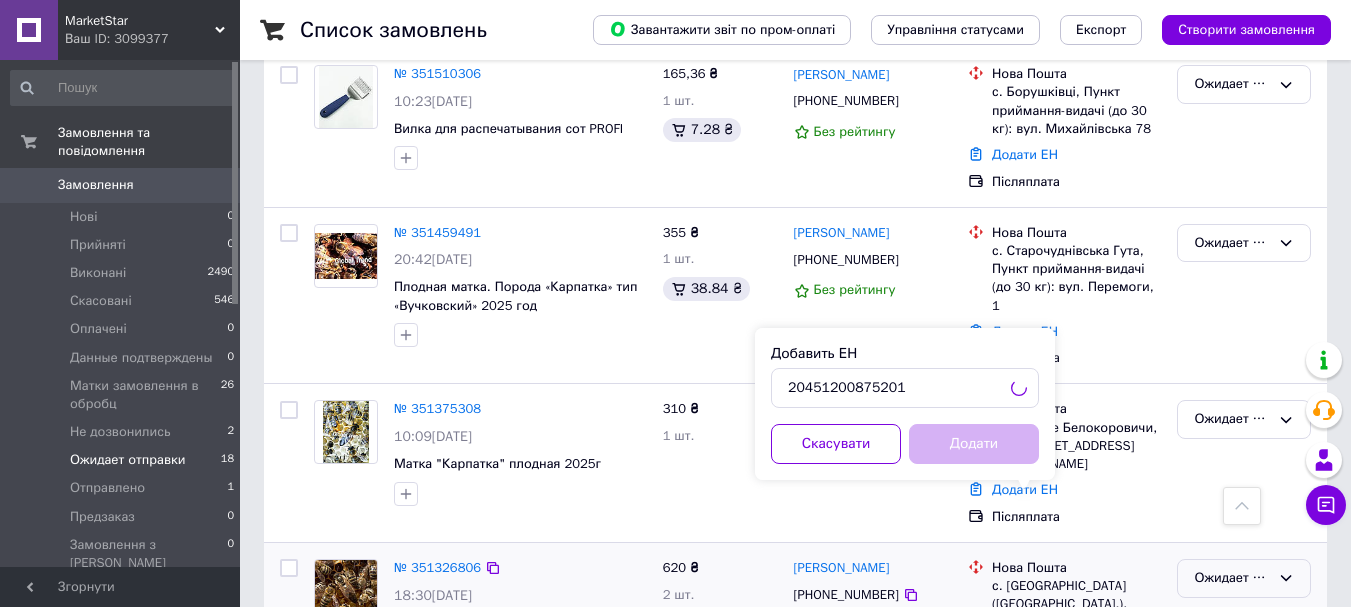 click on "Ожидает отправки" at bounding box center (1232, 578) 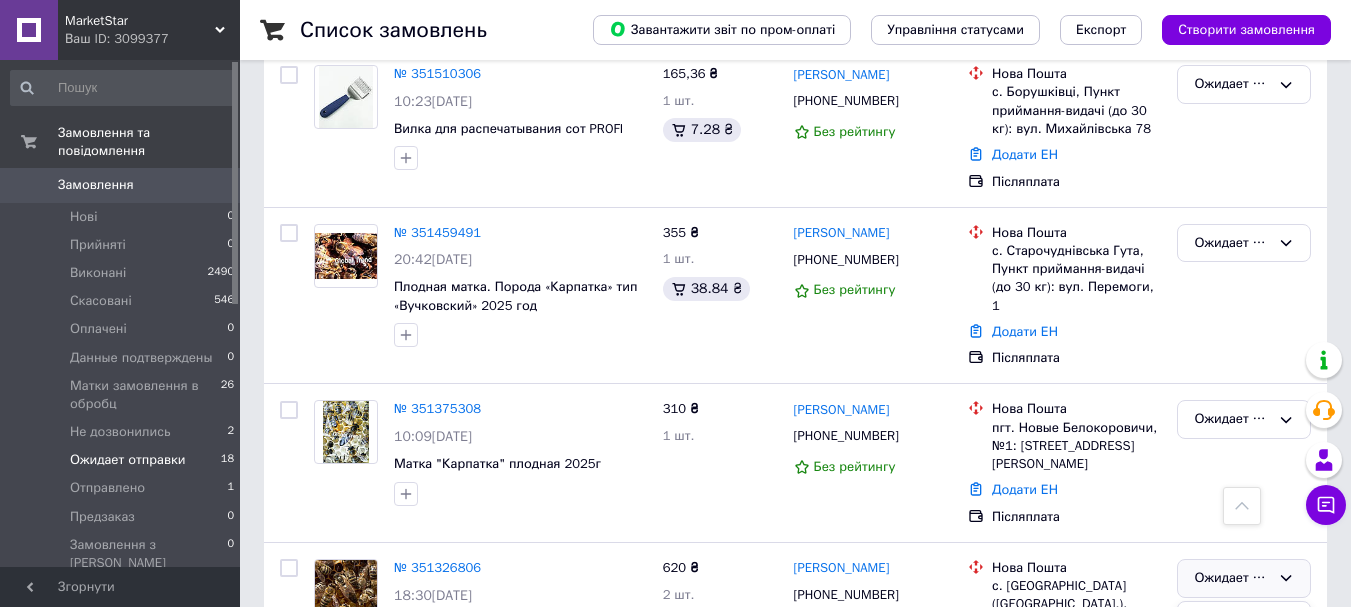 scroll, scrollTop: 246, scrollLeft: 0, axis: vertical 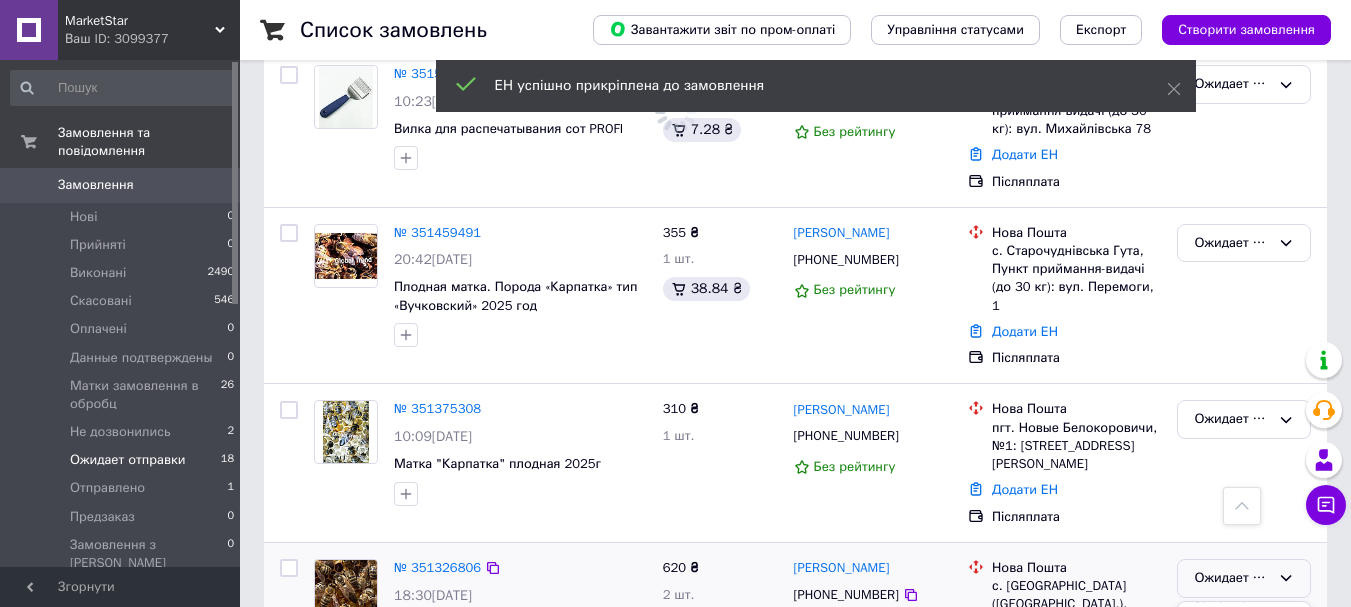 click on "Отправлено" at bounding box center (1244, 712) 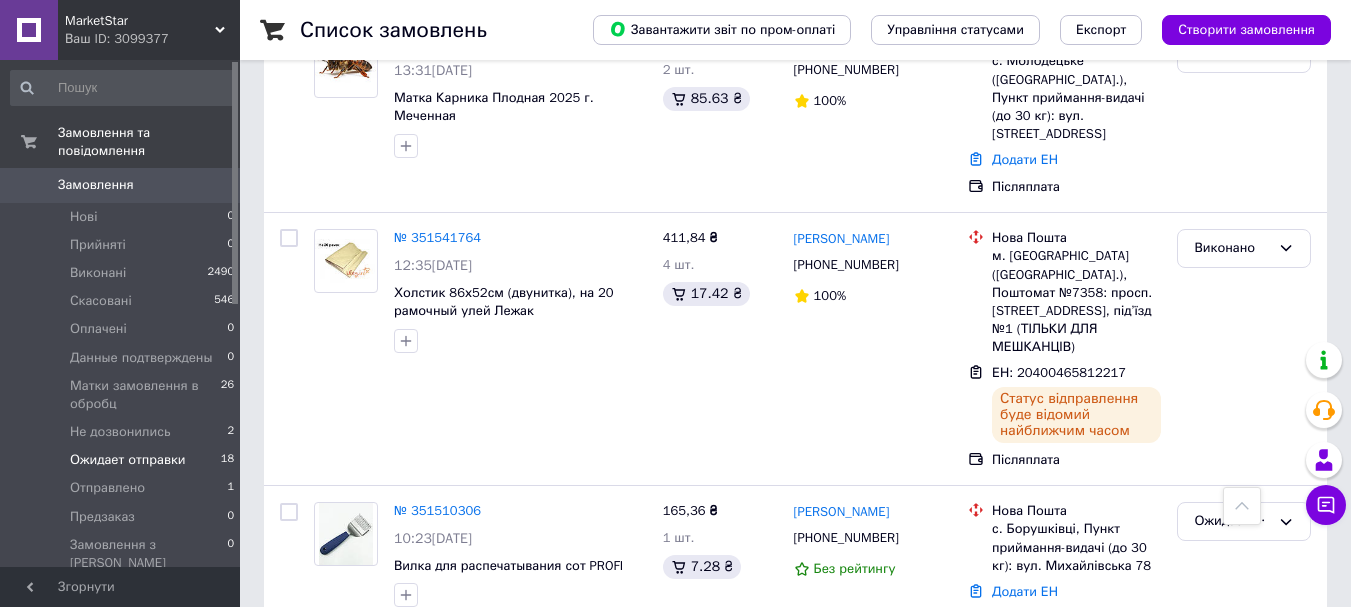 scroll, scrollTop: 2545, scrollLeft: 0, axis: vertical 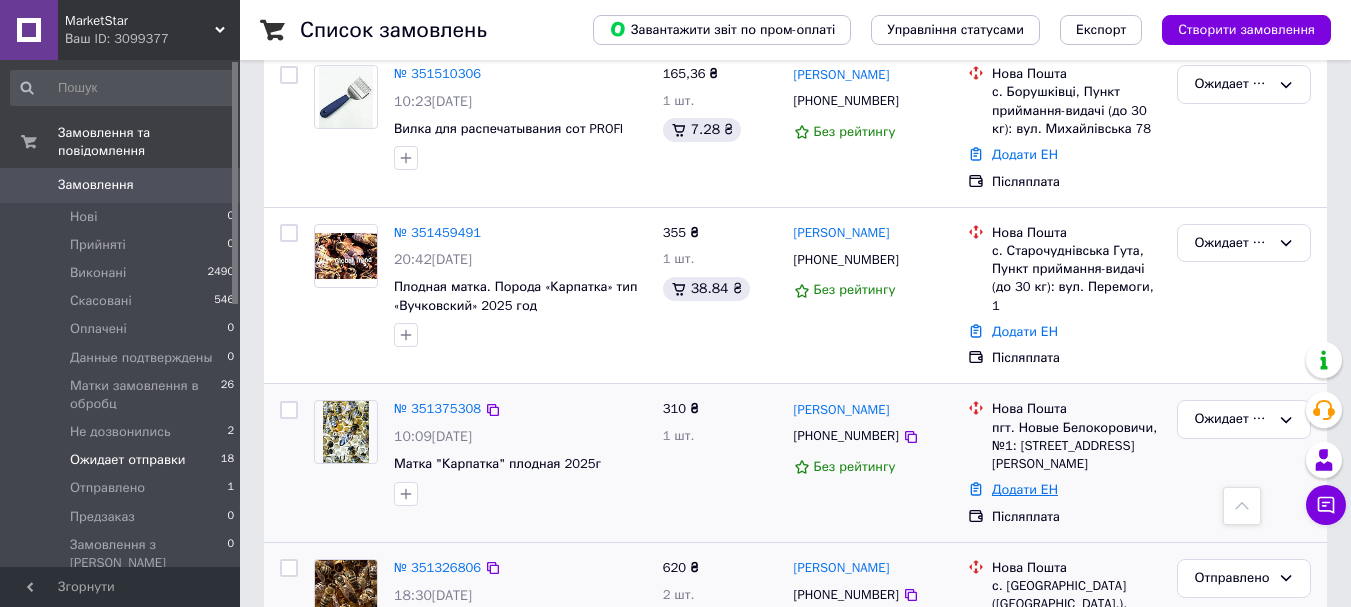 click on "Додати ЕН" at bounding box center (1025, 489) 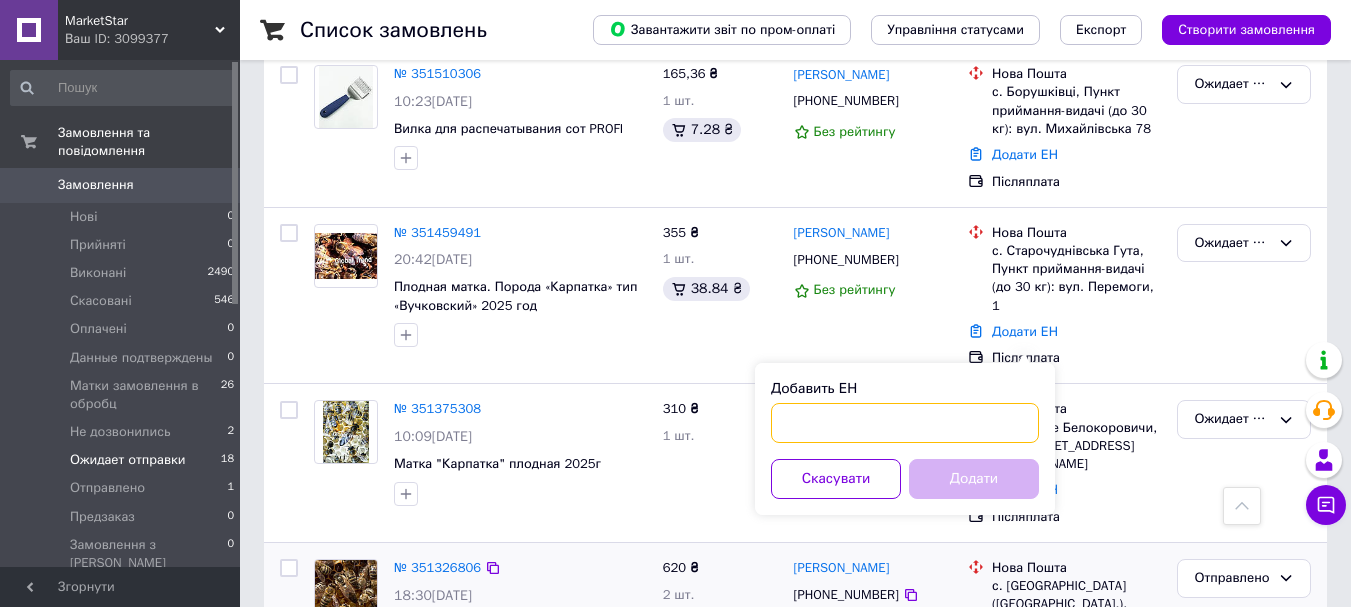 click on "Добавить ЕН" at bounding box center (905, 423) 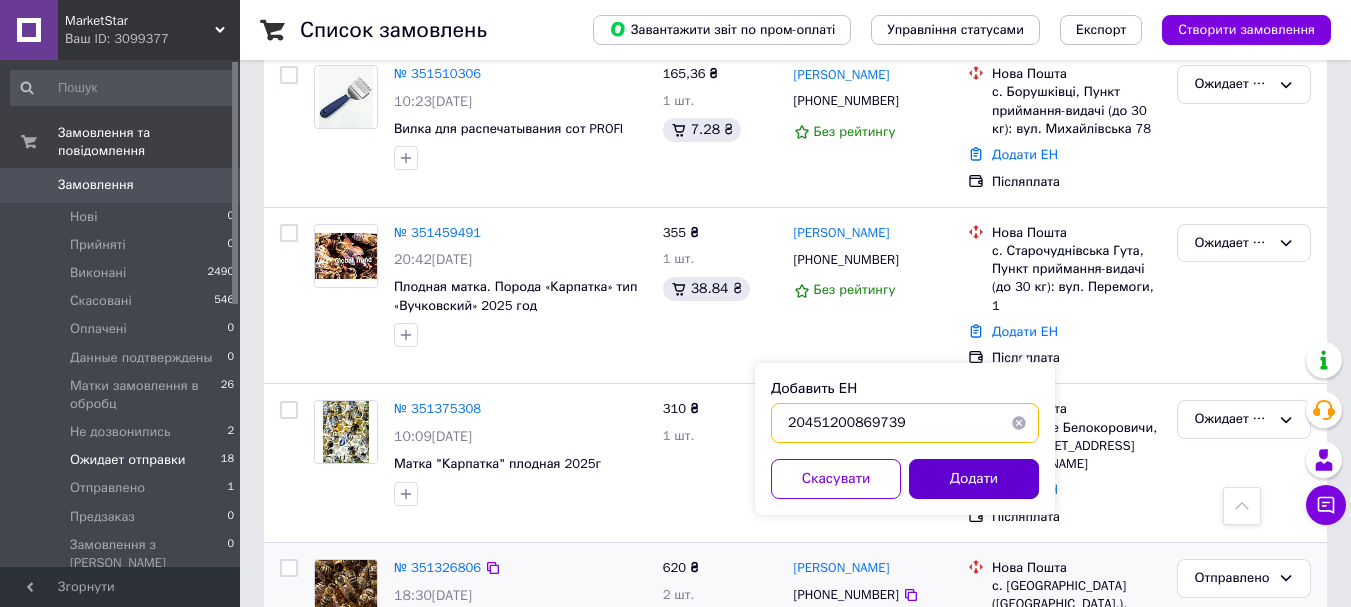 type on "20451200869739" 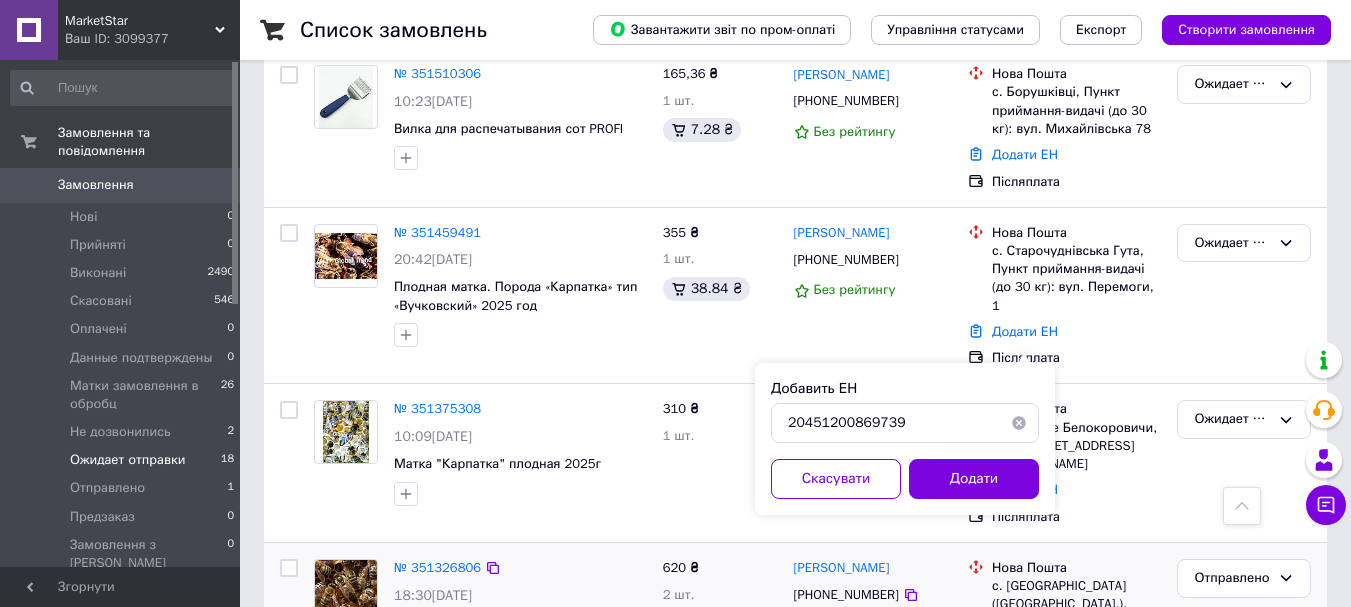 drag, startPoint x: 980, startPoint y: 478, endPoint x: 1142, endPoint y: 416, distance: 173.45892 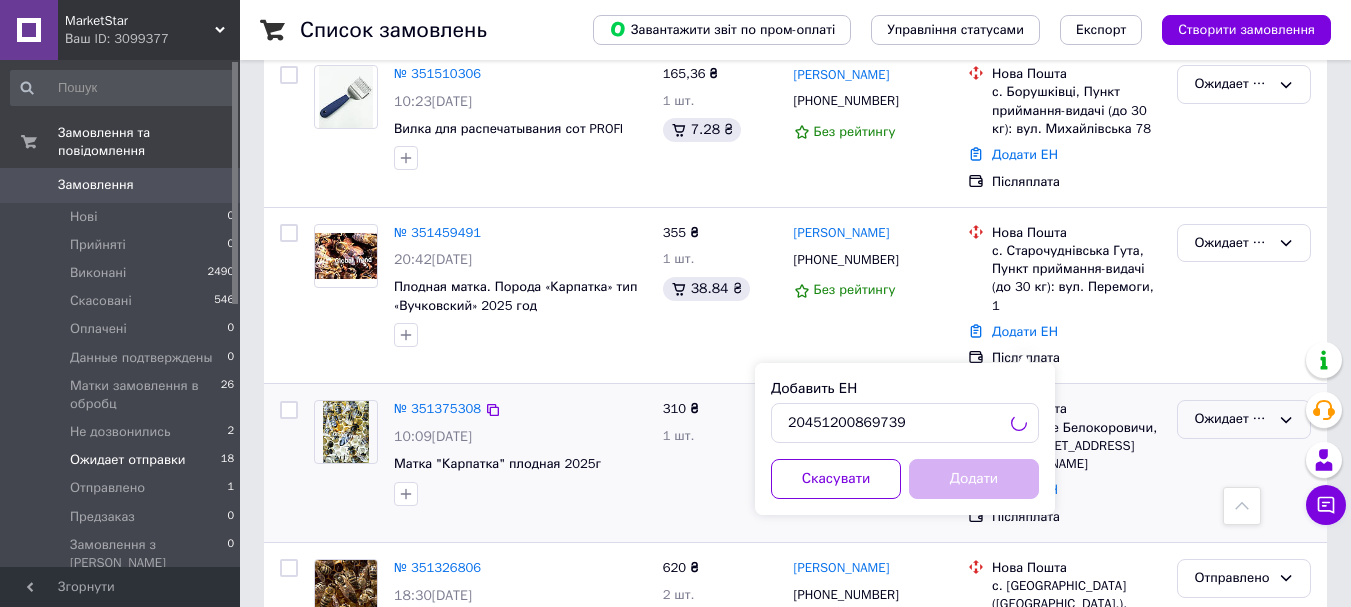 click on "Ожидает отправки" at bounding box center [1244, 419] 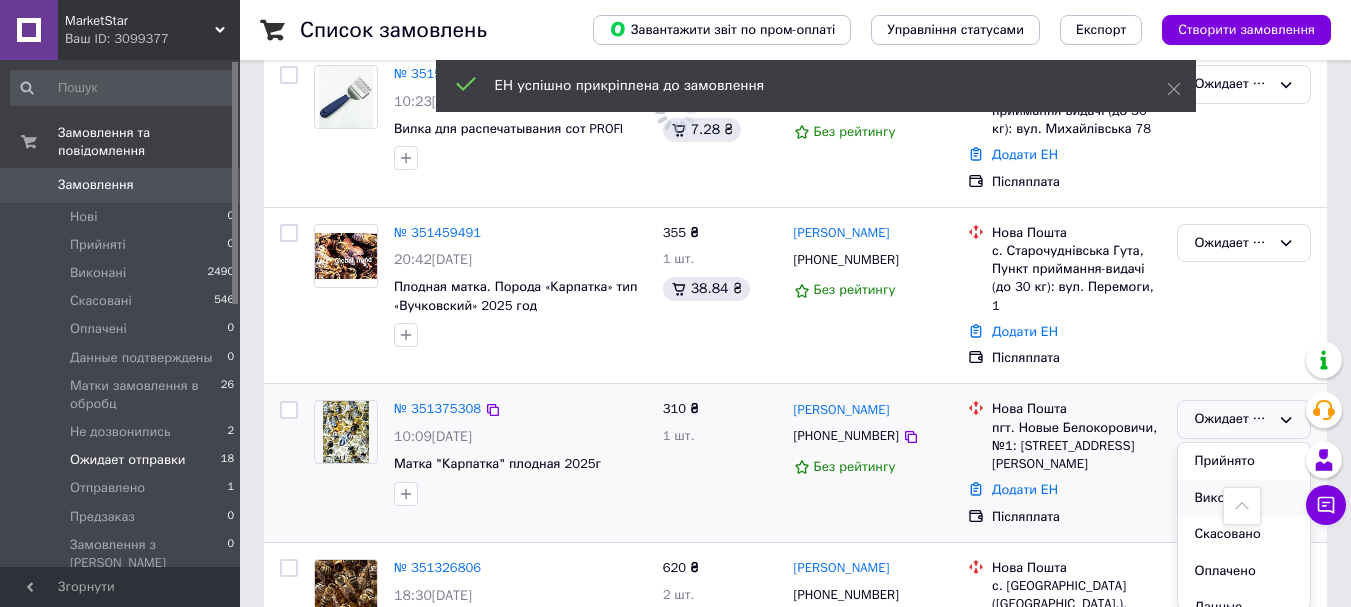 click on "Виконано" at bounding box center [1244, 498] 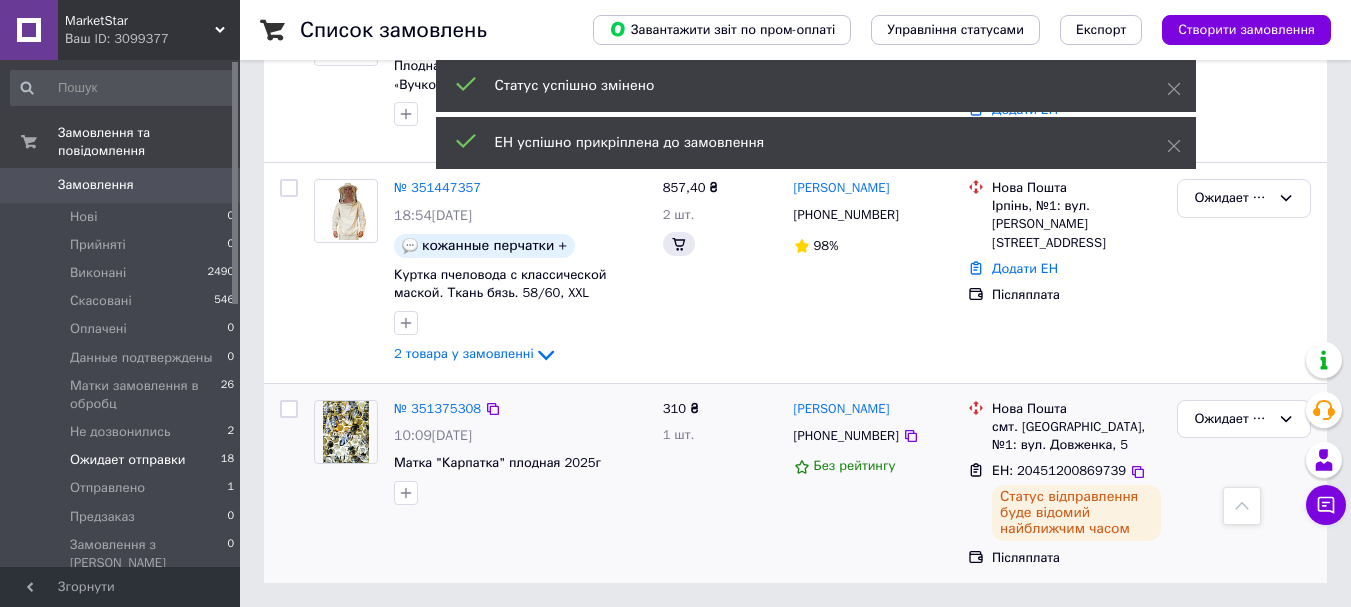 scroll, scrollTop: 1908, scrollLeft: 0, axis: vertical 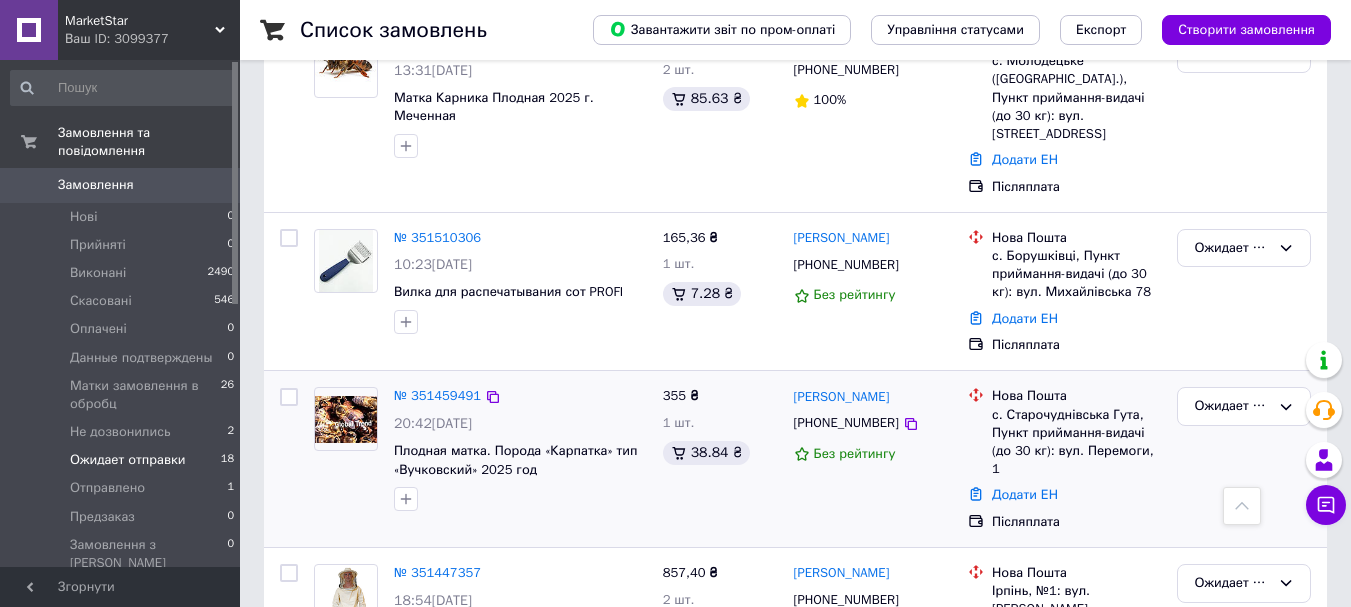 click on "Нова Пошта с. Старочуднівська Гута, Пункт приймання-видачі (до 30 кг): вул. Перемоги, 1" at bounding box center [1064, 432] 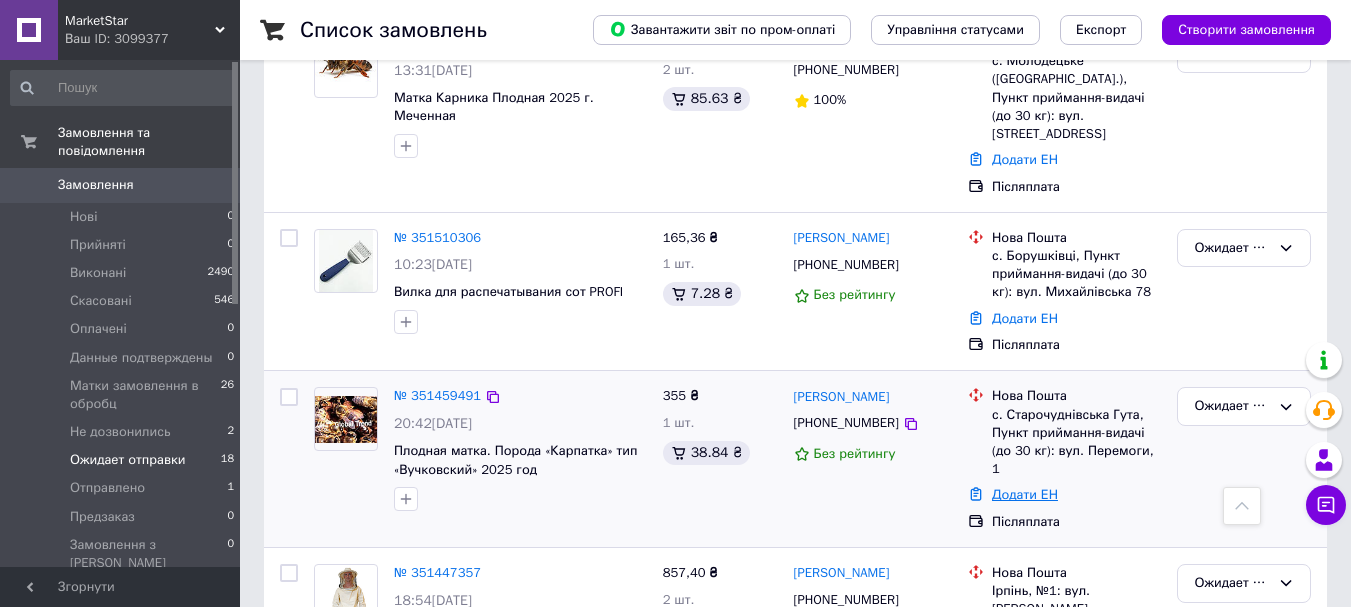 click on "Додати ЕН" at bounding box center [1025, 494] 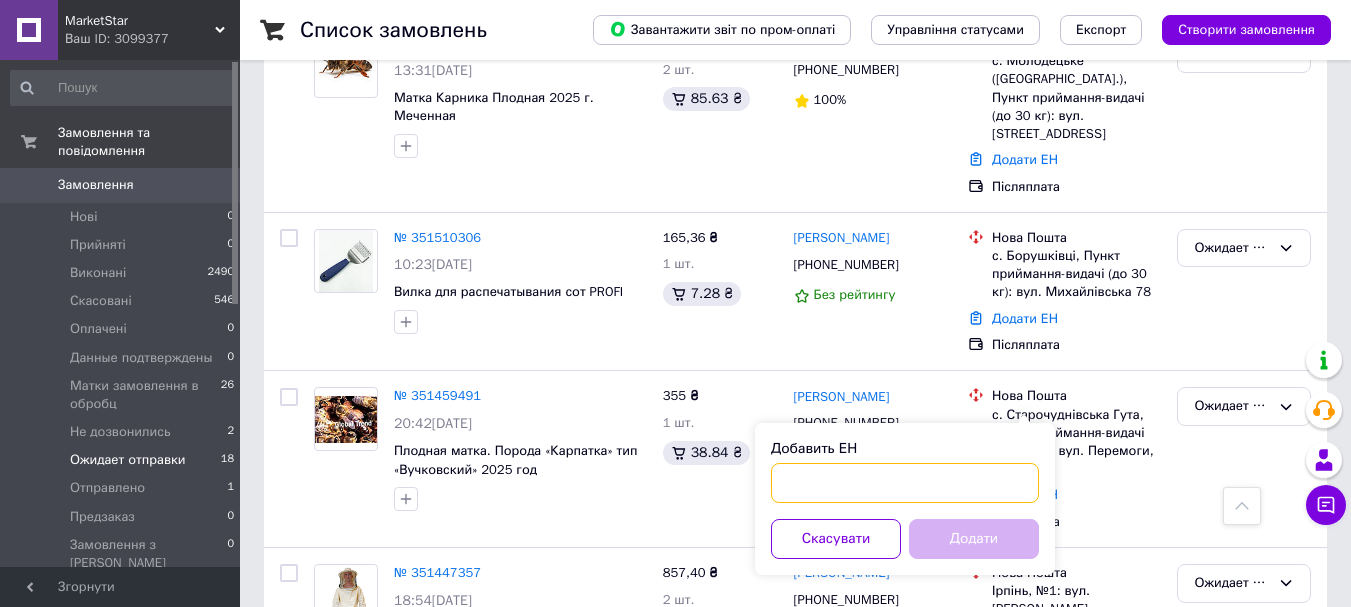 click on "Добавить ЕН" at bounding box center (905, 483) 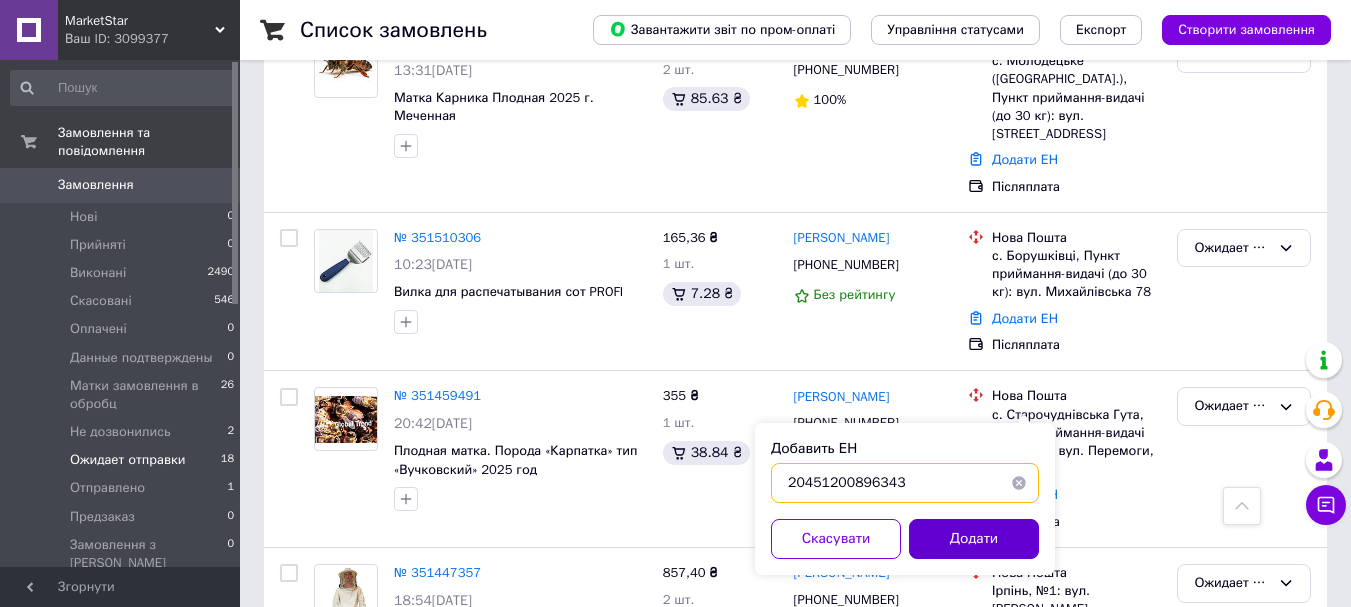 type on "20451200896343" 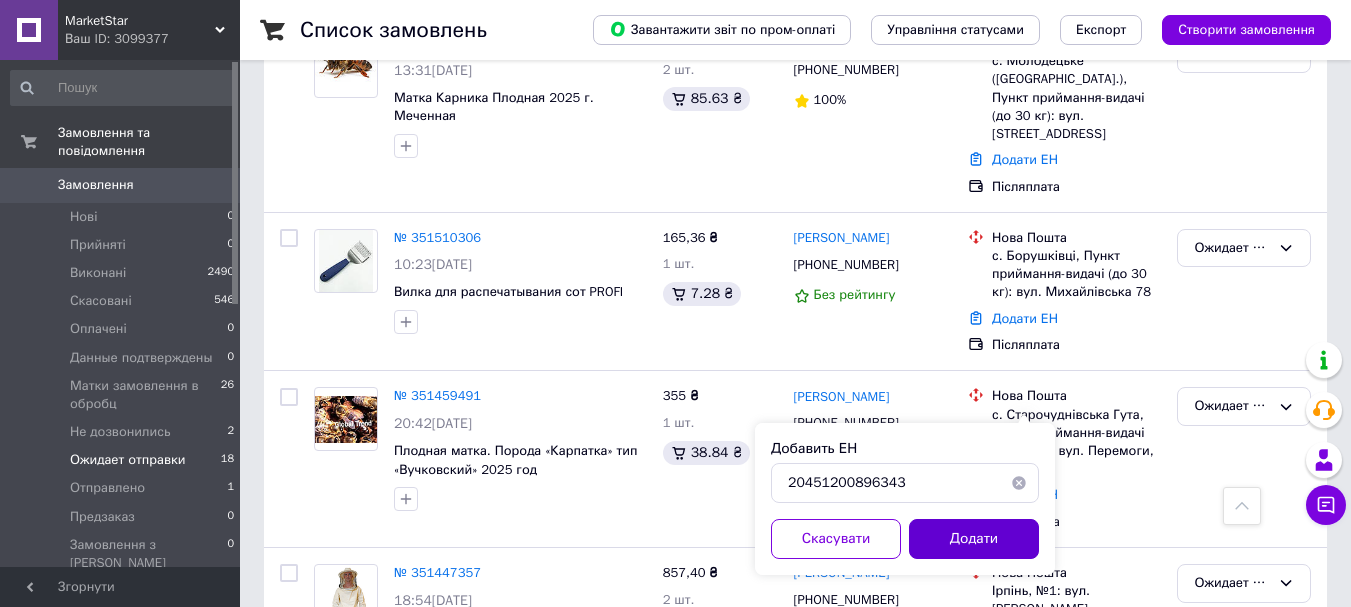 click on "Додати" at bounding box center (974, 539) 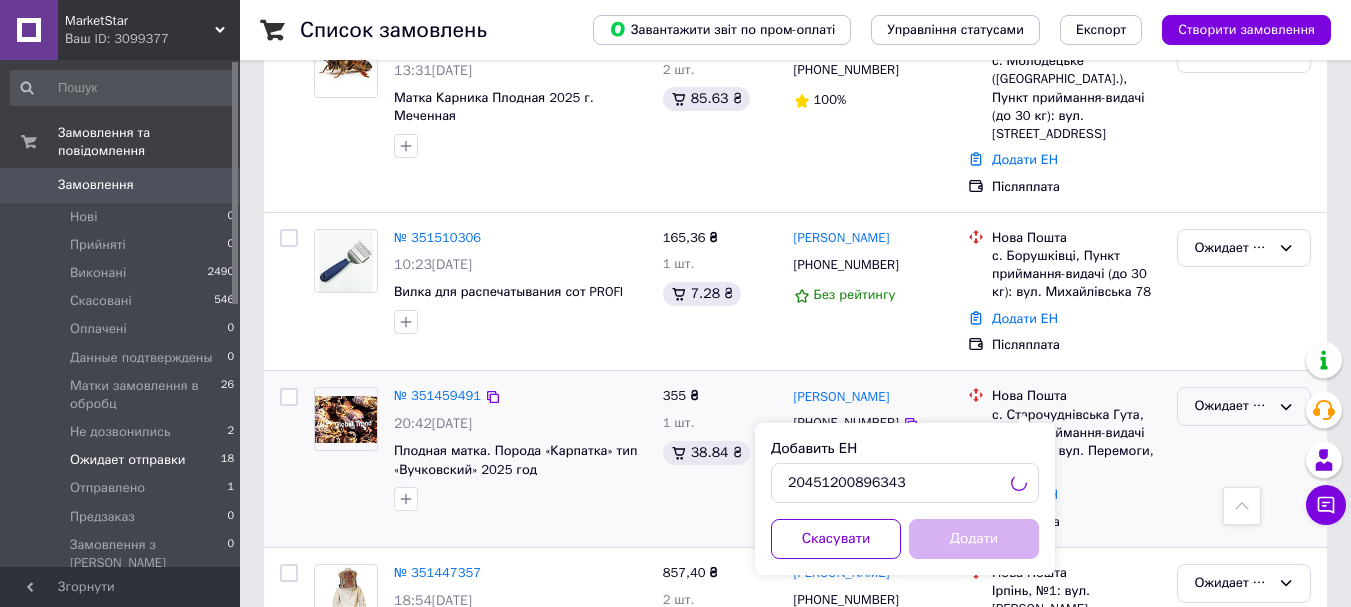 click on "Ожидает отправки" at bounding box center [1244, 406] 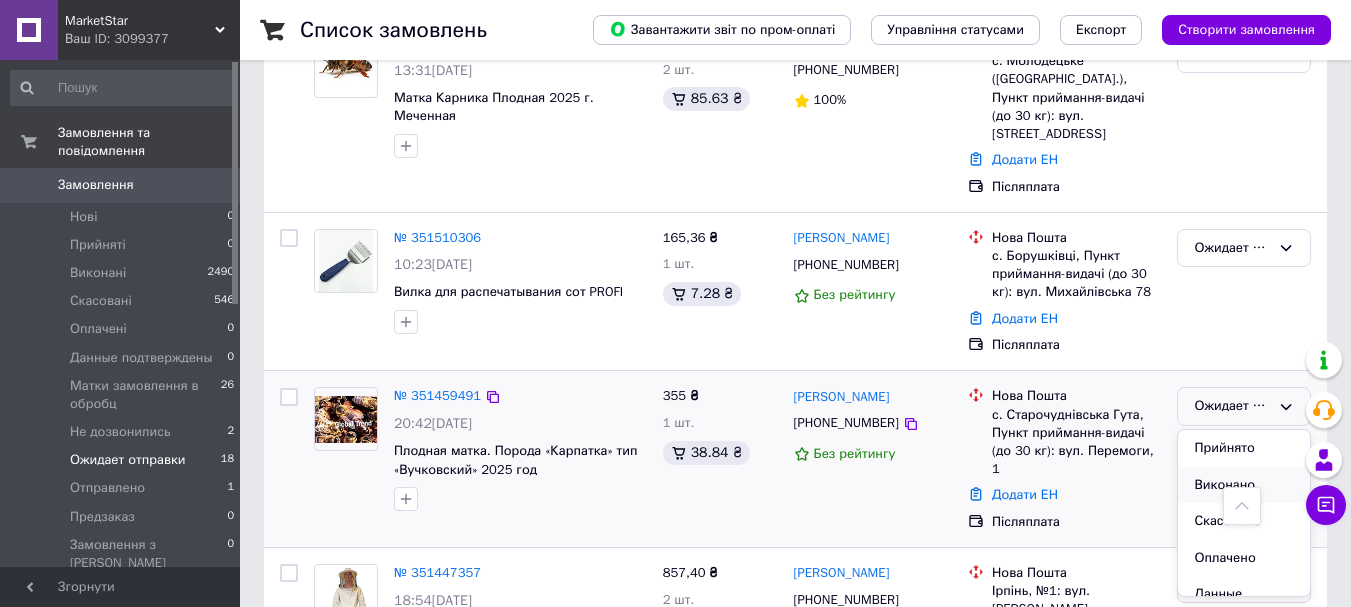 click on "Виконано" at bounding box center [1244, 485] 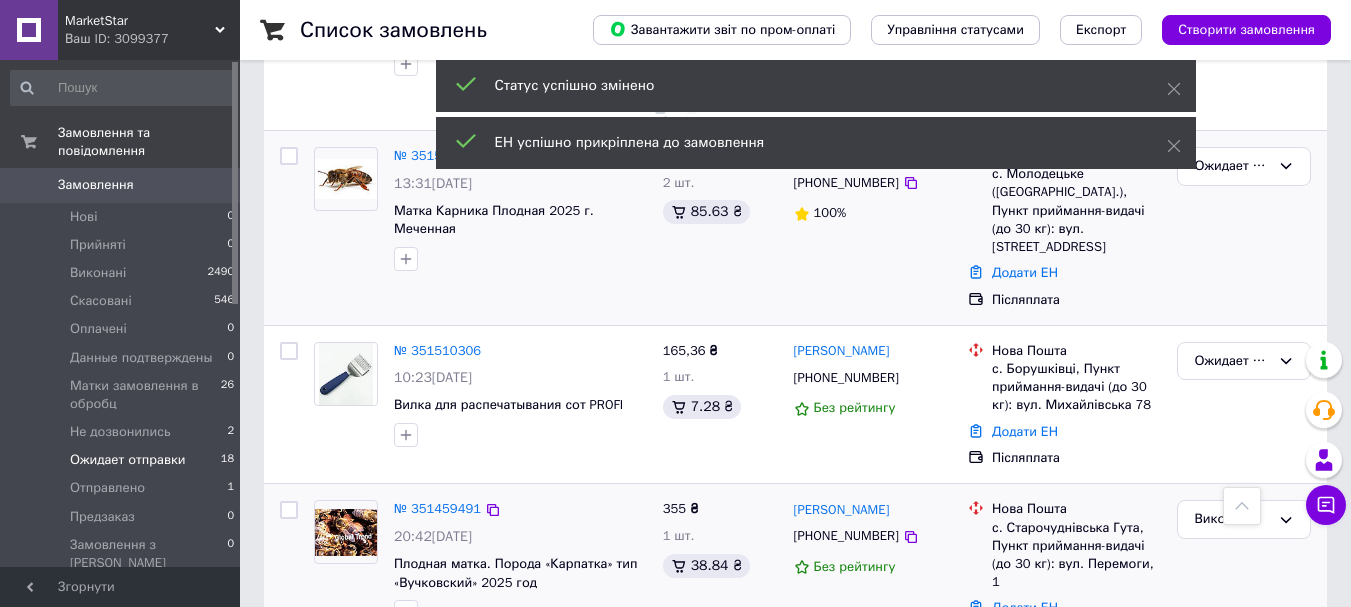 scroll, scrollTop: 1608, scrollLeft: 0, axis: vertical 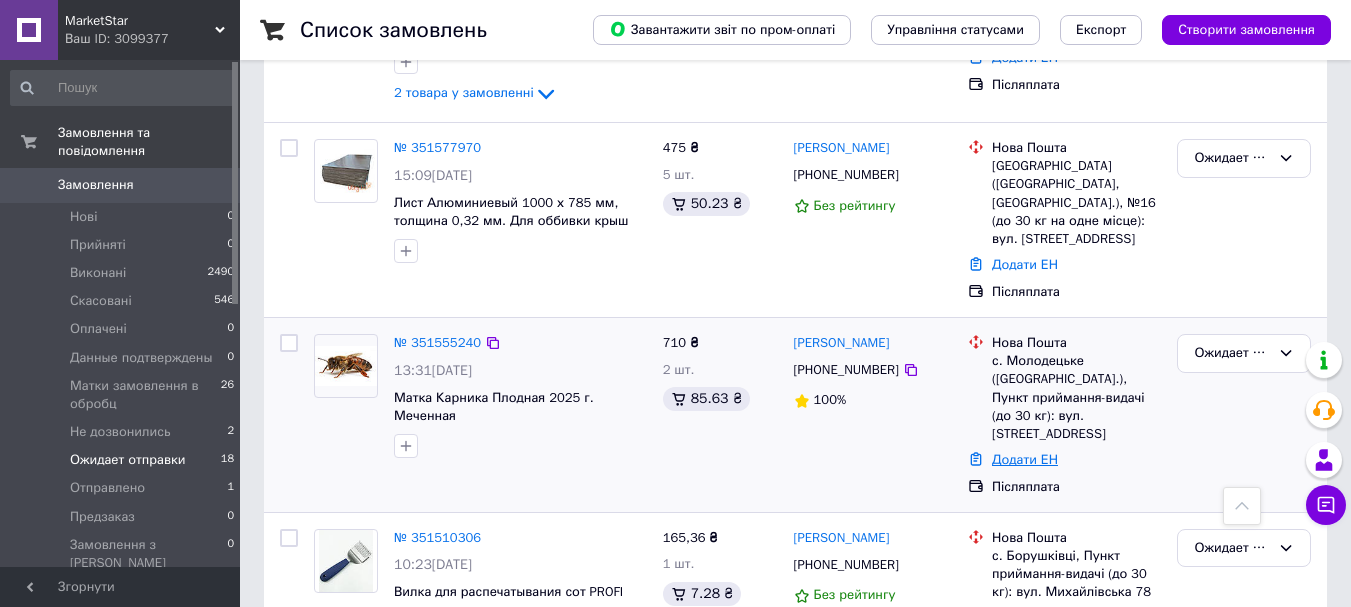 click on "Додати ЕН" at bounding box center (1025, 459) 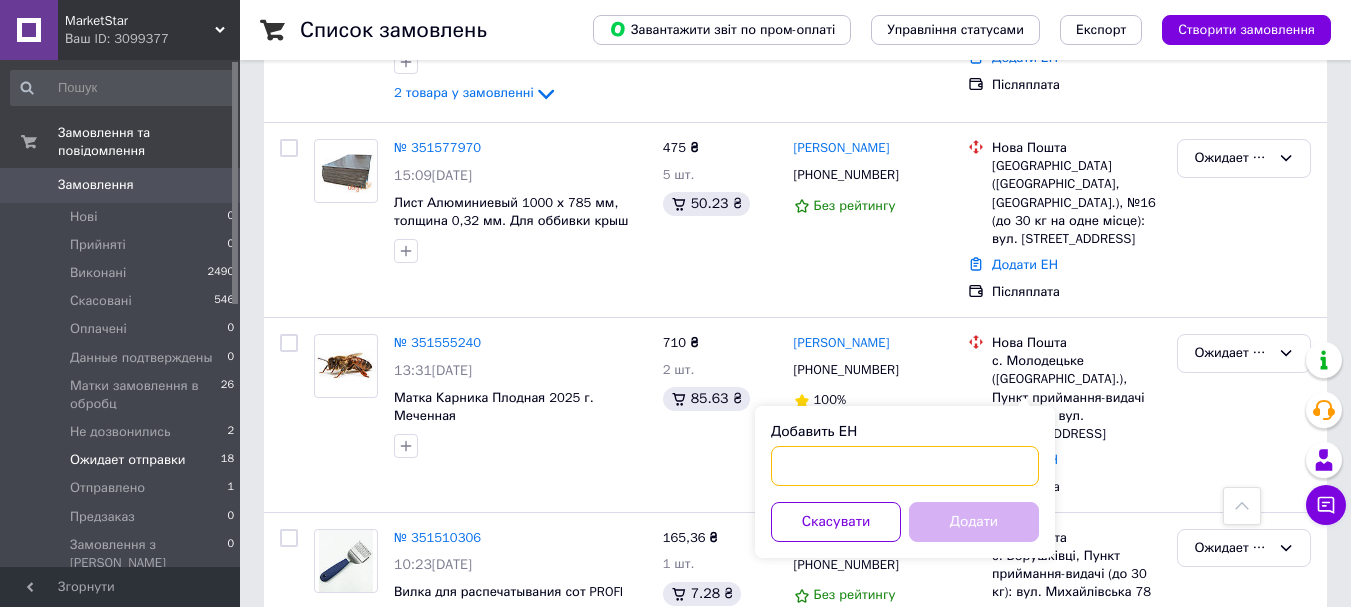 drag, startPoint x: 868, startPoint y: 466, endPoint x: 926, endPoint y: 486, distance: 61.351448 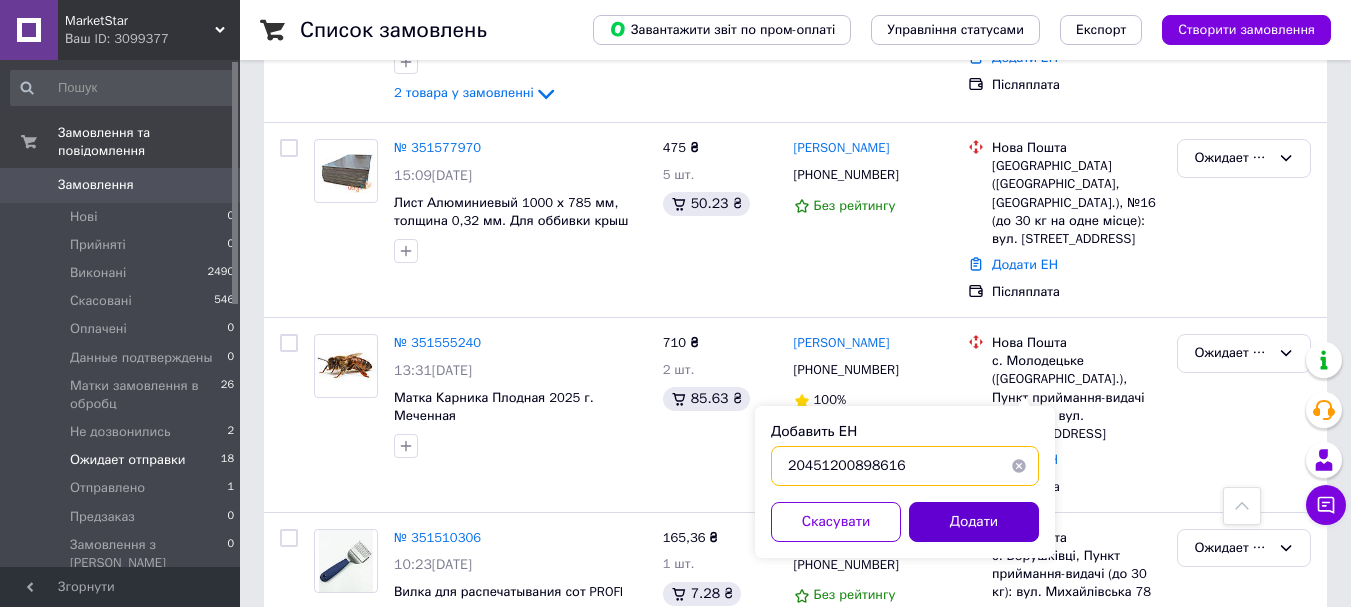 type on "20451200898616" 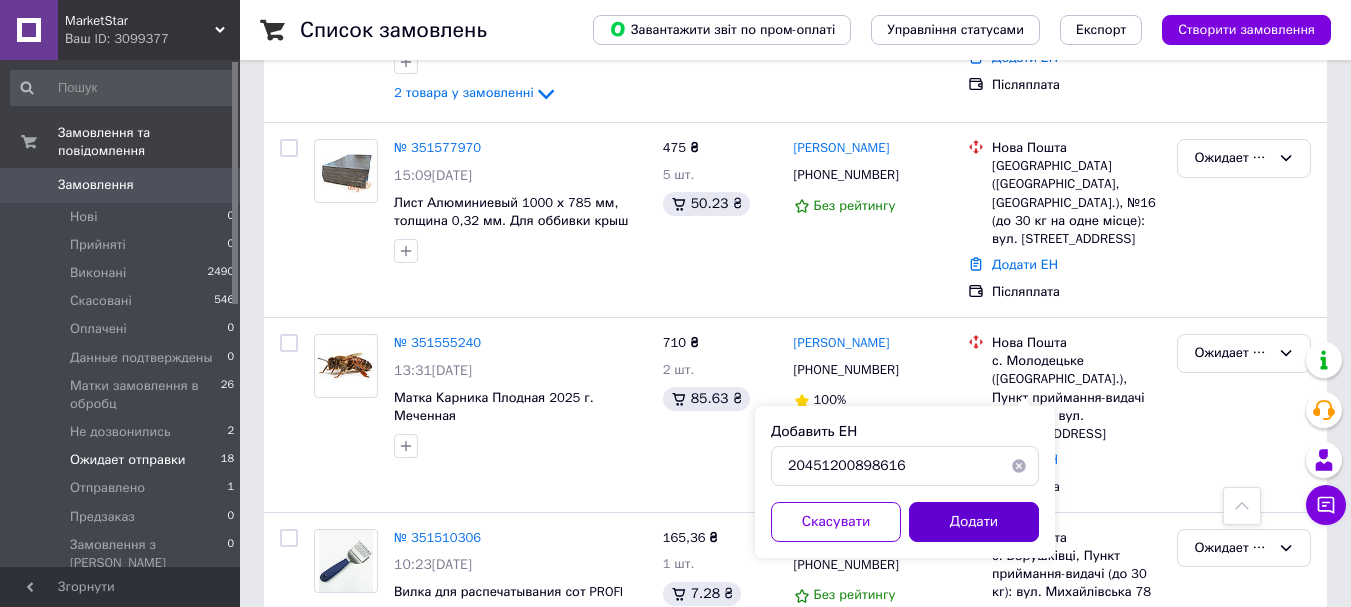 click on "Додати" at bounding box center [974, 522] 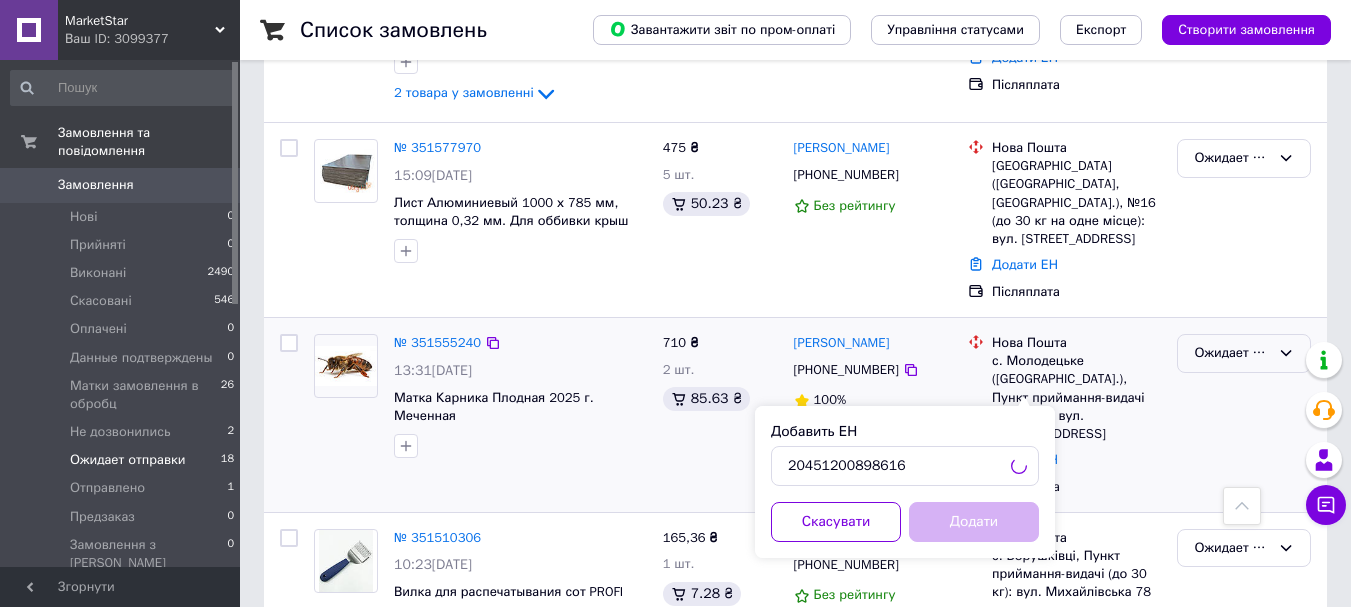 click on "Ожидает отправки" at bounding box center (1244, 353) 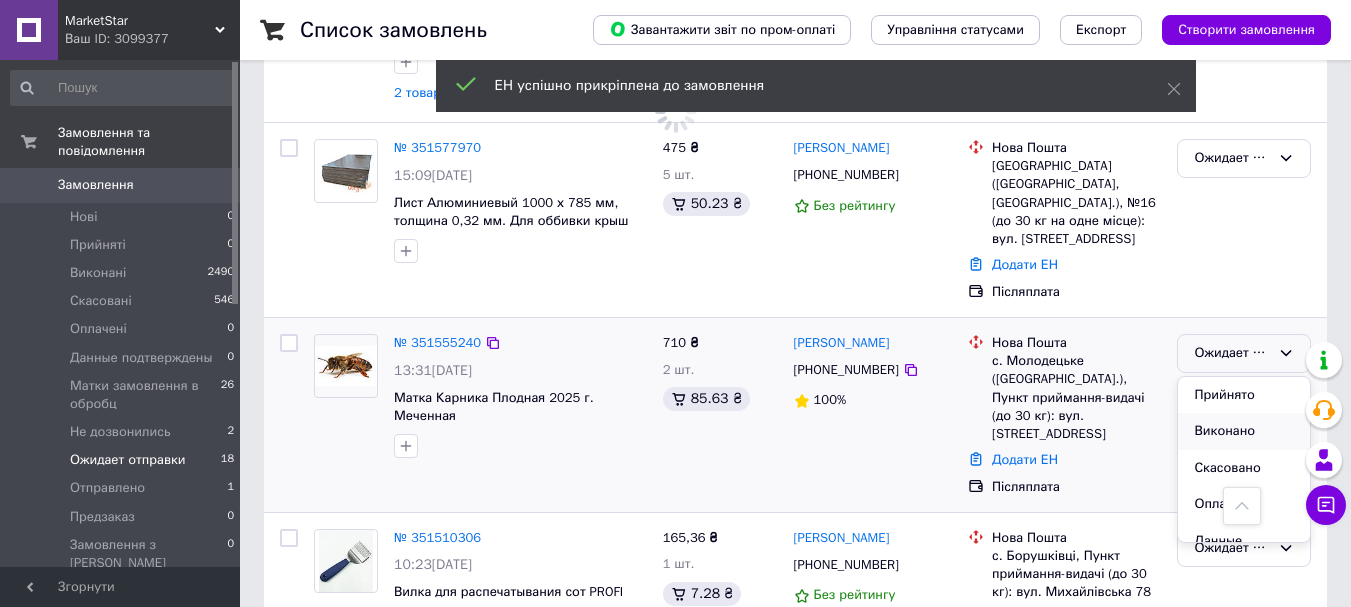 click on "Виконано" at bounding box center (1244, 431) 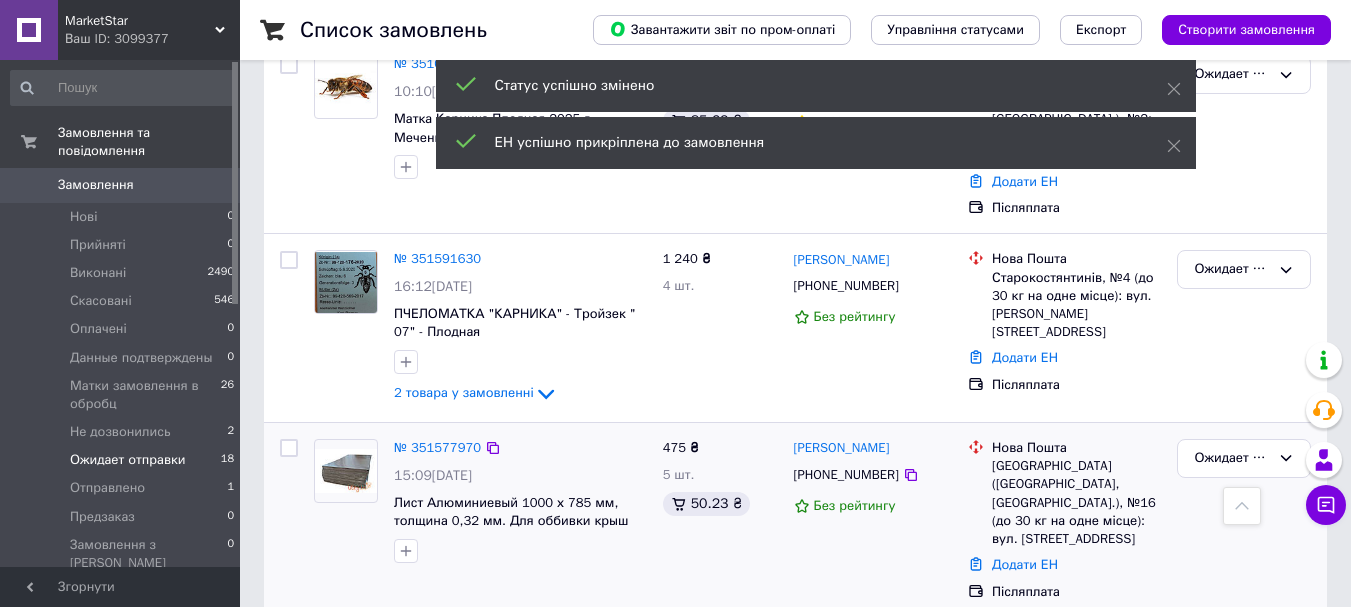 scroll, scrollTop: 1208, scrollLeft: 0, axis: vertical 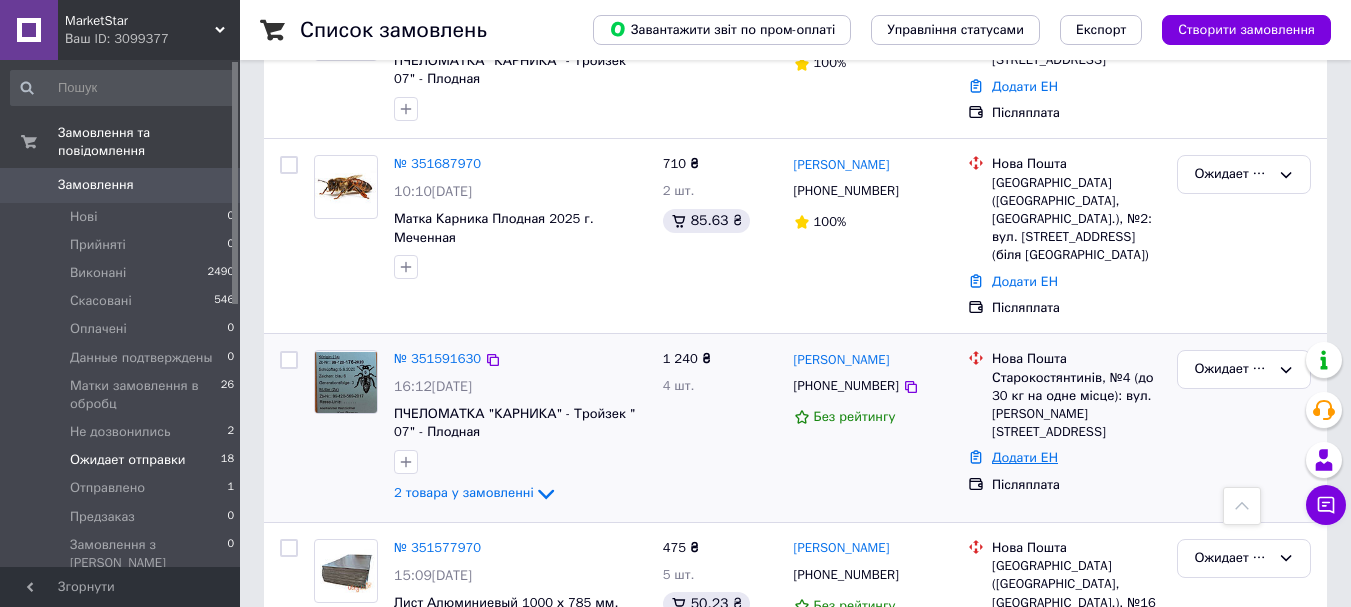 click on "Додати ЕН" at bounding box center [1025, 457] 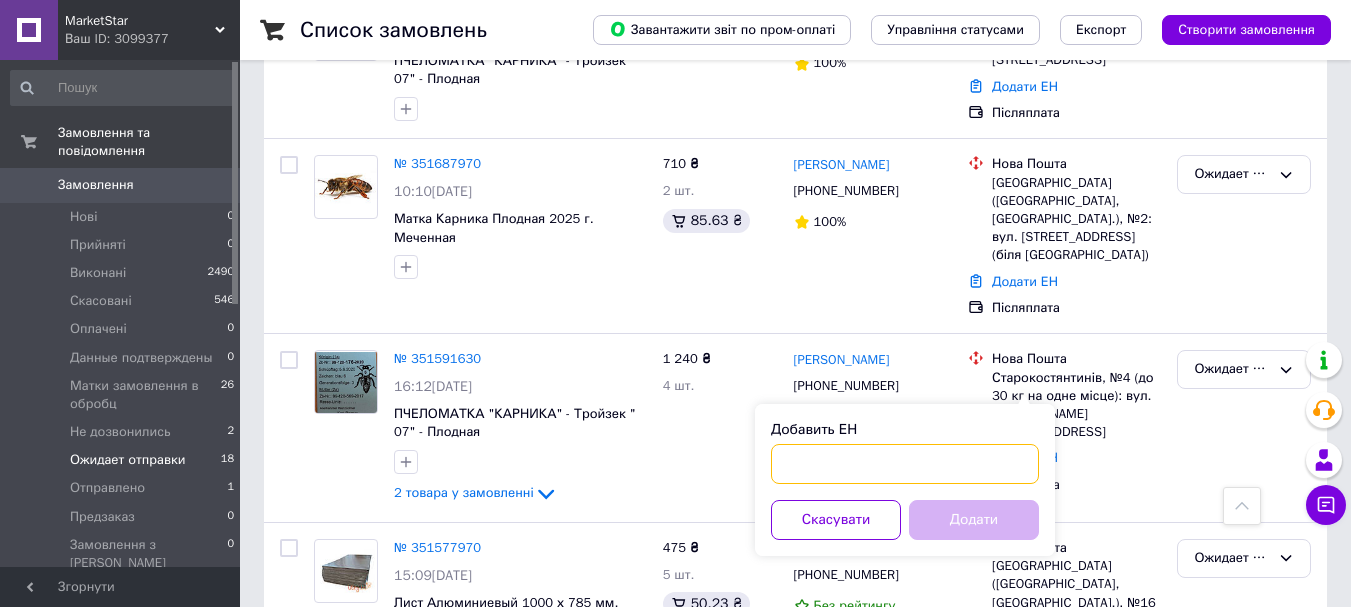drag, startPoint x: 925, startPoint y: 460, endPoint x: 945, endPoint y: 478, distance: 26.907248 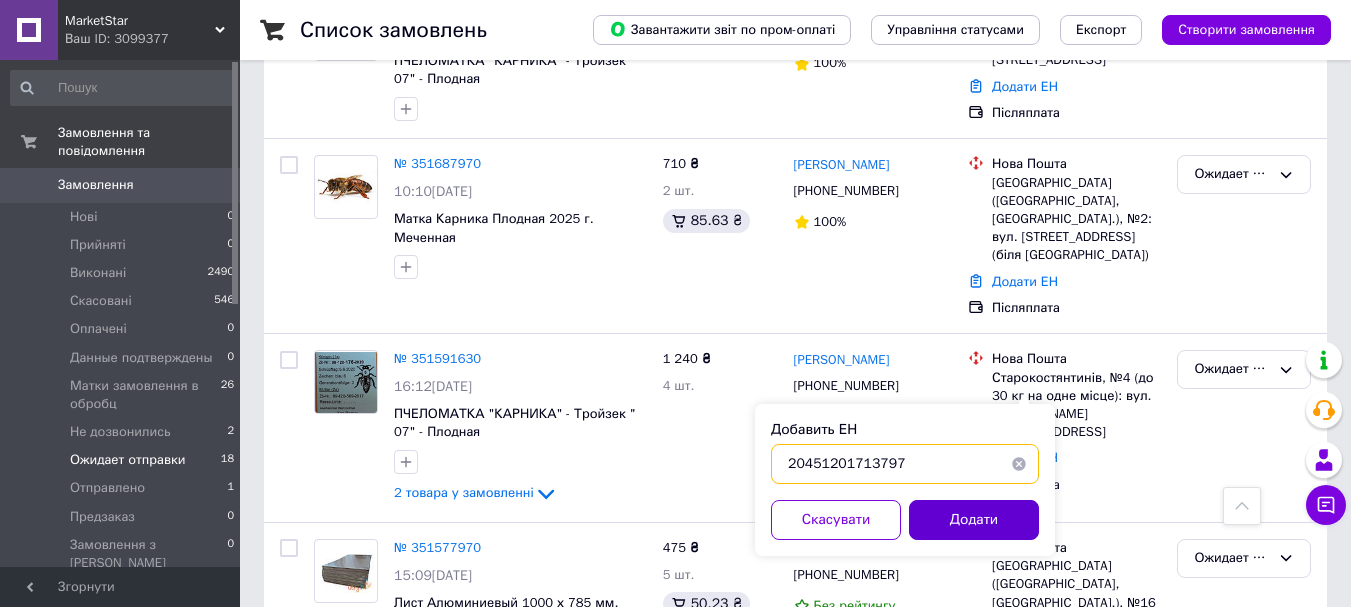 type on "20451201713797" 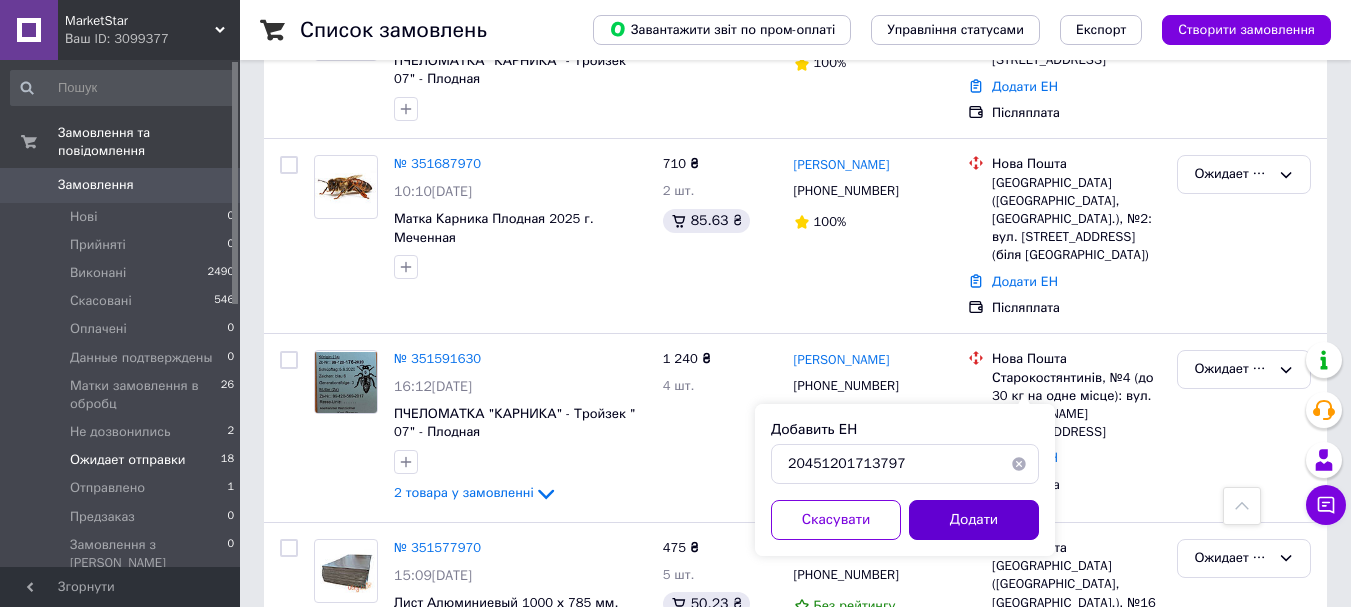 click on "Додати" at bounding box center (974, 520) 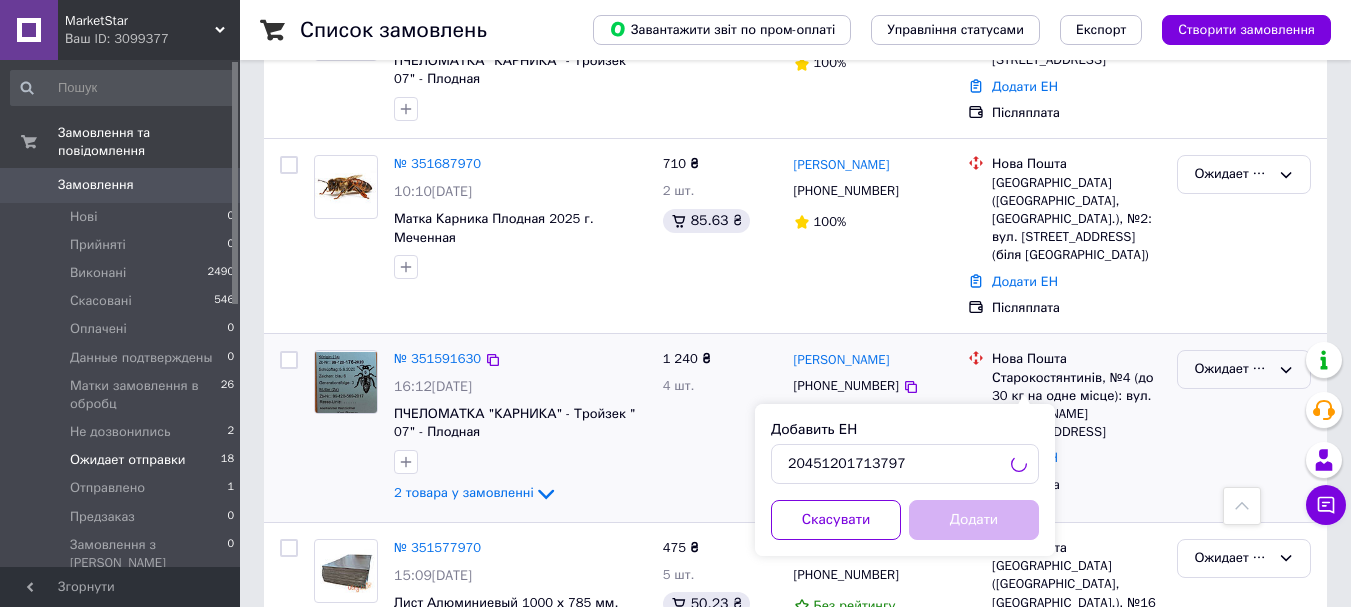 click on "Ожидает отправки" at bounding box center (1232, 369) 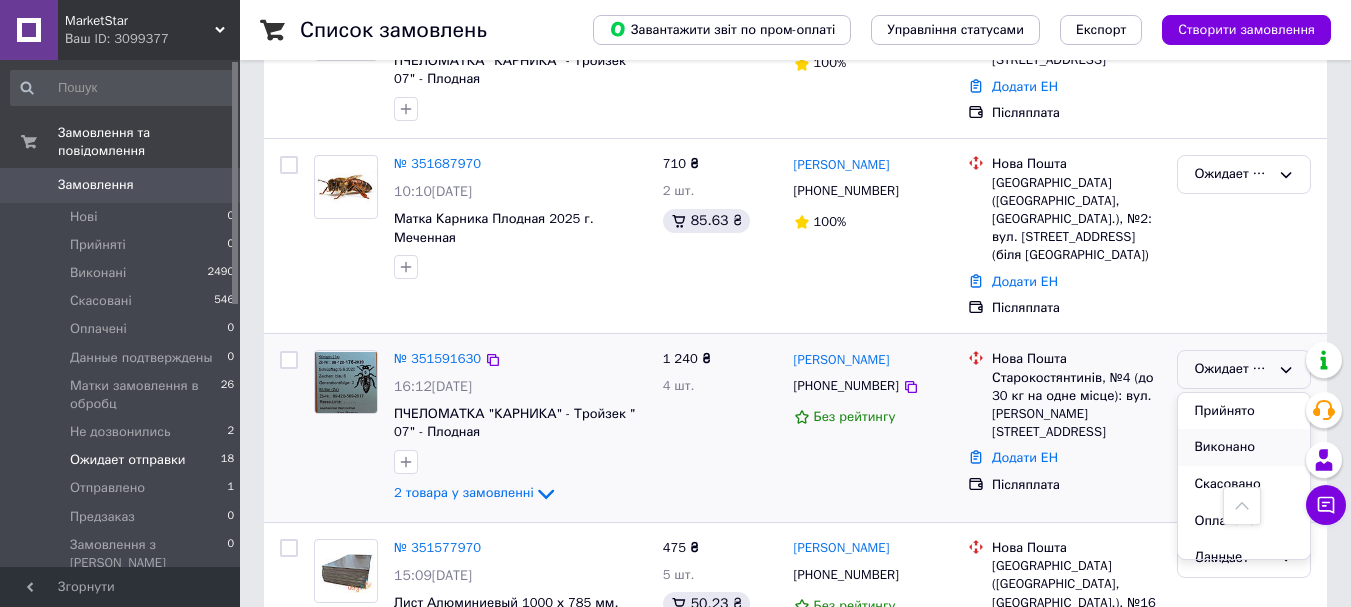 click on "Виконано" at bounding box center (1244, 447) 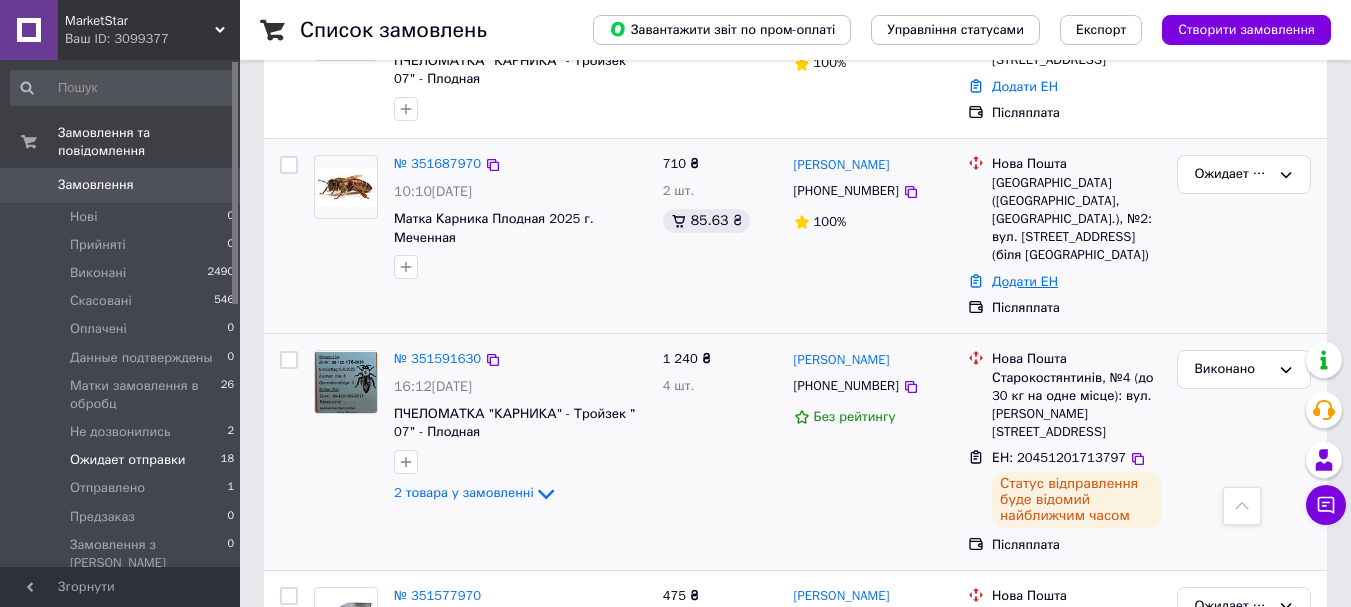click on "Додати ЕН" at bounding box center [1025, 281] 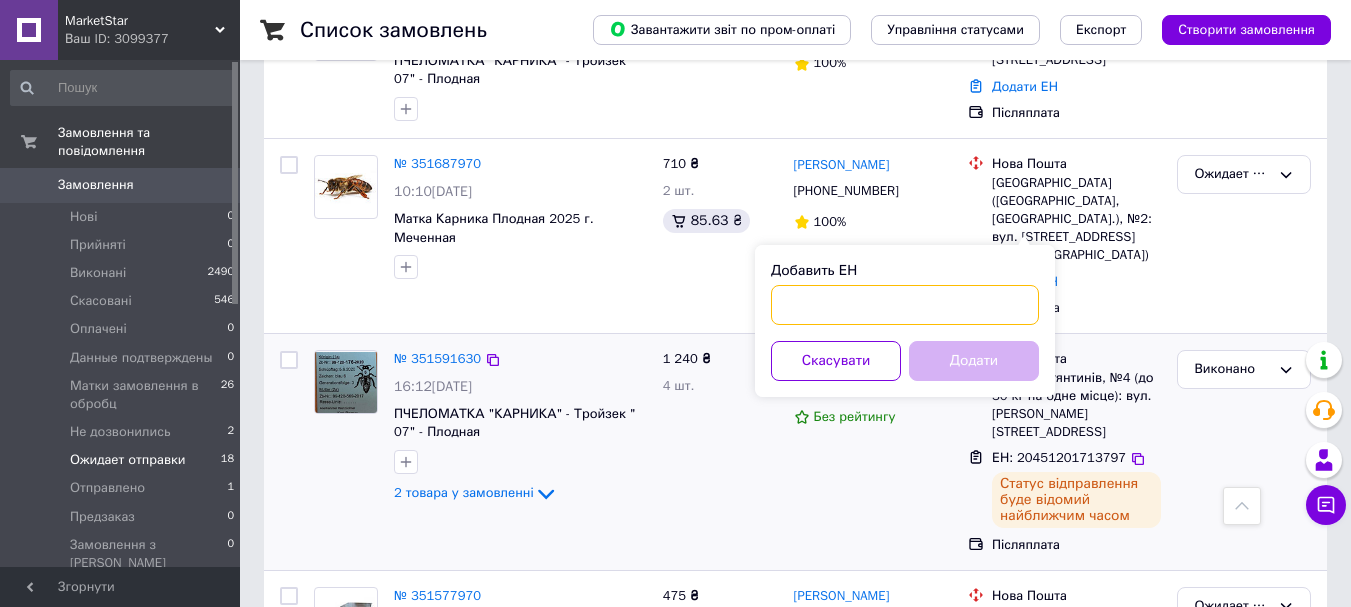 click on "Добавить ЕН" at bounding box center [905, 305] 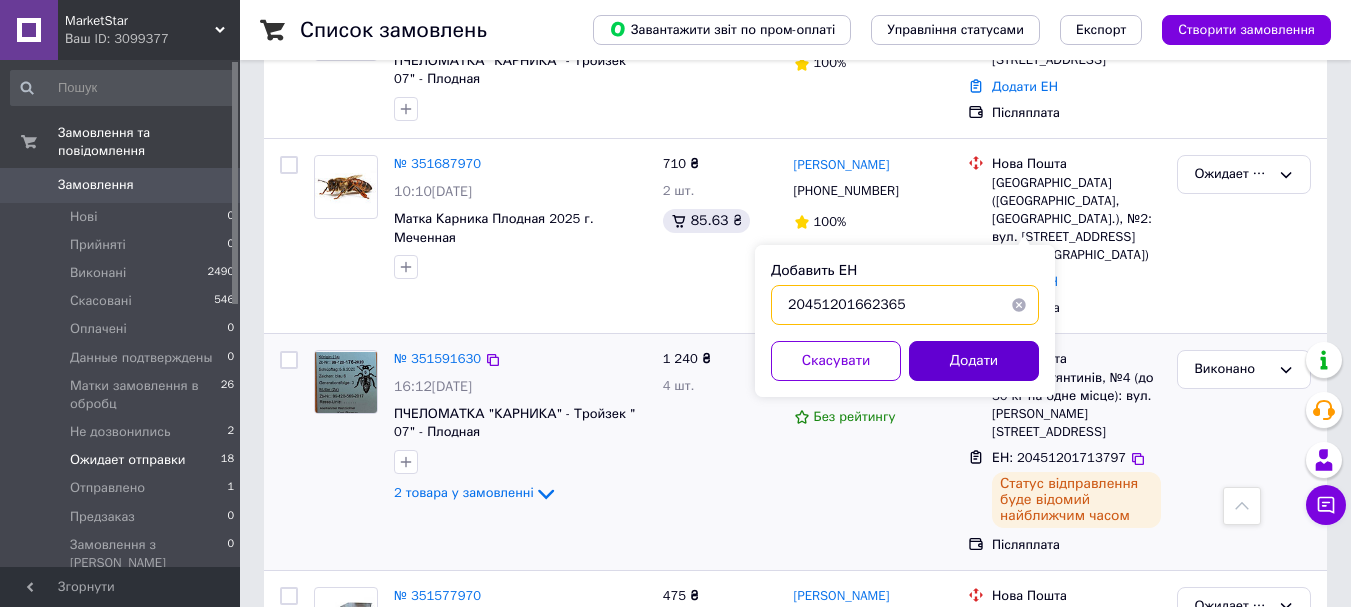 type on "20451201662365" 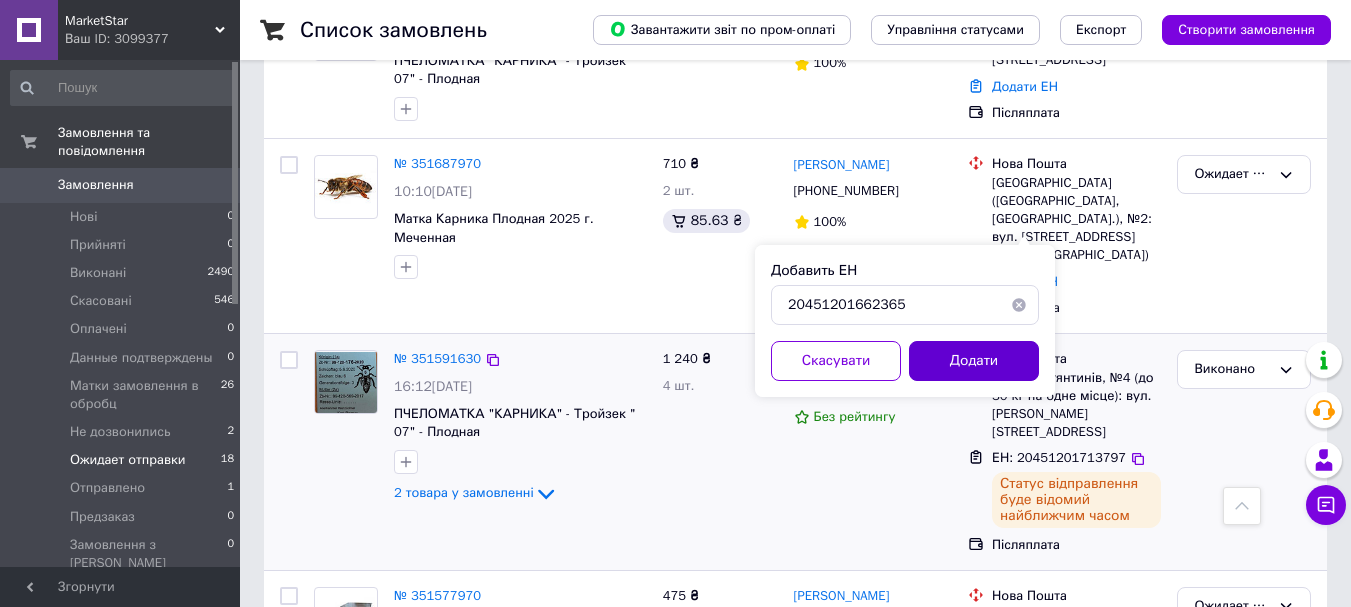 click on "Додати" at bounding box center [974, 361] 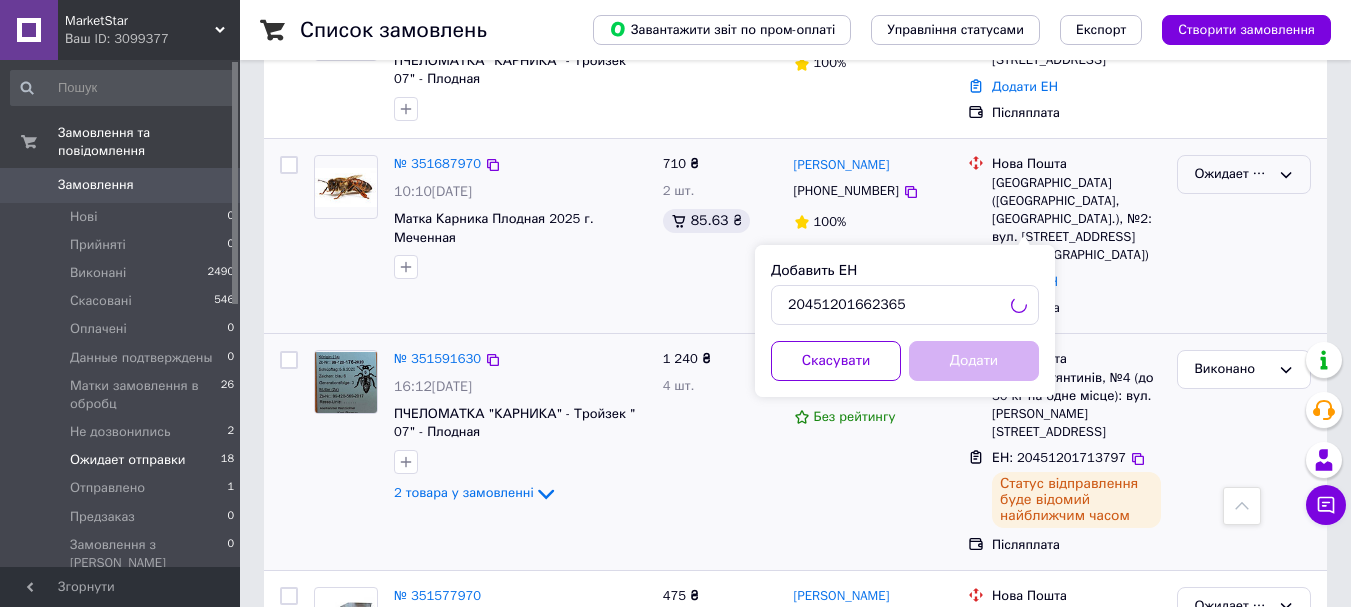 click on "Ожидает отправки" at bounding box center [1232, 174] 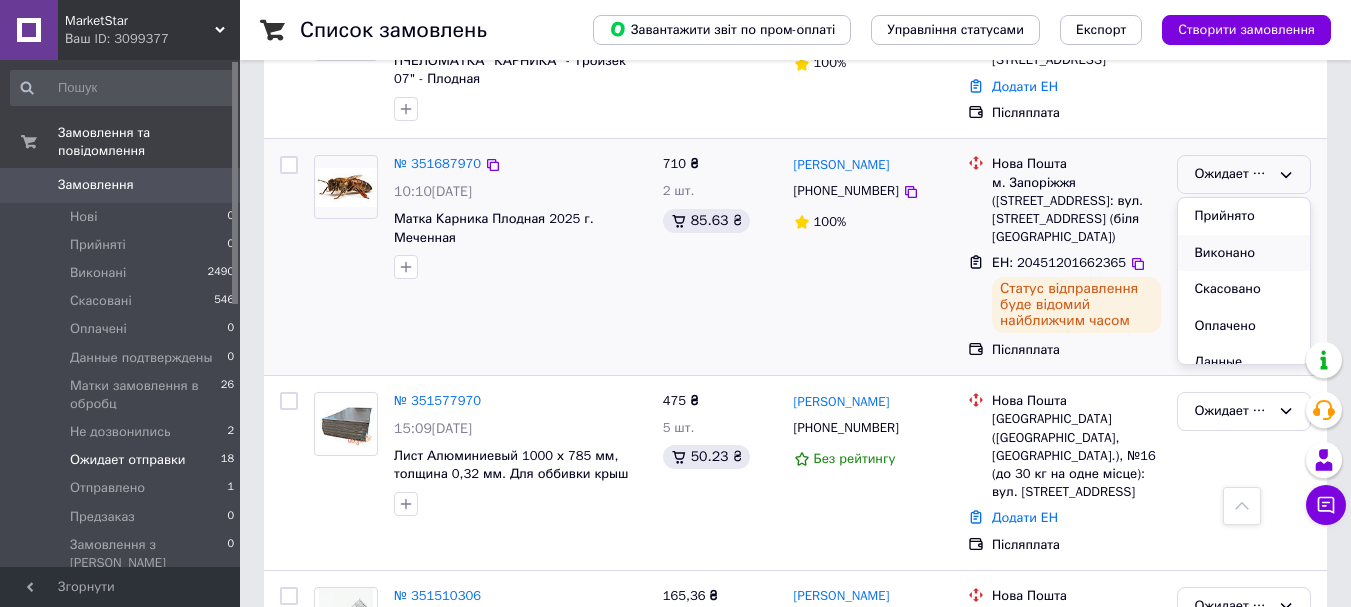 click on "Виконано" at bounding box center [1244, 253] 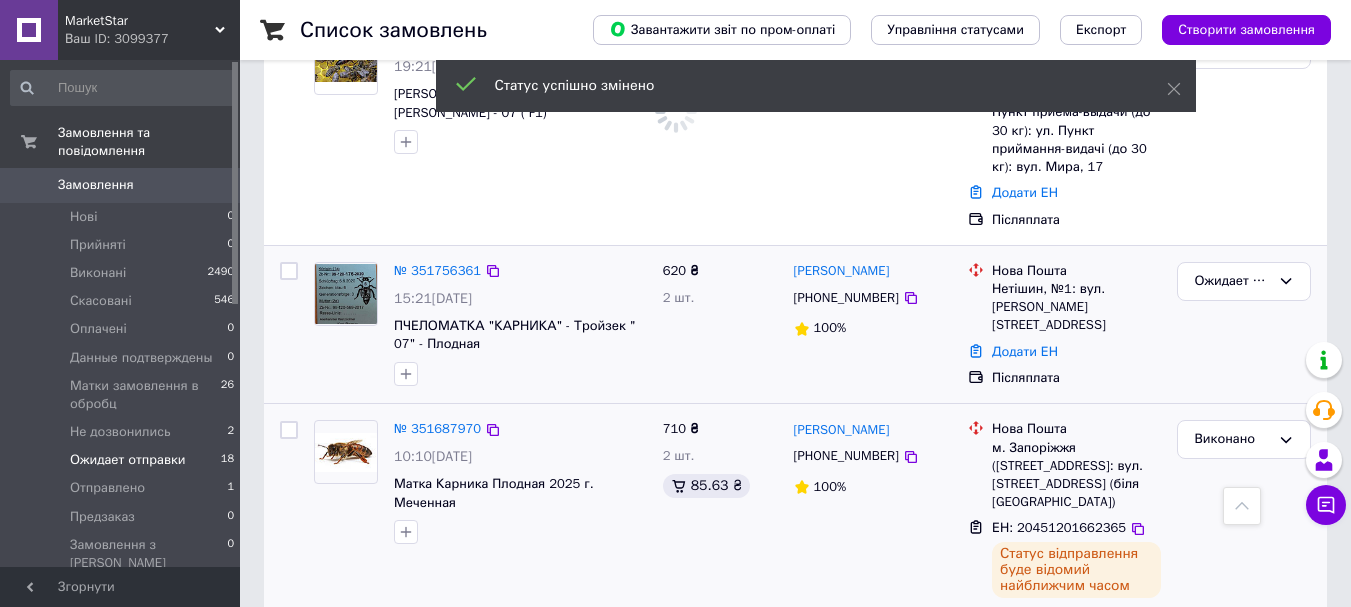 scroll, scrollTop: 908, scrollLeft: 0, axis: vertical 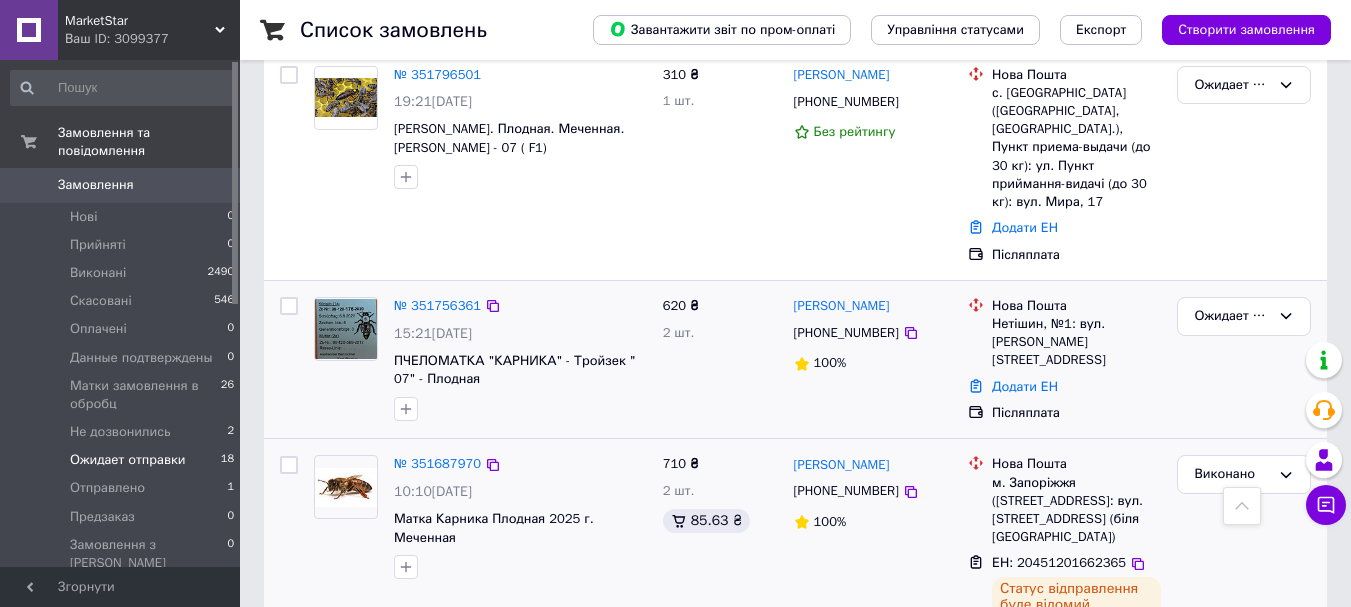 click on "Нова Пошта Нетішин, №1: вул. [PERSON_NAME][STREET_ADDRESS]" at bounding box center (1064, 333) 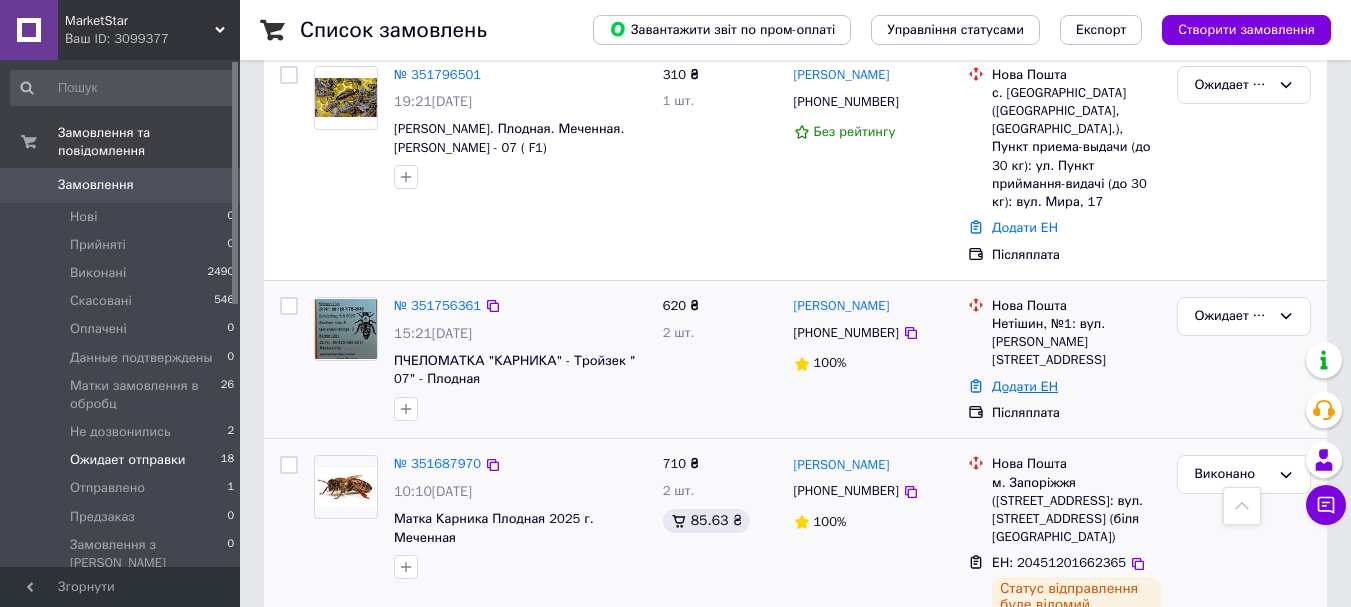 click on "Додати ЕН" at bounding box center (1025, 386) 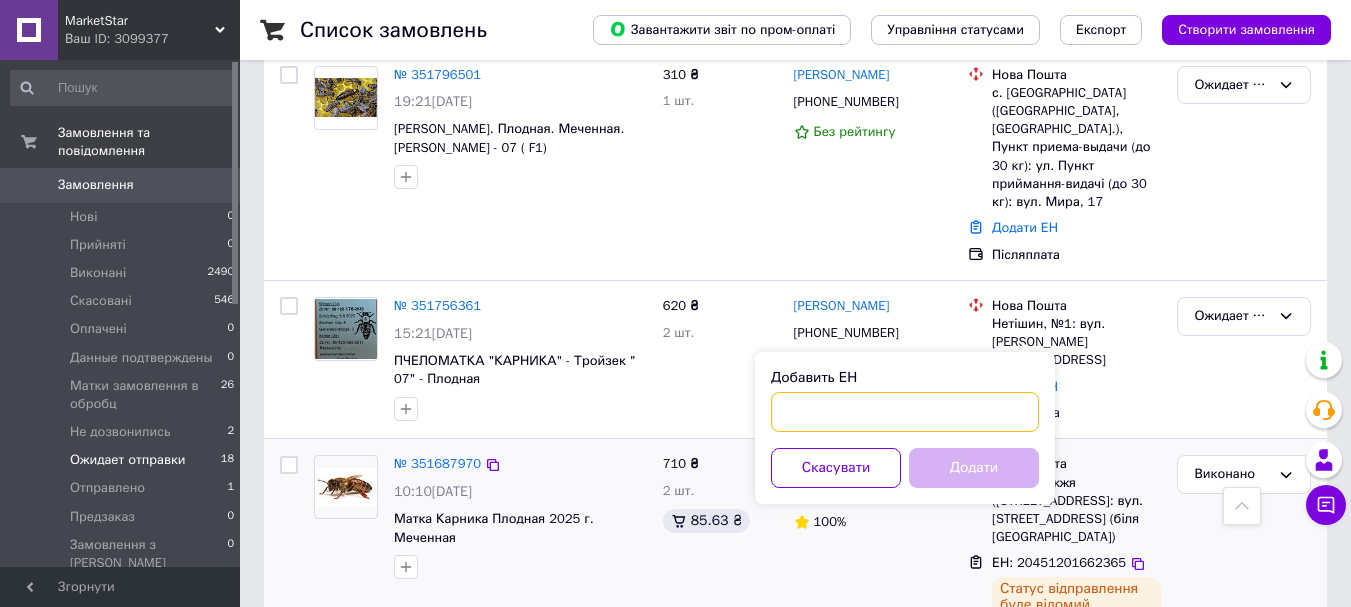 click on "Добавить ЕН" at bounding box center [905, 412] 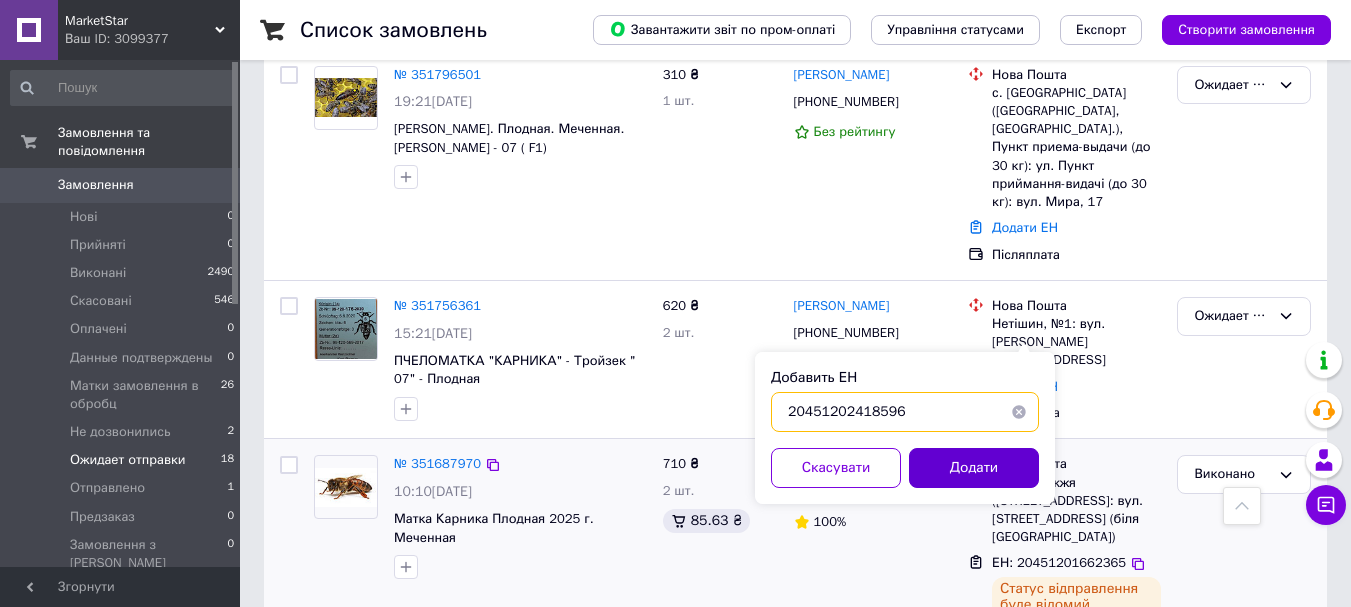type on "20451202418596" 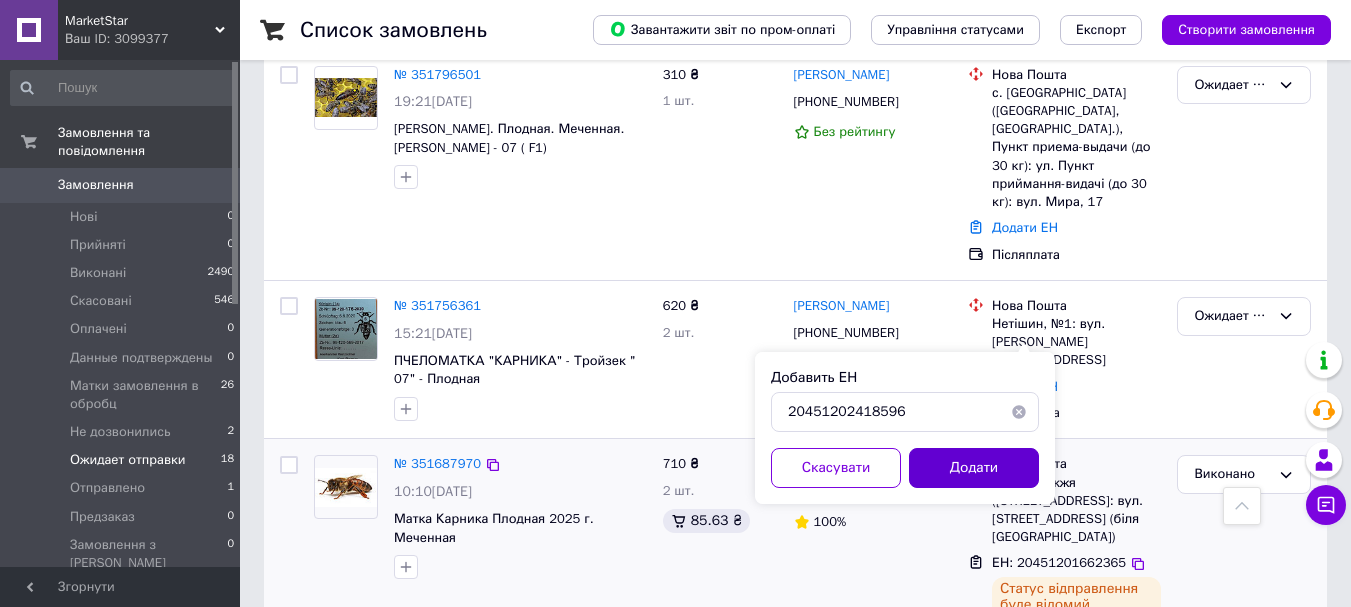 click on "Додати" at bounding box center (974, 468) 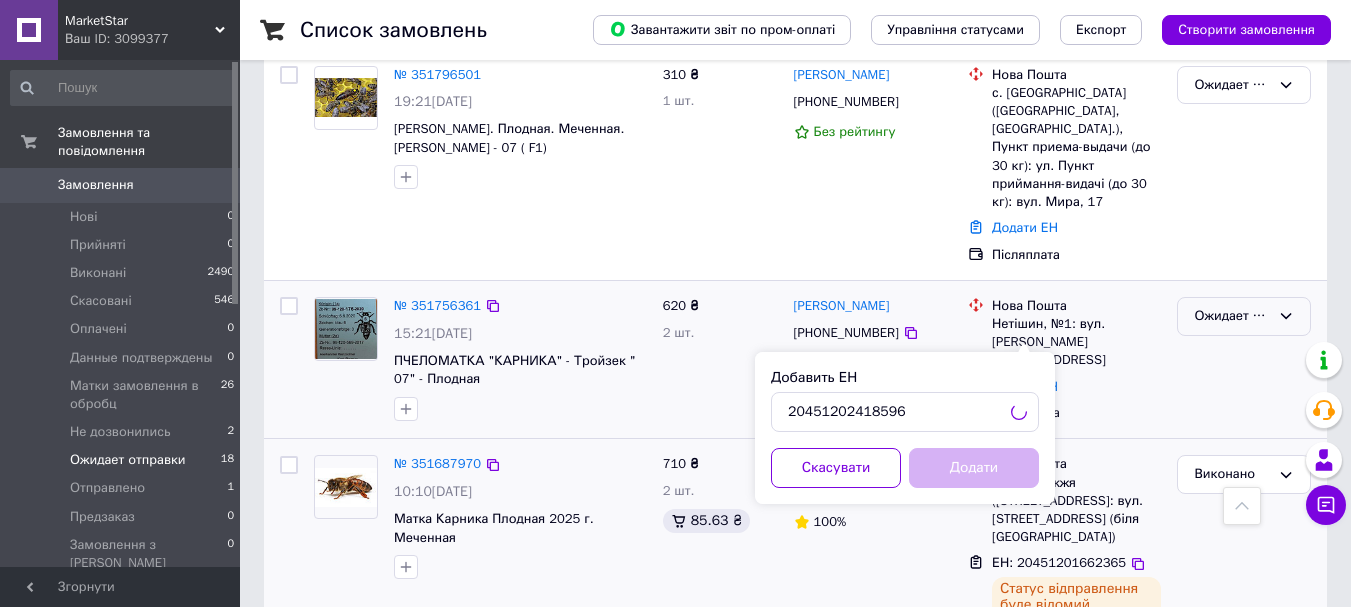 click on "Ожидает отправки" at bounding box center (1244, 316) 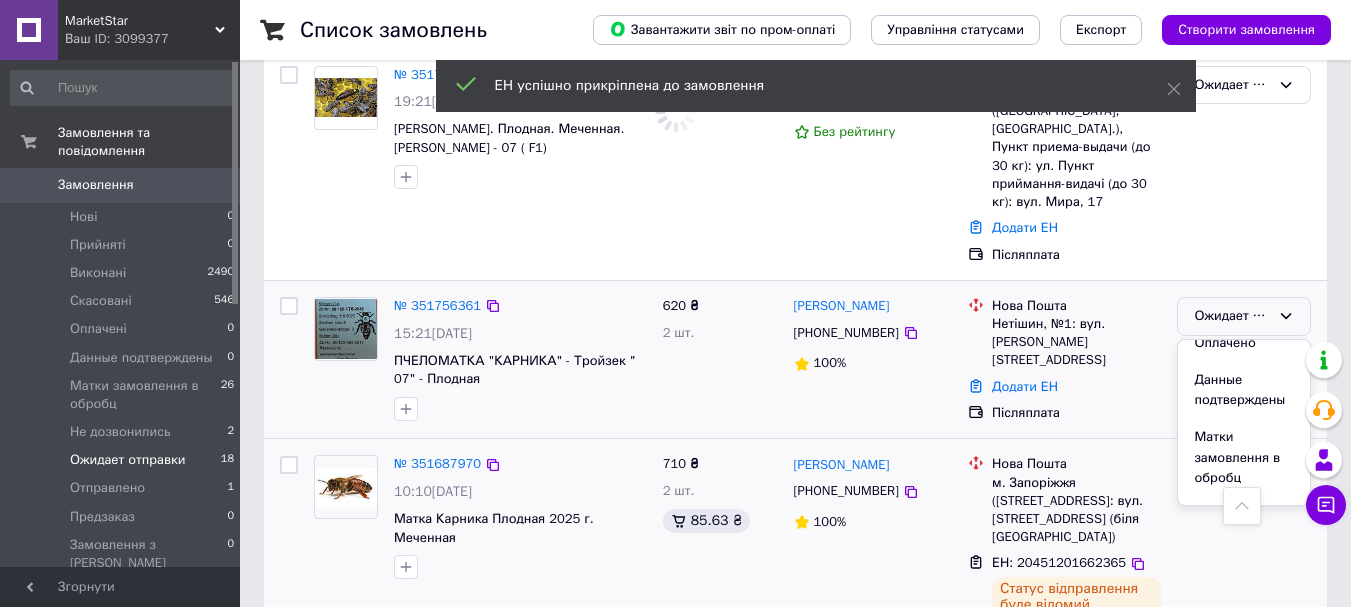 scroll, scrollTop: 200, scrollLeft: 0, axis: vertical 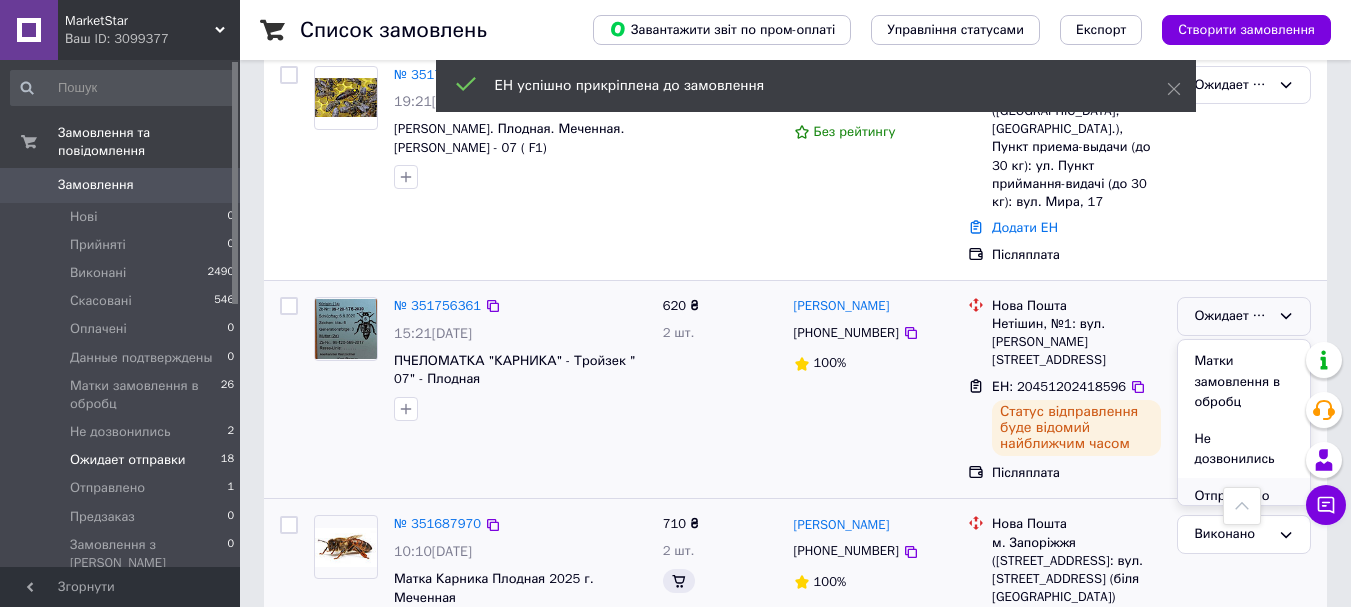 click on "Отправлено" at bounding box center [1244, 496] 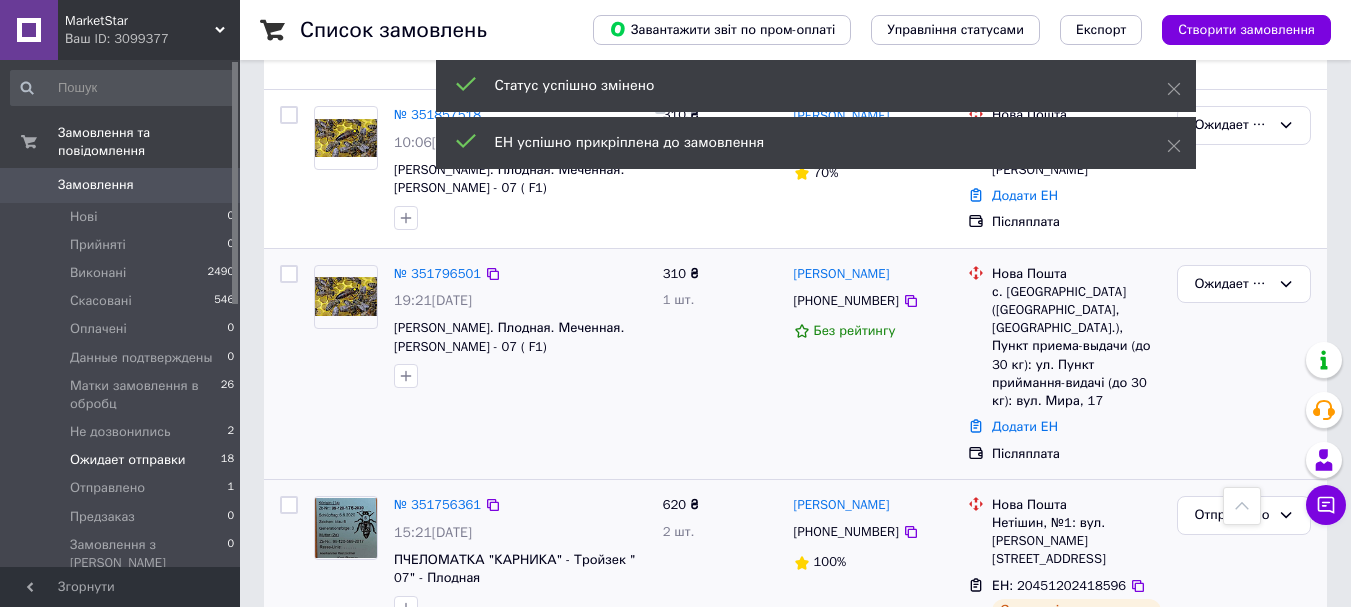 scroll, scrollTop: 708, scrollLeft: 0, axis: vertical 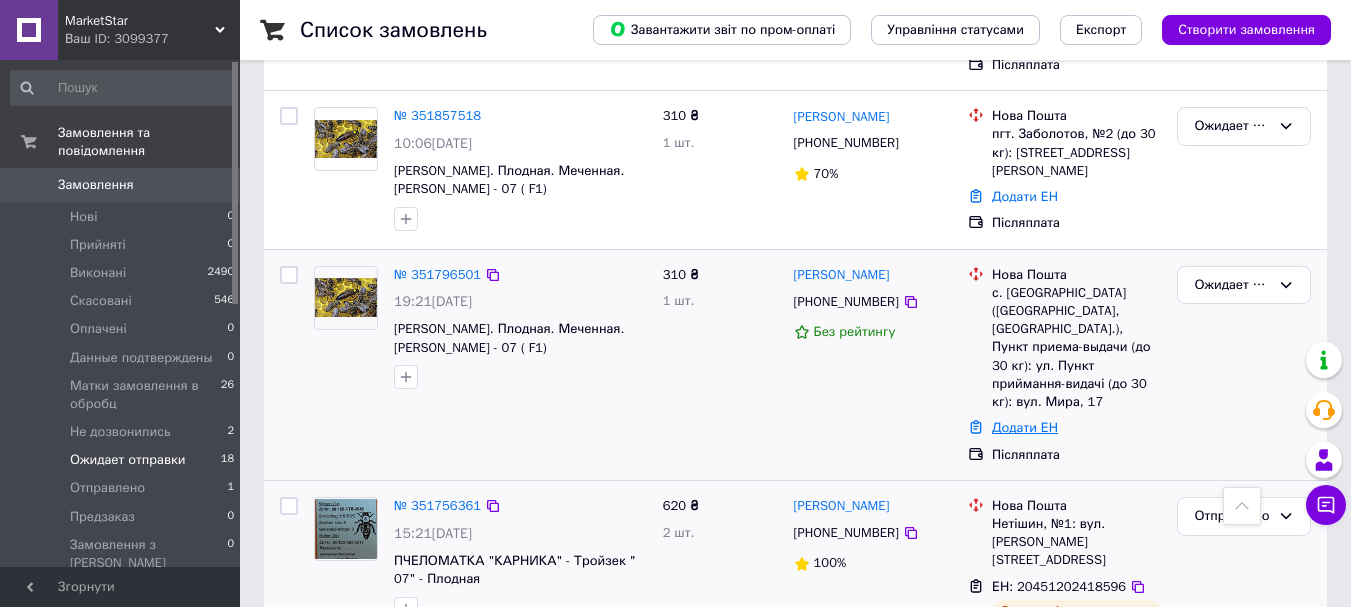 click on "Додати ЕН" at bounding box center [1025, 427] 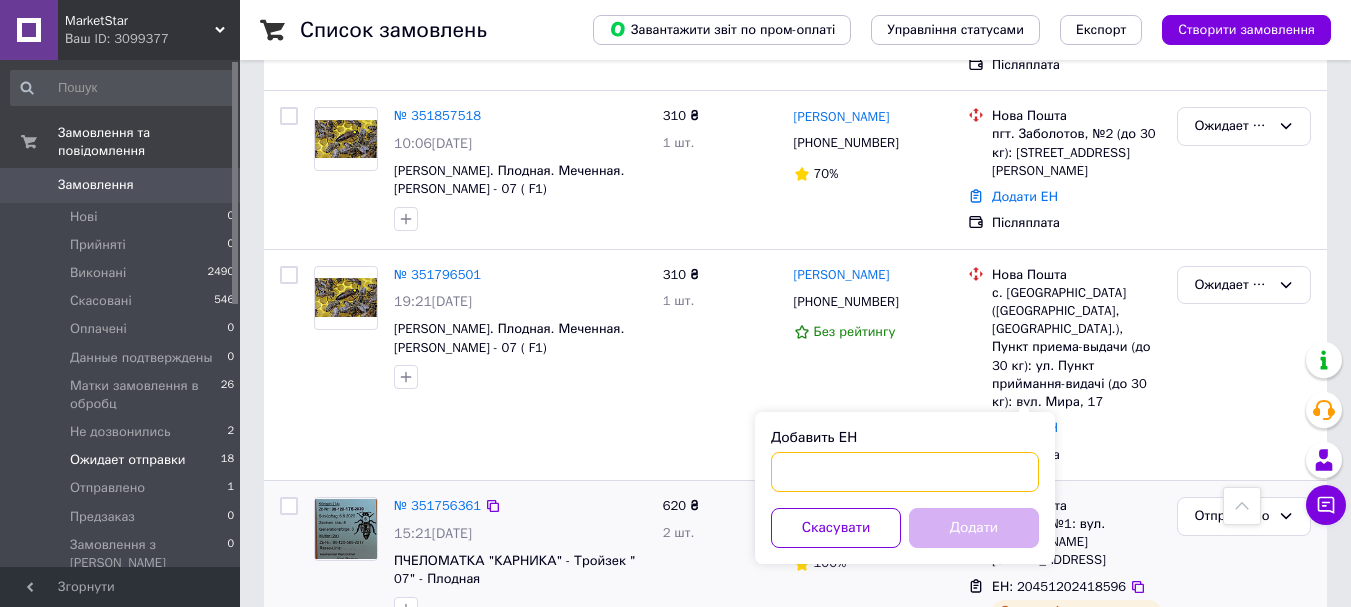 click on "Добавить ЕН" at bounding box center (905, 472) 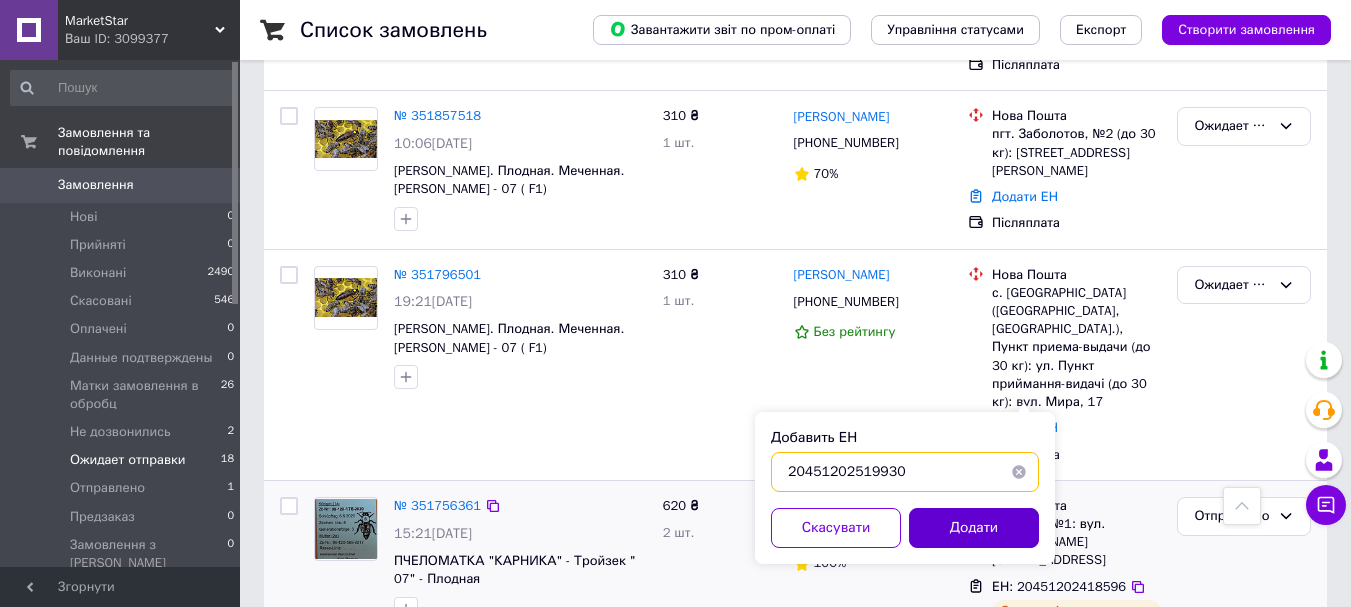 type on "20451202519930" 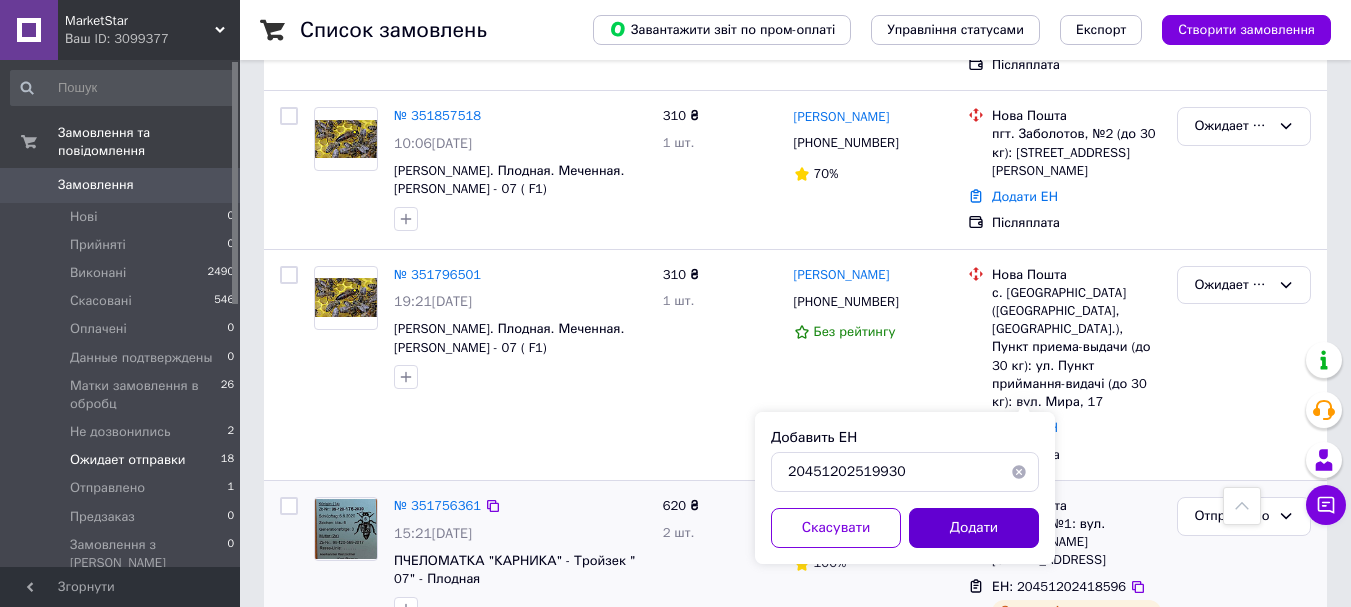 click on "Додати" at bounding box center [974, 528] 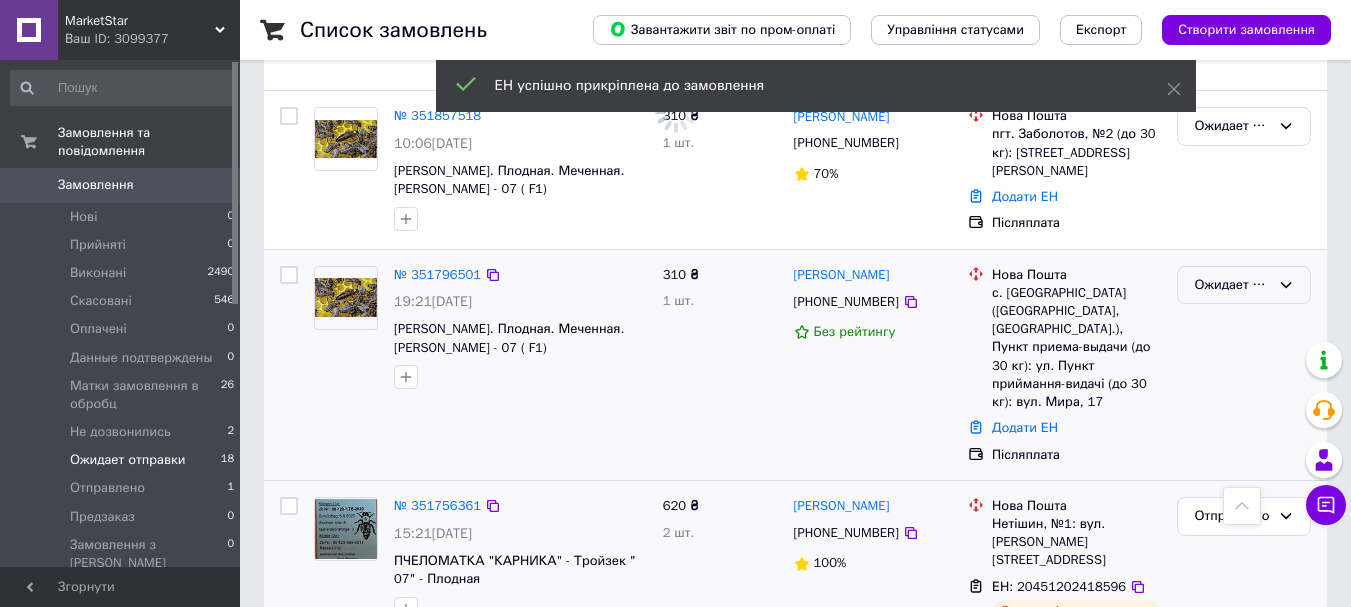click on "Ожидает отправки" at bounding box center (1232, 285) 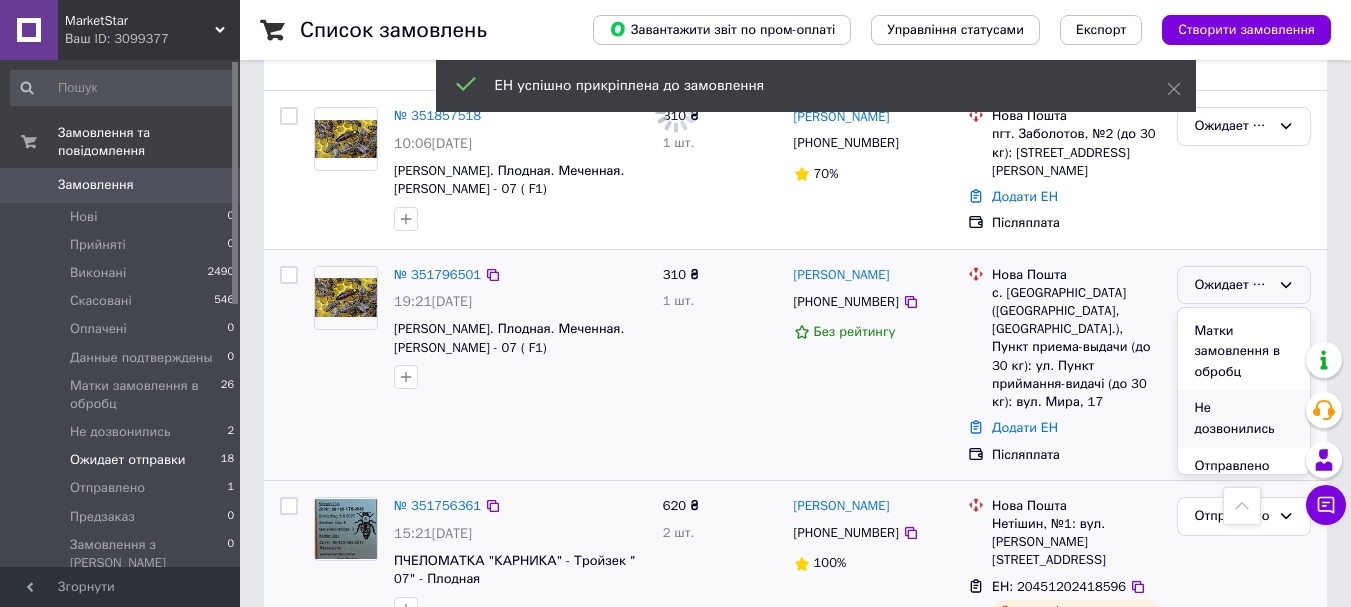scroll, scrollTop: 200, scrollLeft: 0, axis: vertical 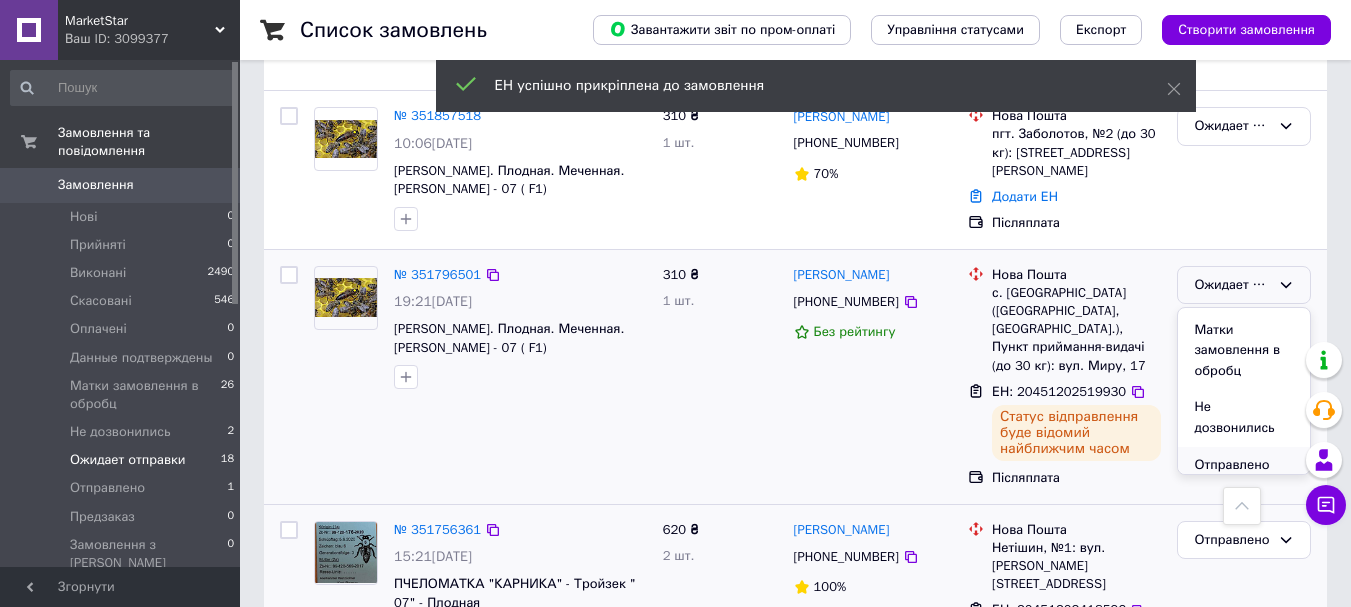 click on "Отправлено" at bounding box center [1244, 465] 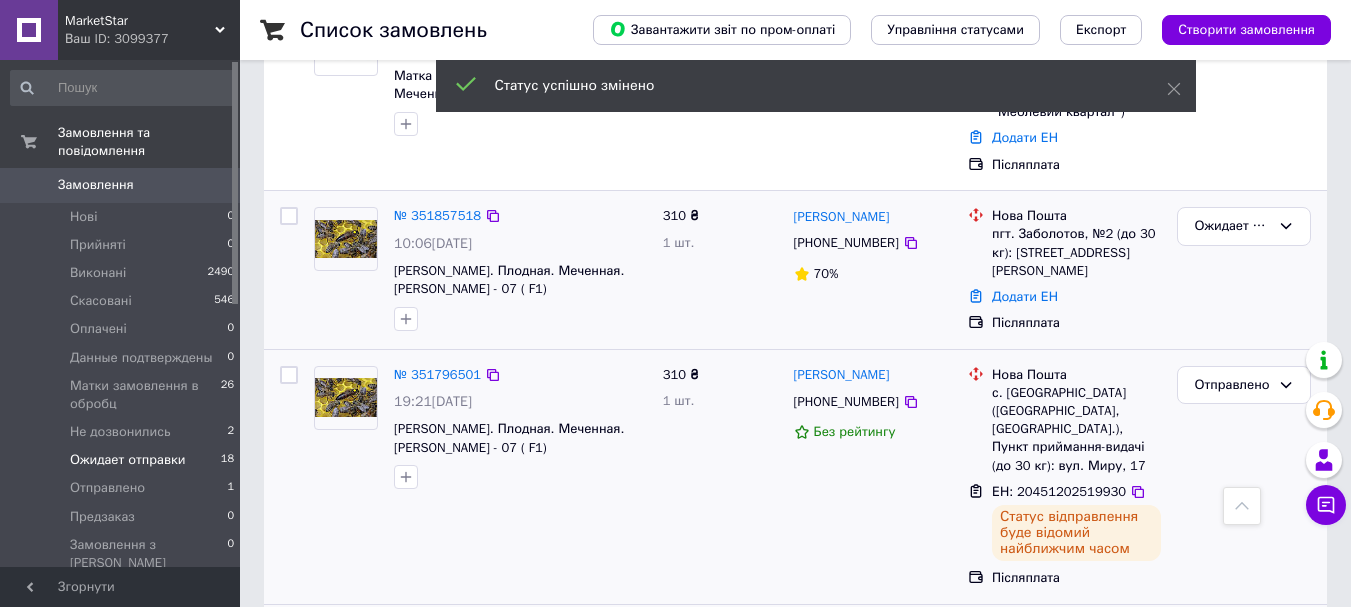 scroll, scrollTop: 508, scrollLeft: 0, axis: vertical 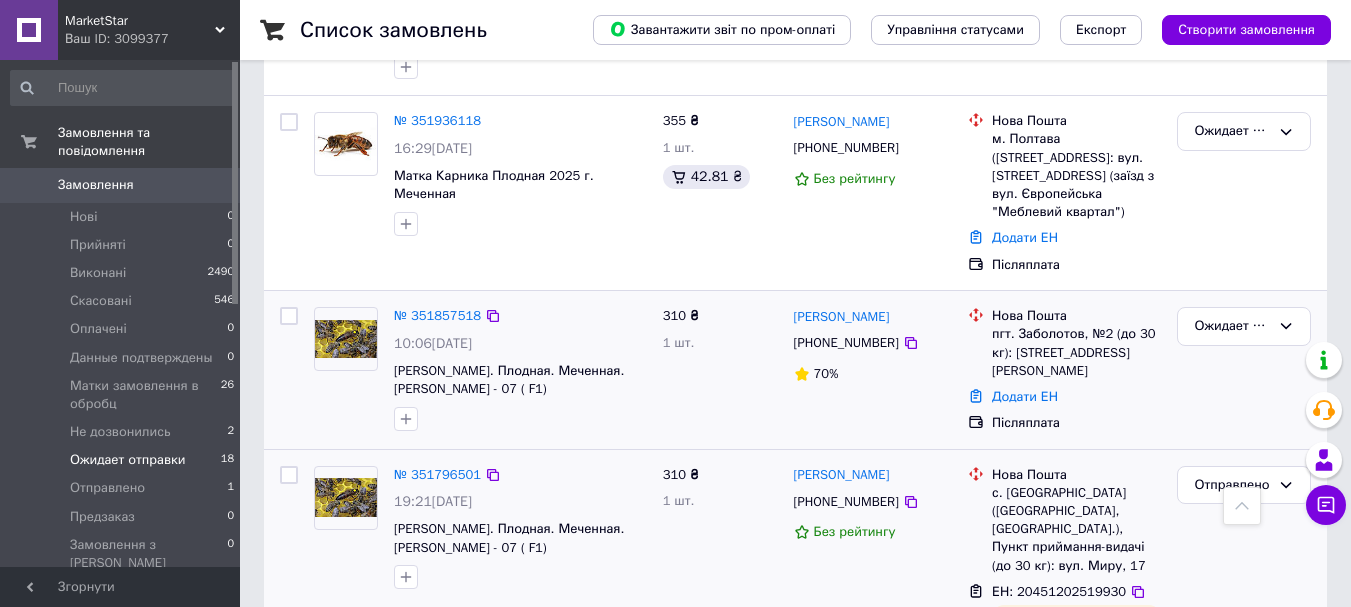 drag, startPoint x: 1035, startPoint y: 364, endPoint x: 993, endPoint y: 373, distance: 42.953465 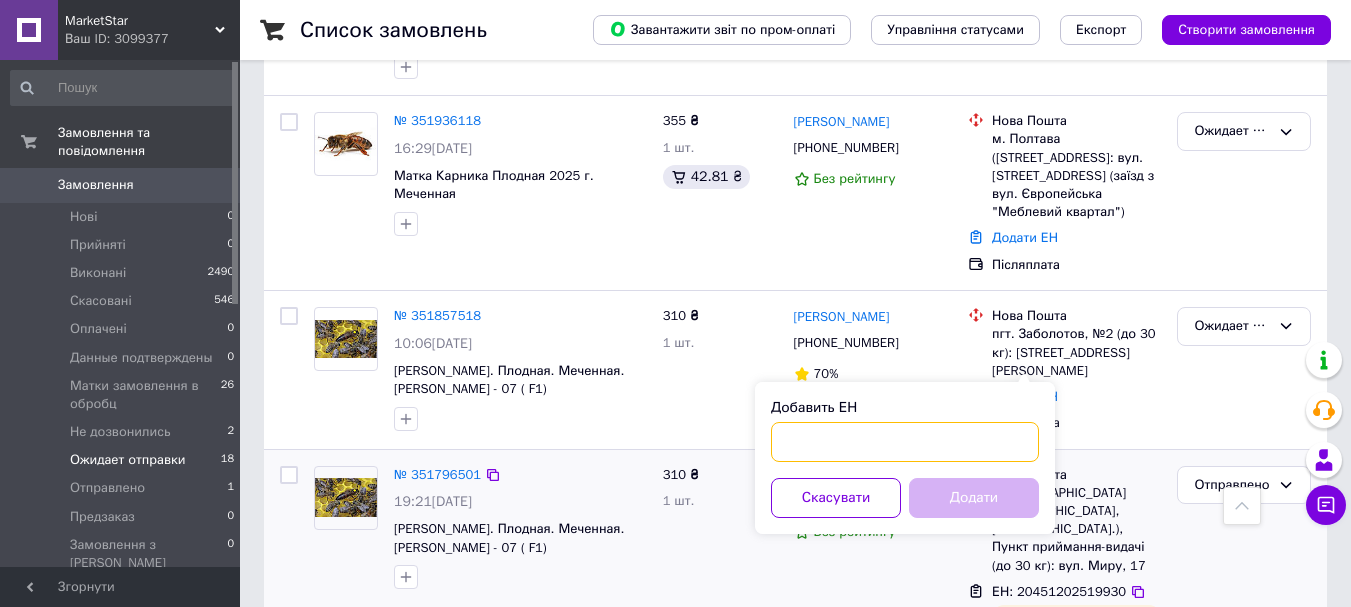 click on "Добавить ЕН" at bounding box center [905, 442] 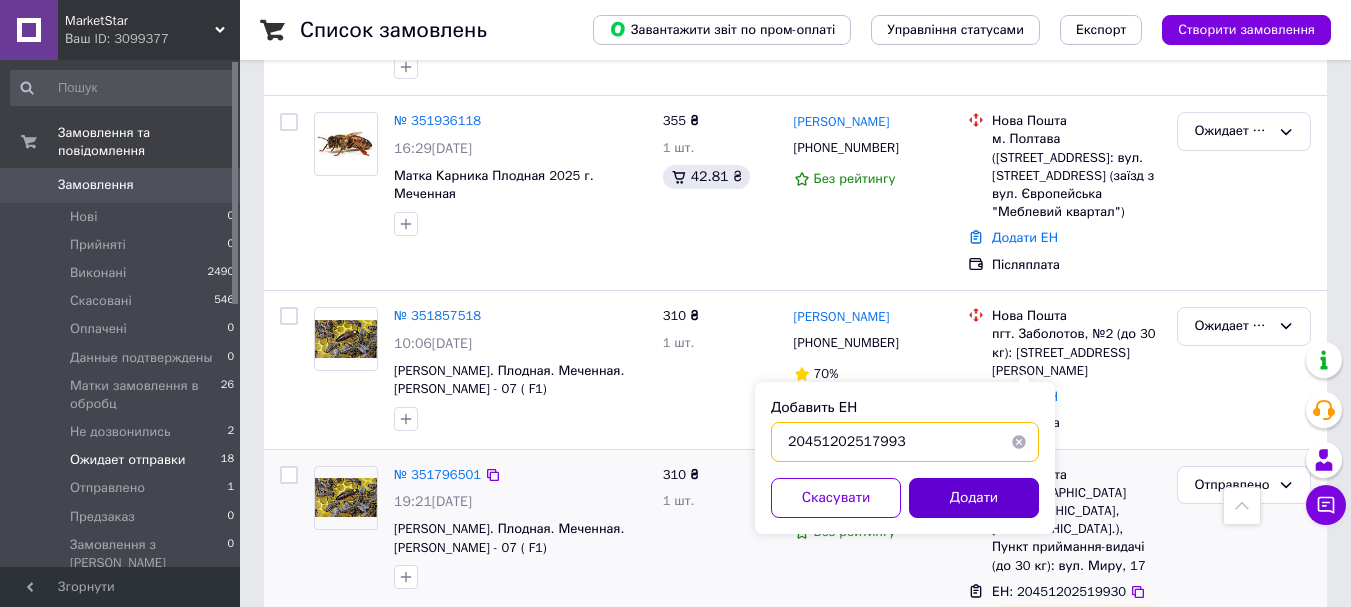 type on "20451202517993" 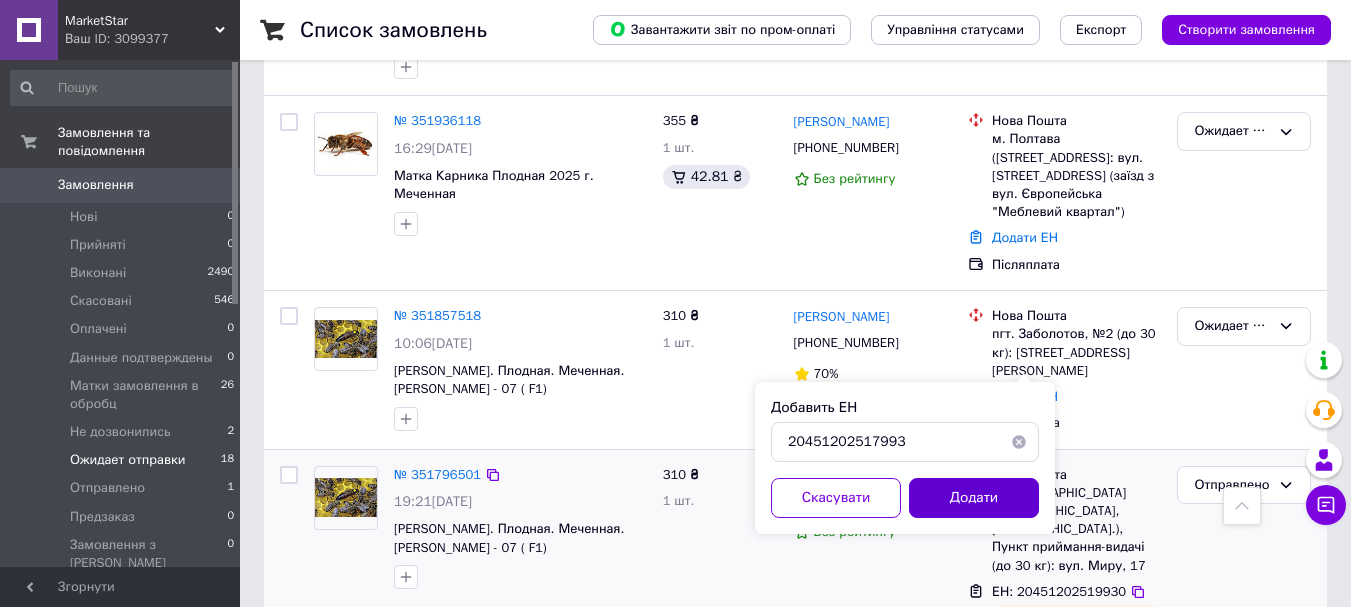 click on "Додати" at bounding box center [974, 498] 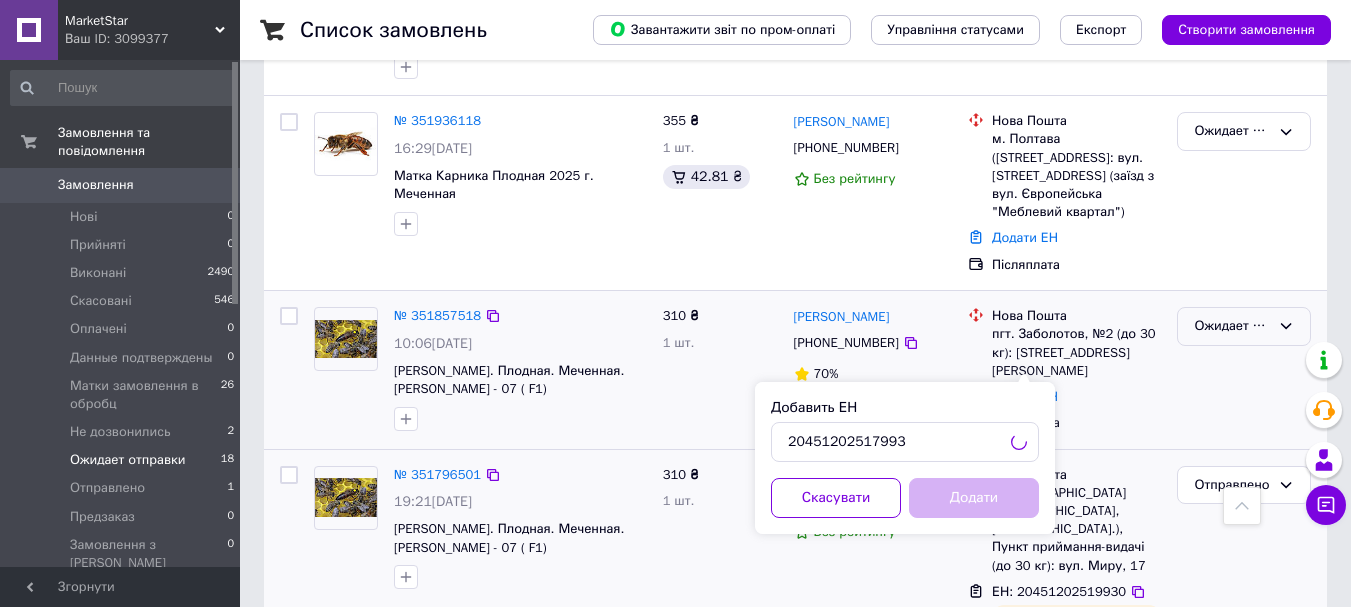 click on "Ожидает отправки" at bounding box center [1232, 326] 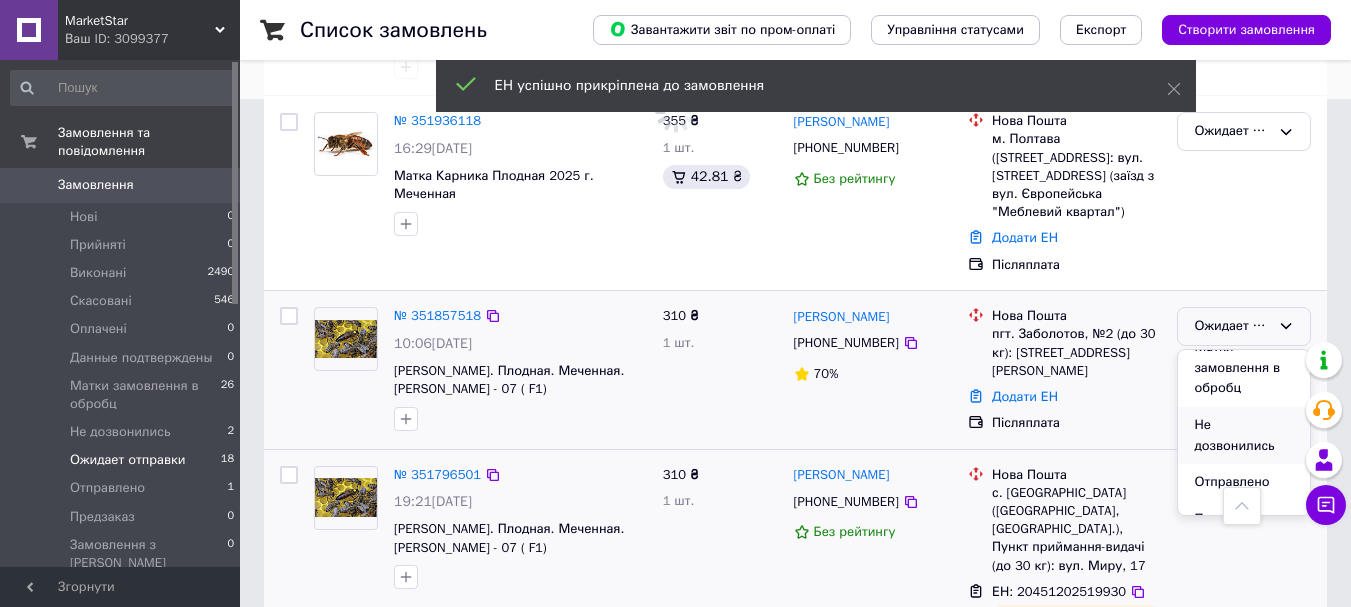 scroll, scrollTop: 246, scrollLeft: 0, axis: vertical 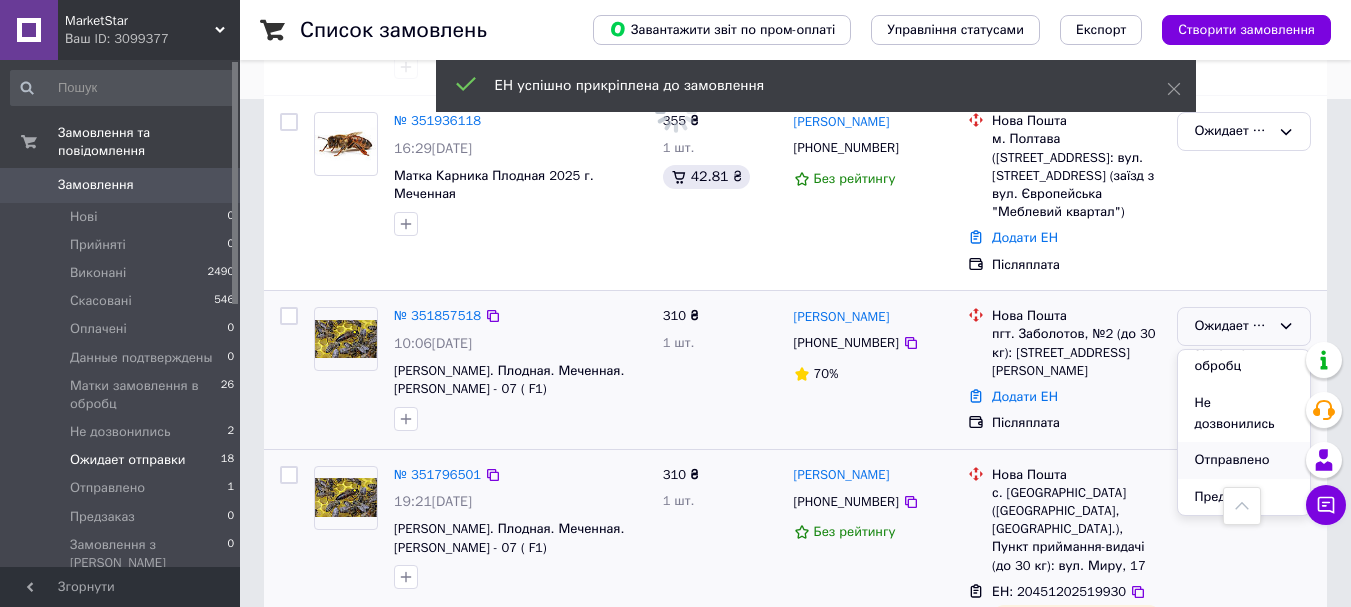 click on "Отправлено" at bounding box center (1244, 460) 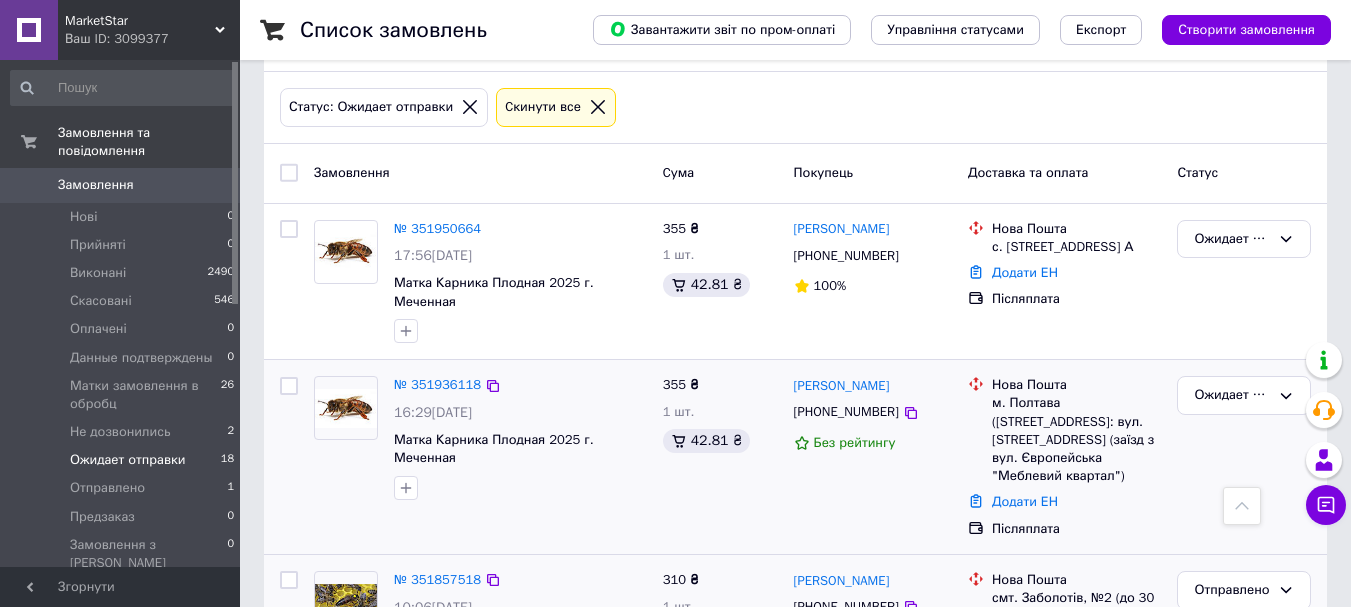 scroll, scrollTop: 208, scrollLeft: 0, axis: vertical 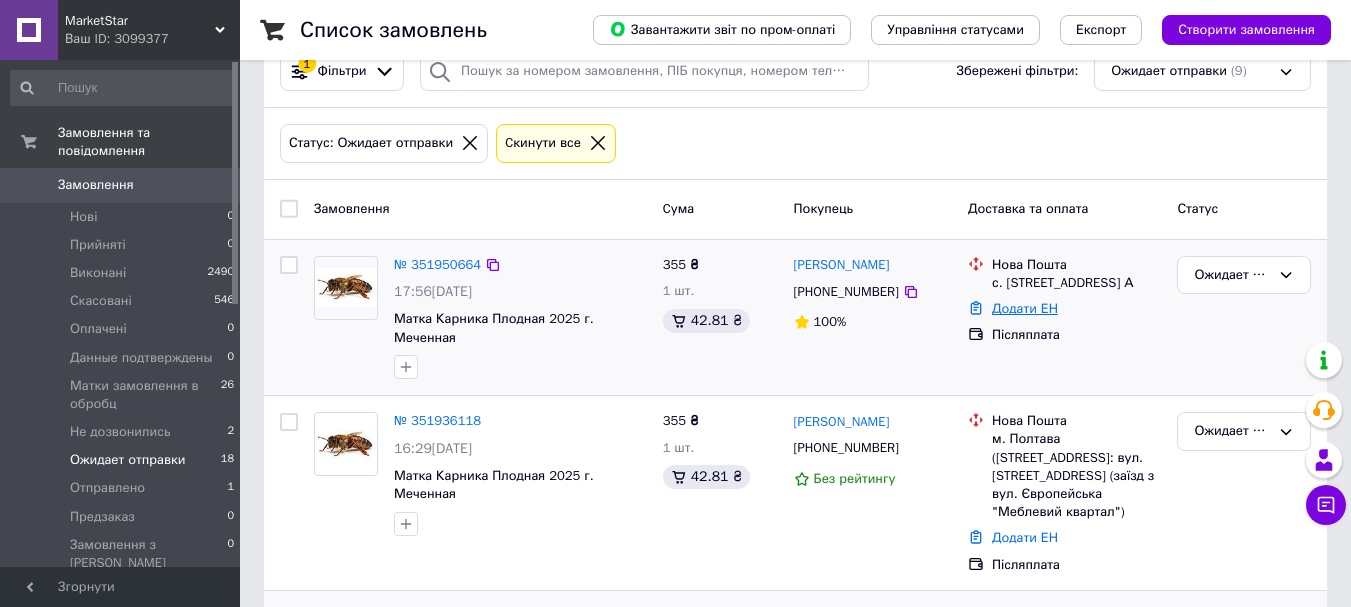 click on "Додати ЕН" at bounding box center (1025, 308) 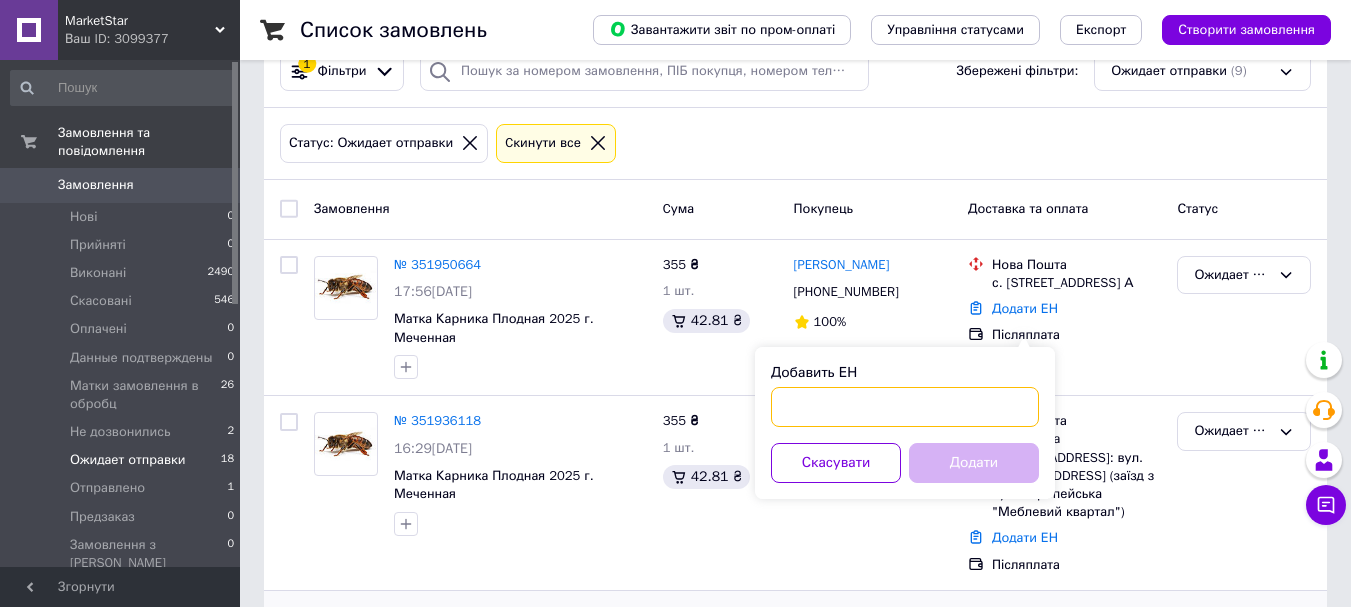 click on "Добавить ЕН" at bounding box center [905, 407] 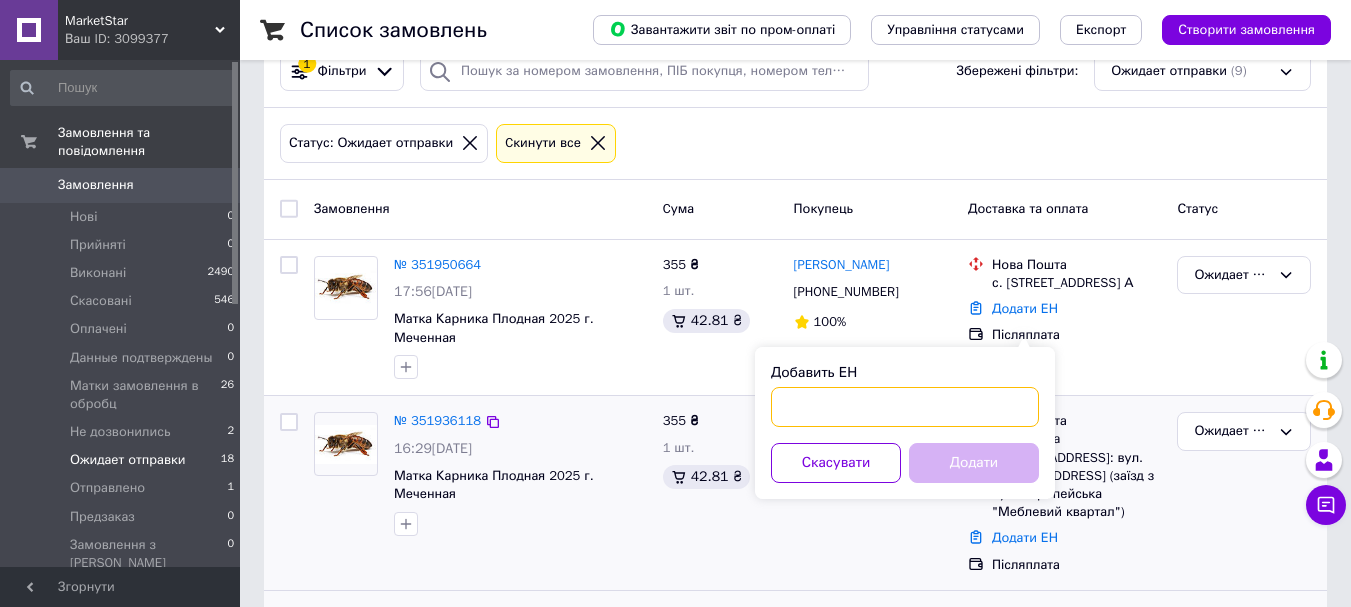 paste on "20451203263273" 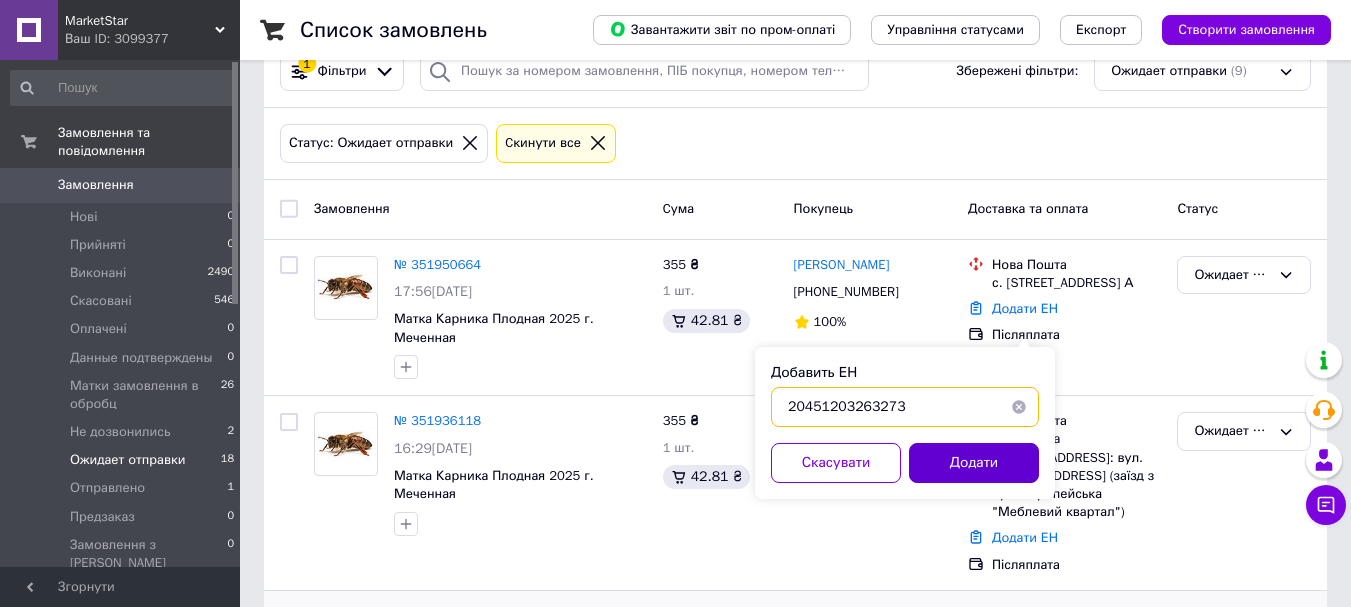 type on "20451203263273" 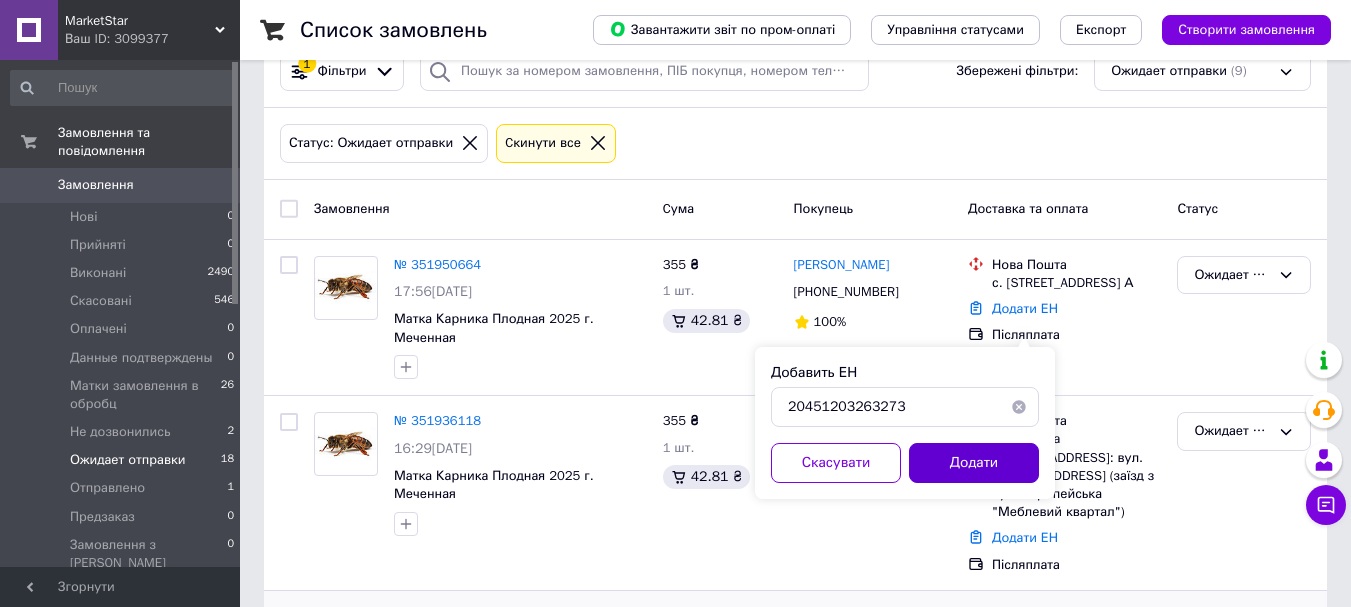click on "Додати" at bounding box center (974, 463) 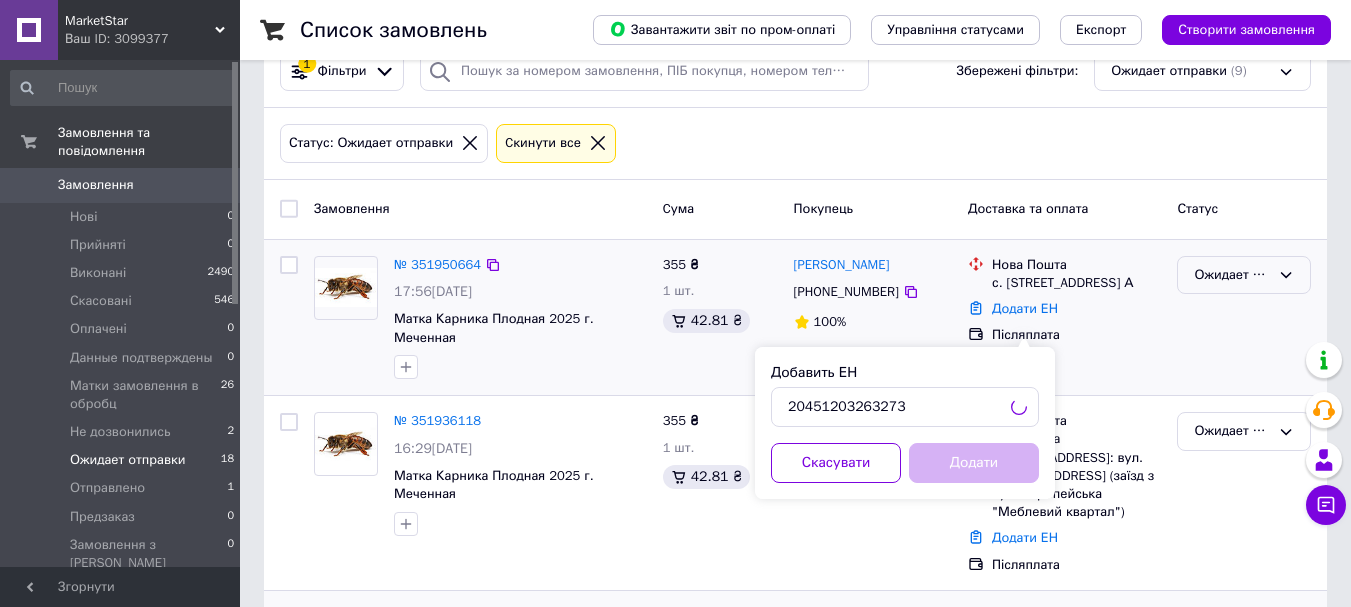 click on "Ожидает отправки" at bounding box center (1232, 275) 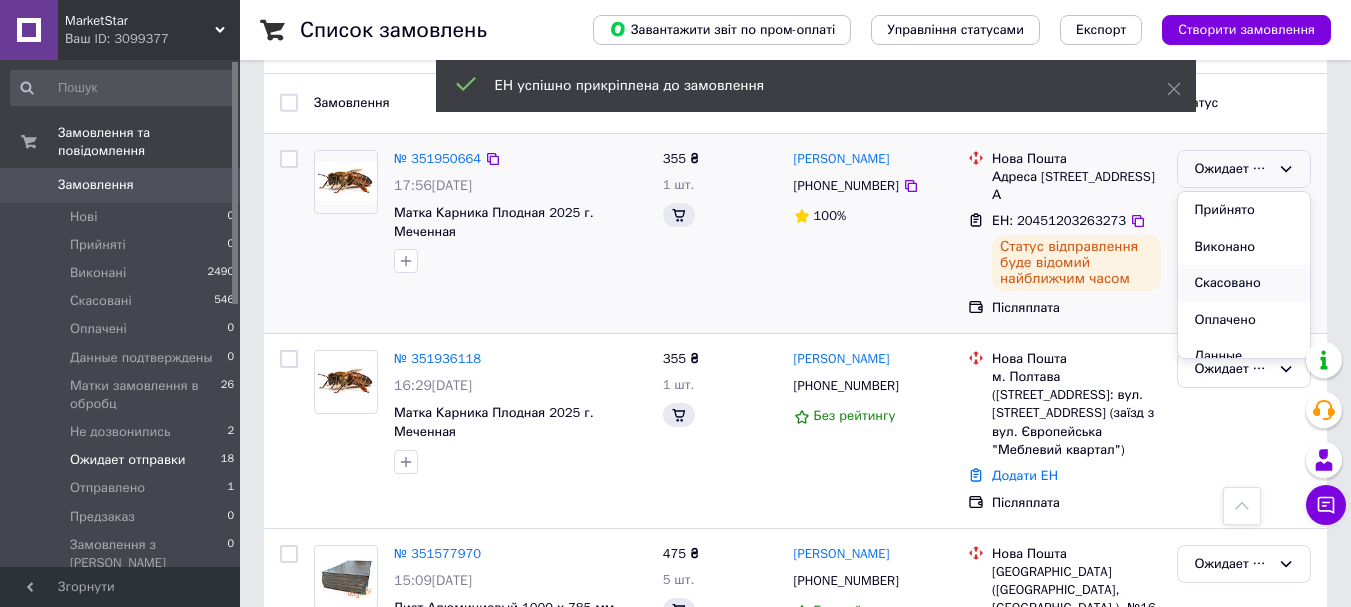 scroll, scrollTop: 308, scrollLeft: 0, axis: vertical 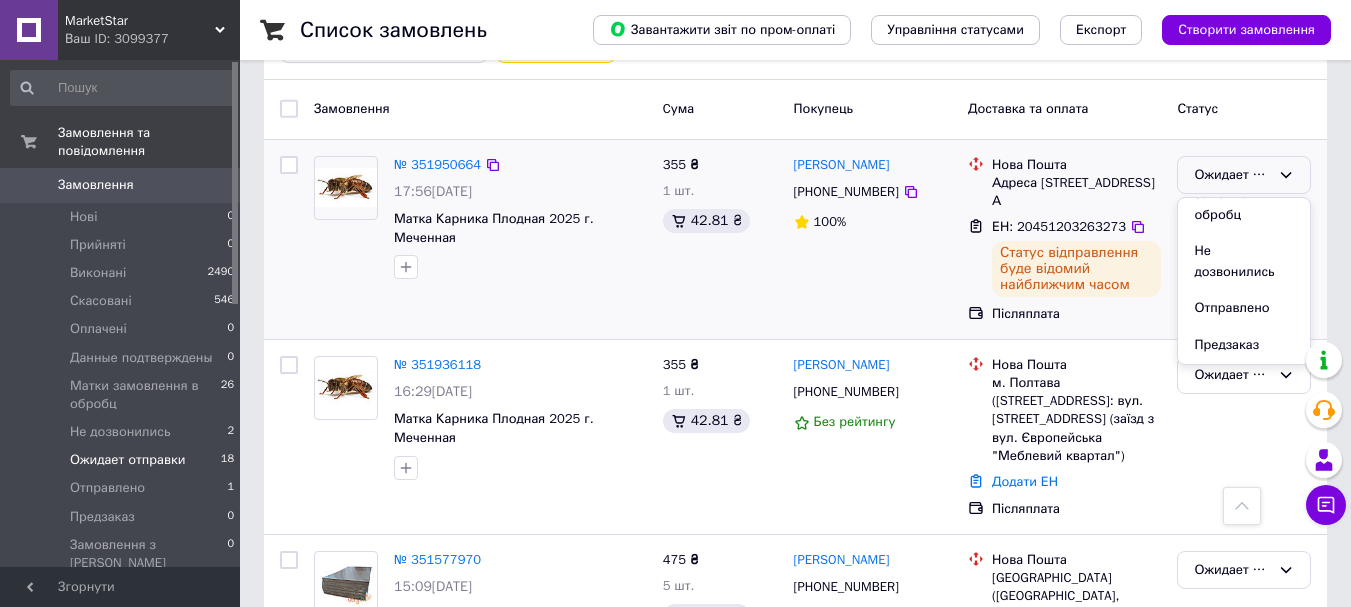 click on "Отправлено" at bounding box center [1244, 308] 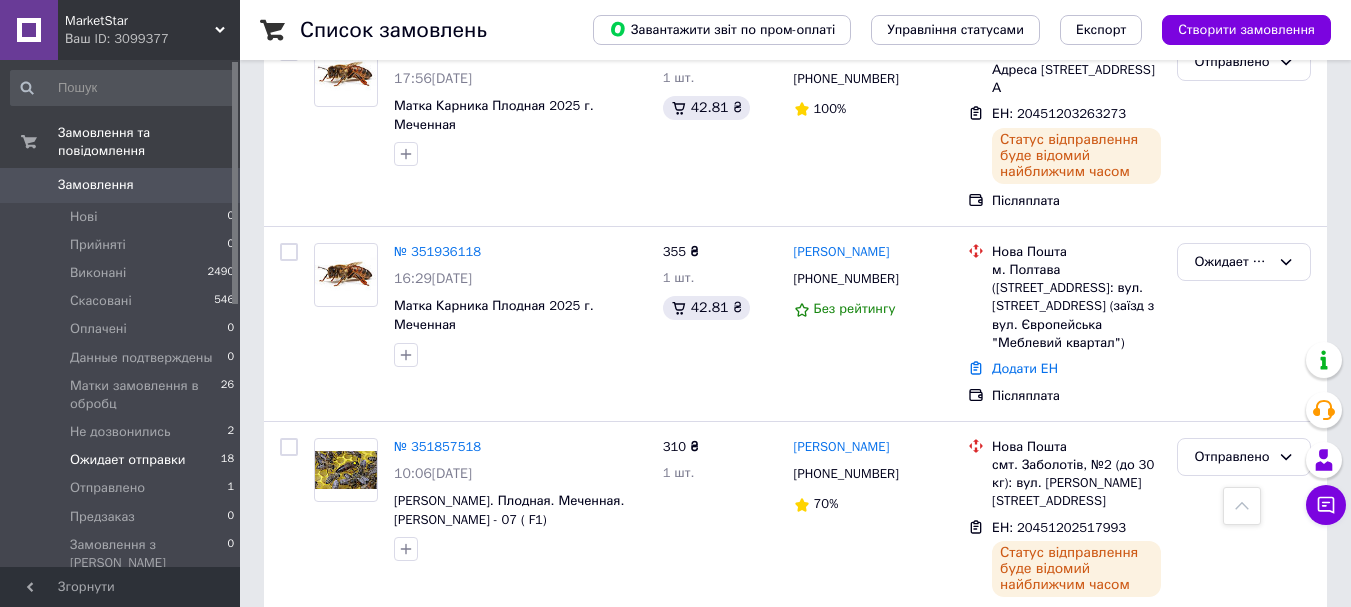 scroll, scrollTop: 408, scrollLeft: 0, axis: vertical 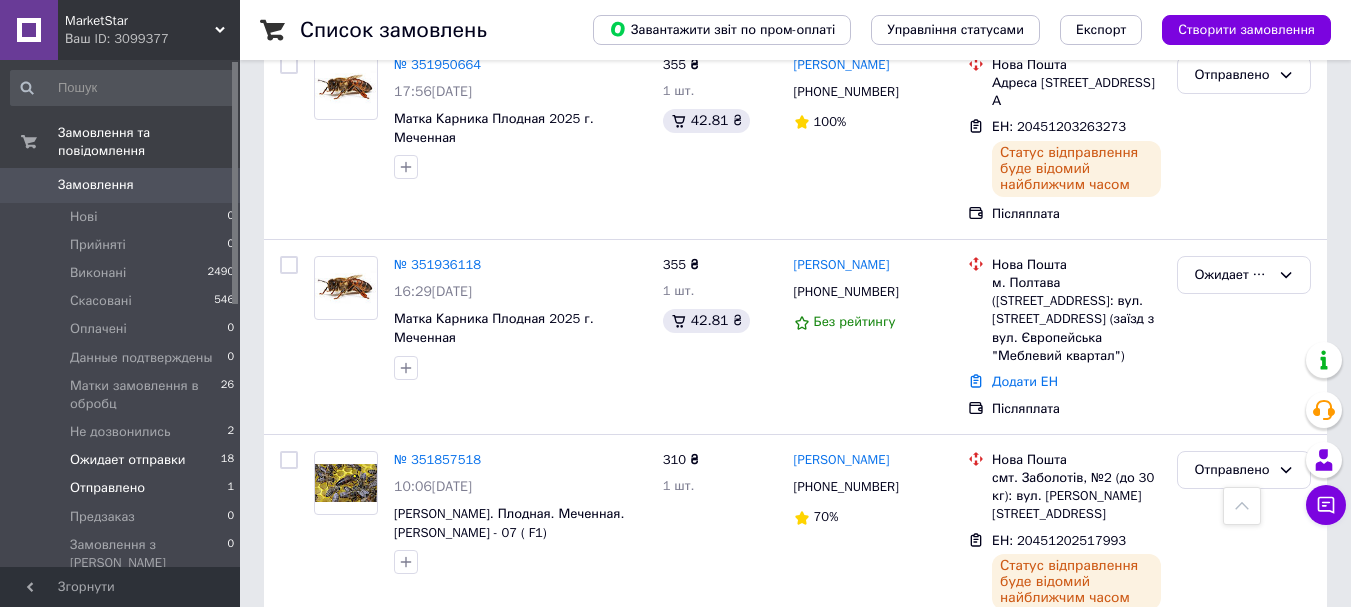 click on "Отправлено 1" at bounding box center [123, 488] 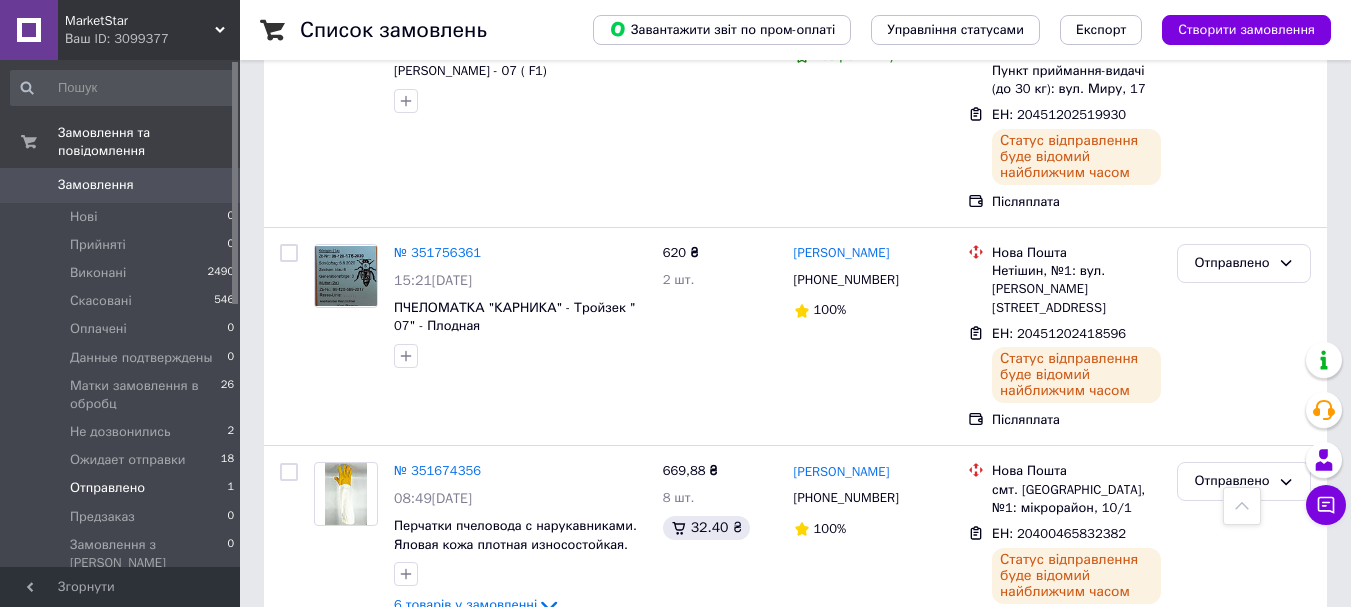 scroll, scrollTop: 293, scrollLeft: 0, axis: vertical 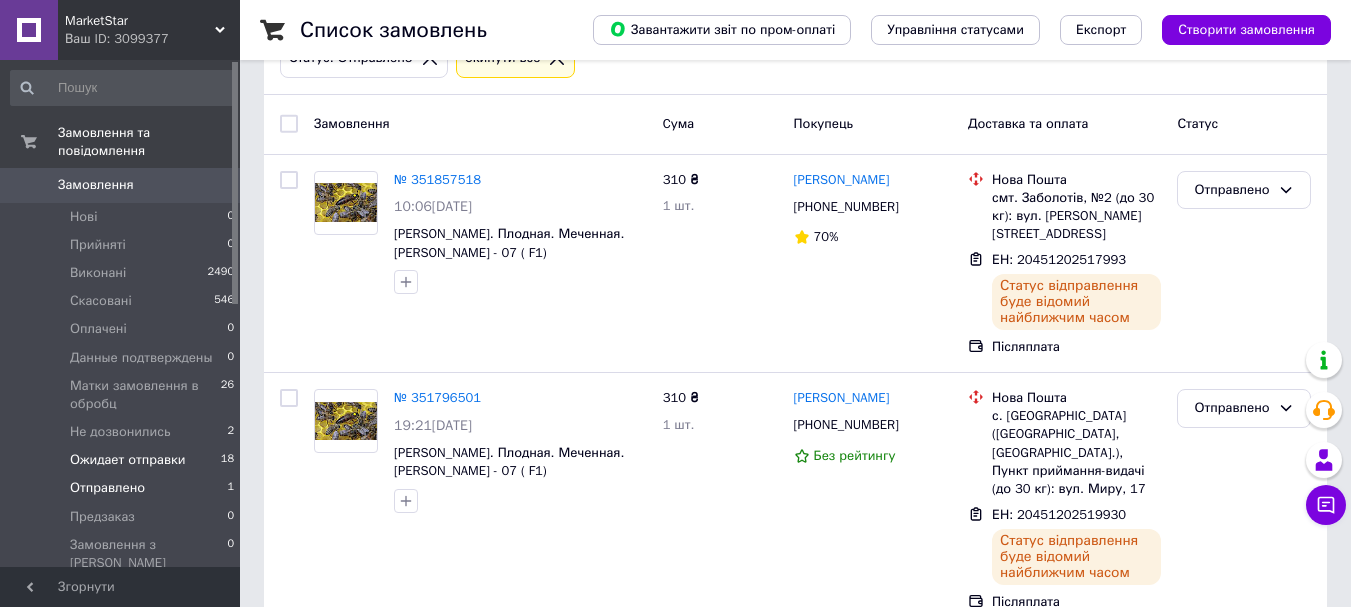 click on "Ожидает отправки" at bounding box center (128, 460) 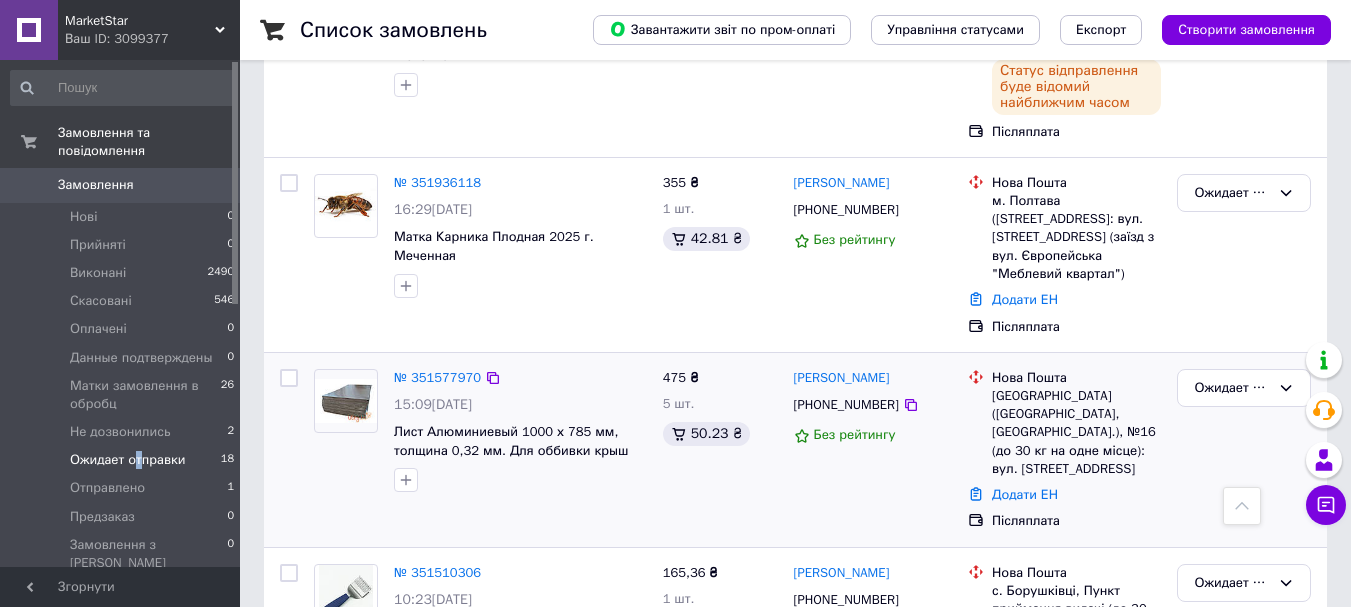 scroll, scrollTop: 633, scrollLeft: 0, axis: vertical 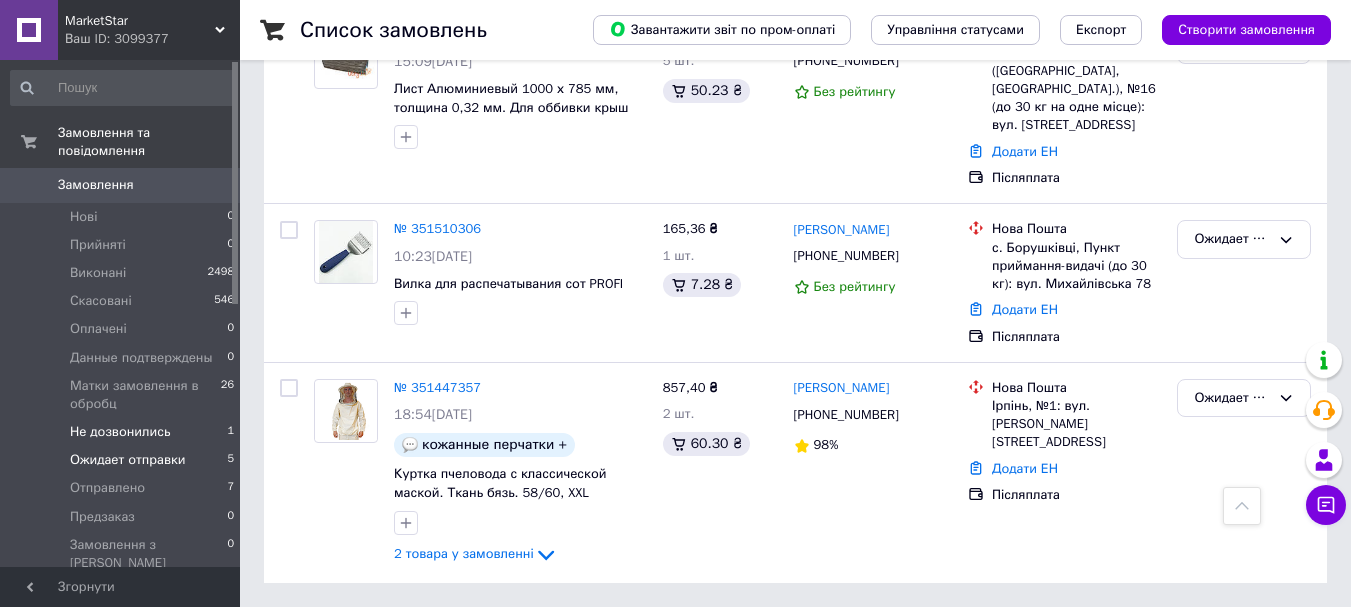 click on "Не дозвонились" at bounding box center (120, 432) 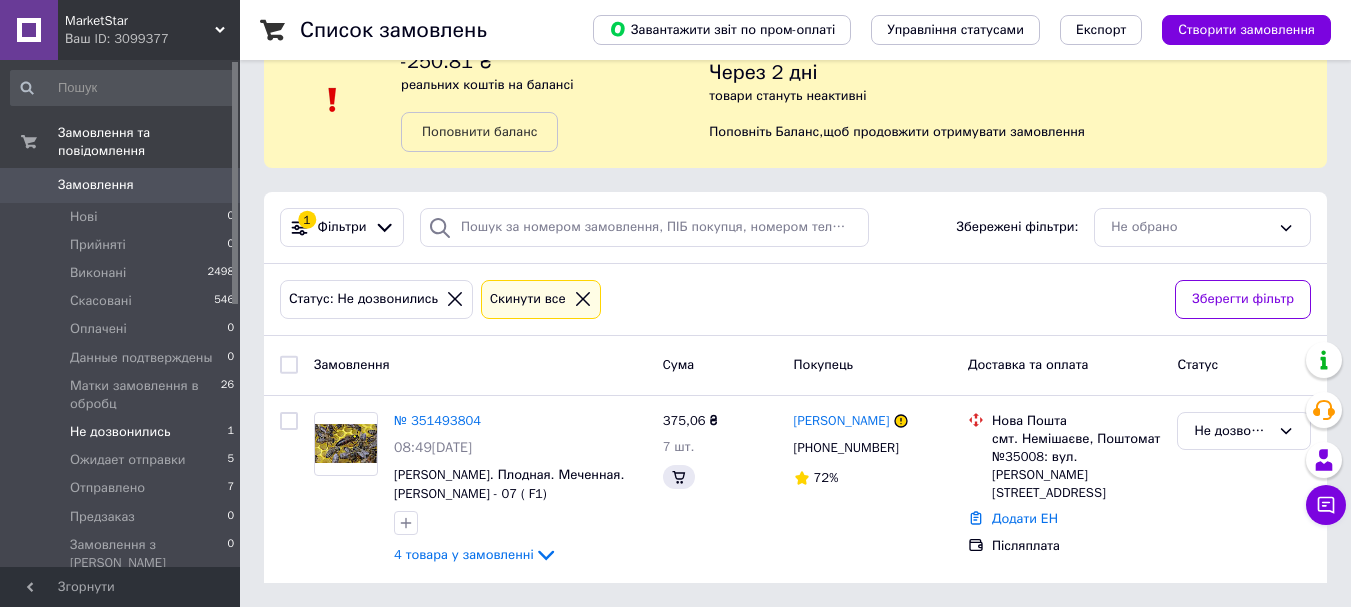scroll, scrollTop: 0, scrollLeft: 0, axis: both 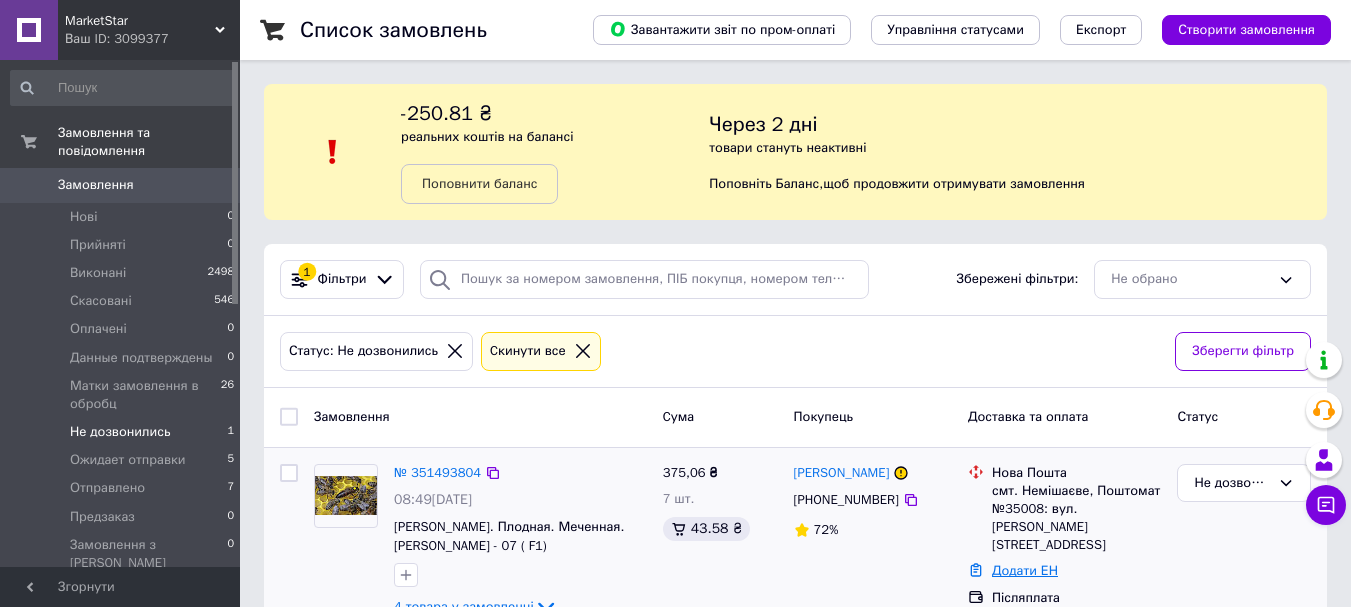click on "Додати ЕН" at bounding box center [1025, 570] 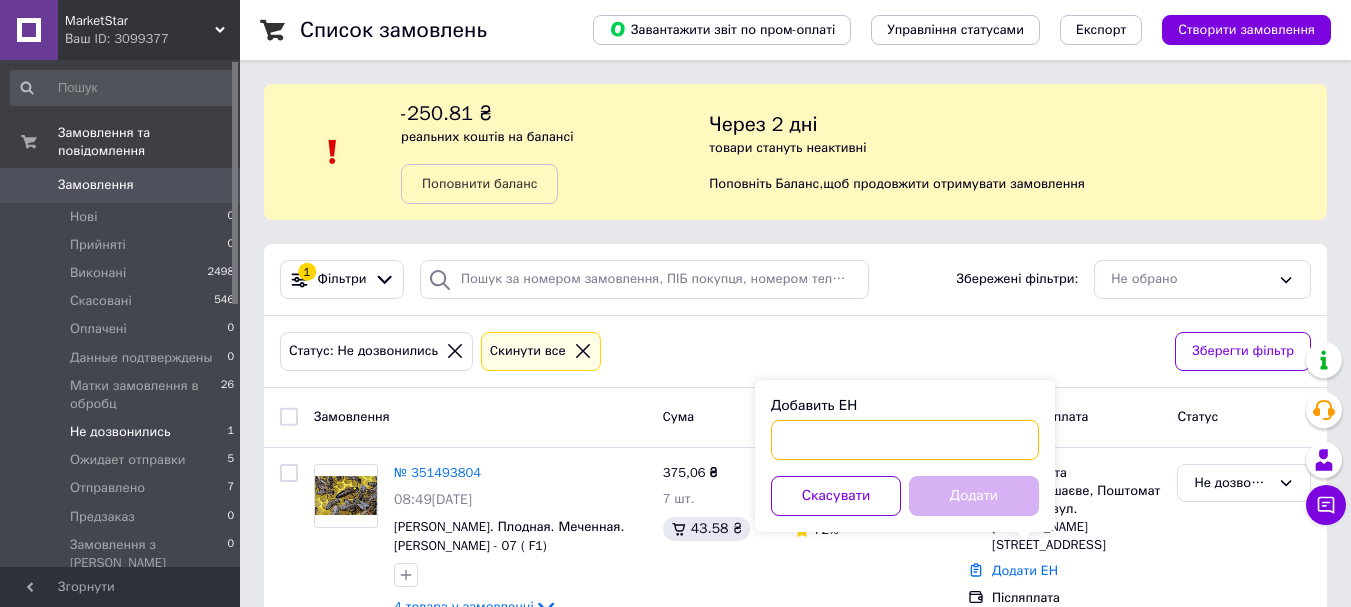 click on "Добавить ЕН" at bounding box center (905, 440) 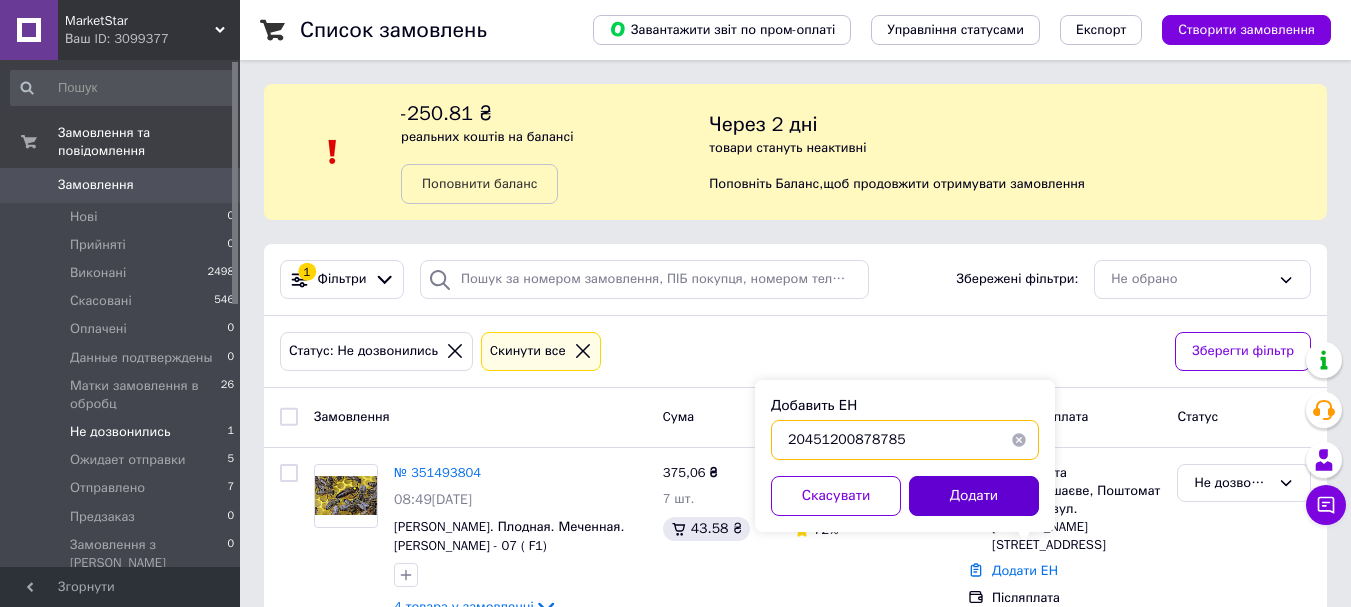 type on "20451200878785" 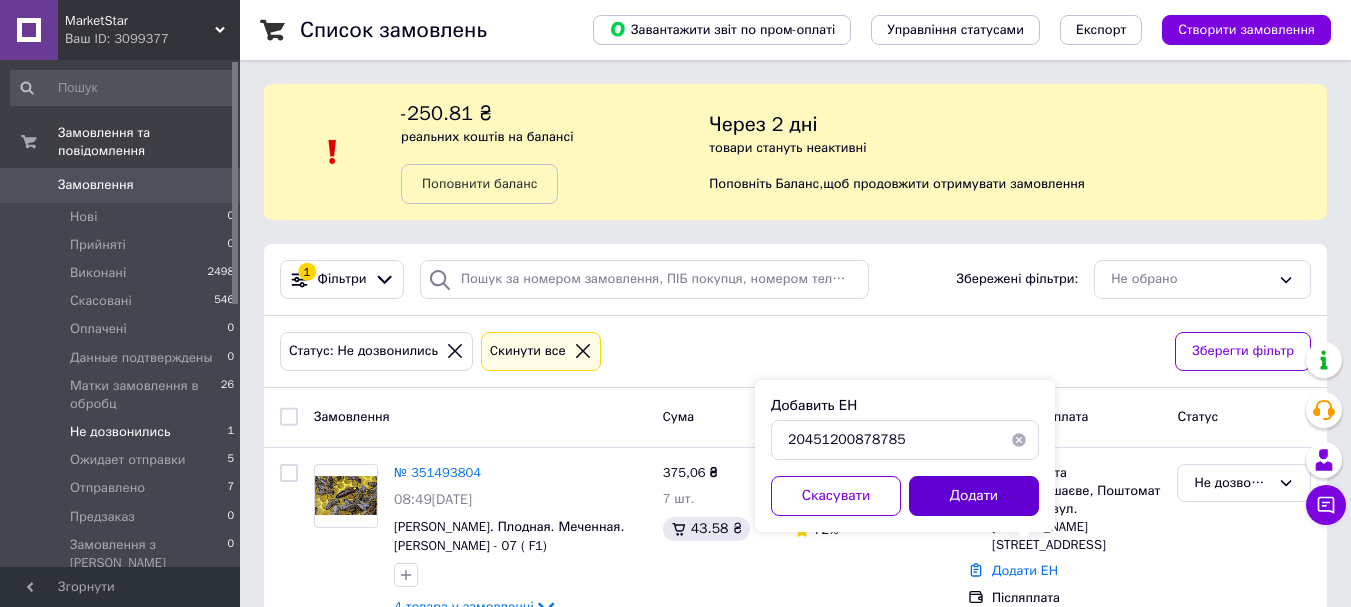 click on "Додати" at bounding box center [974, 496] 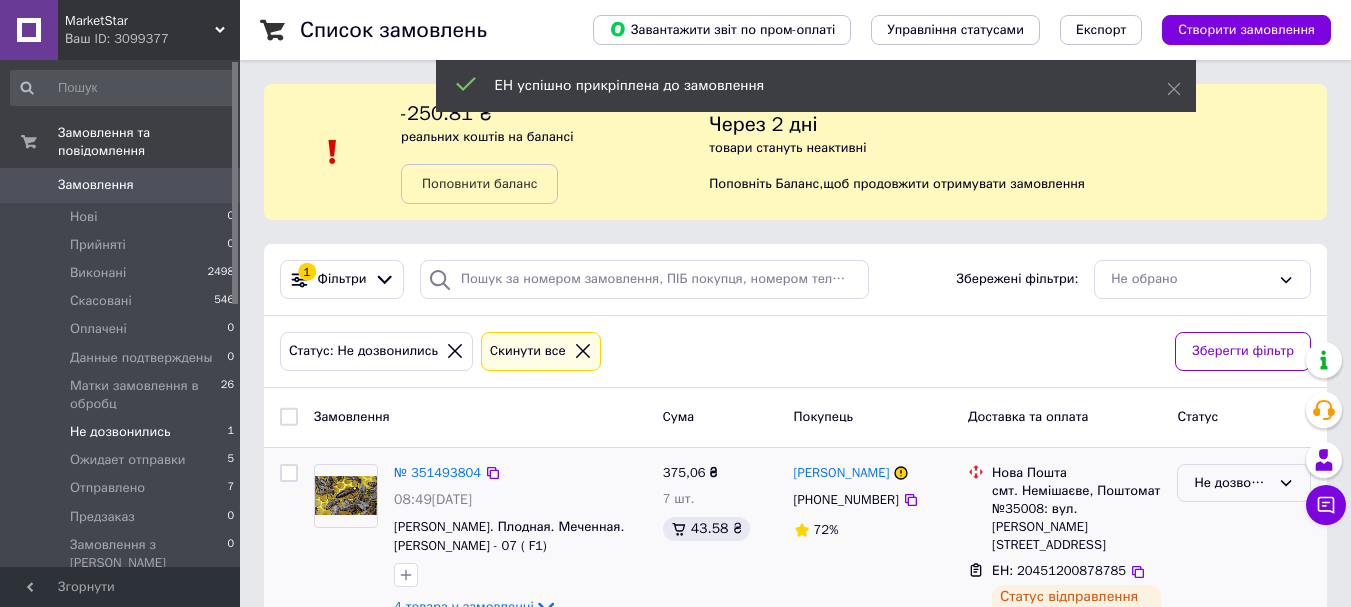 click on "Не дозвонились" at bounding box center (1232, 483) 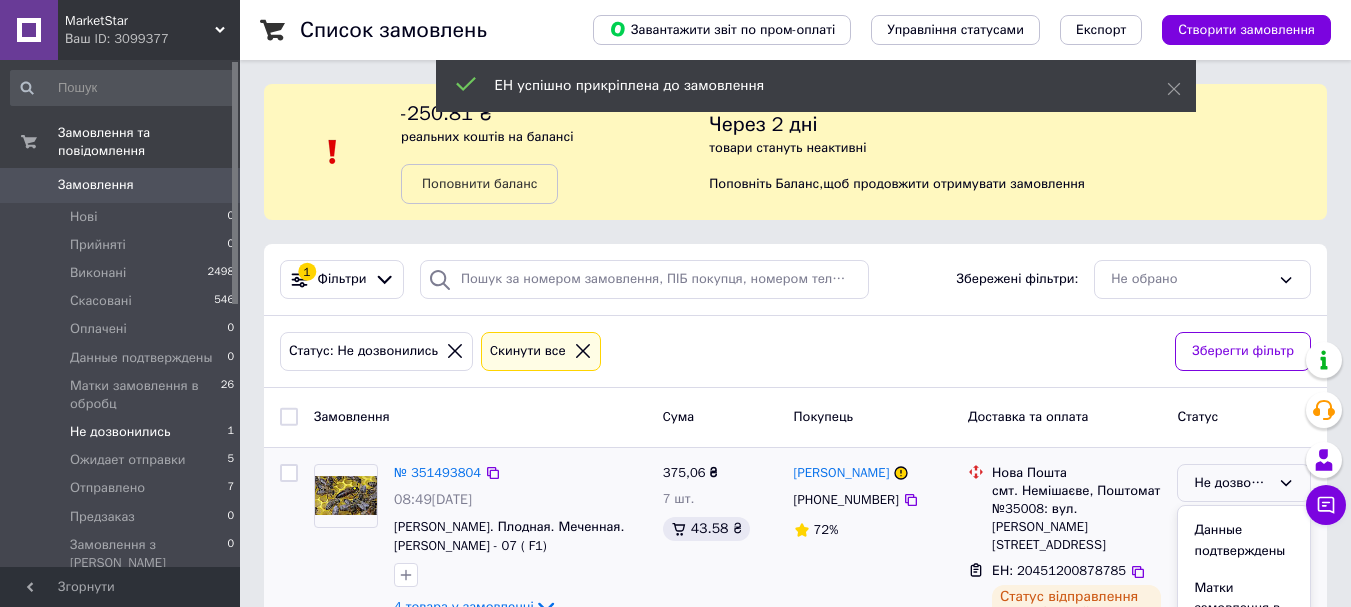 scroll, scrollTop: 246, scrollLeft: 0, axis: vertical 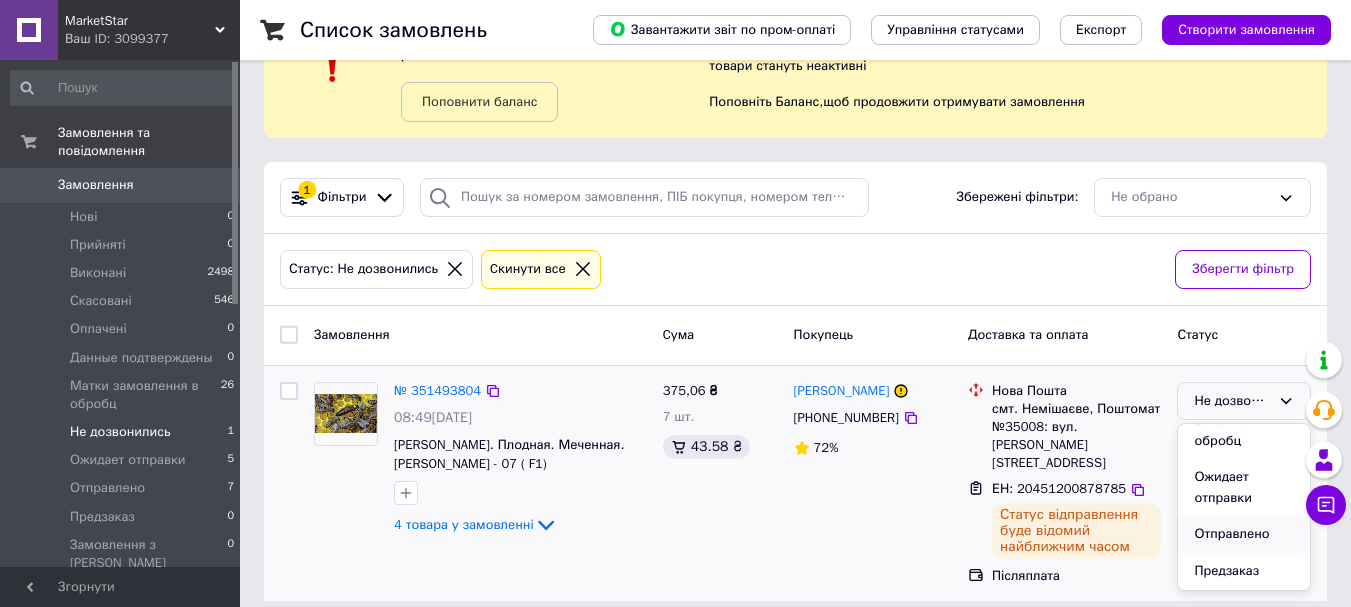 click on "Отправлено" at bounding box center (1244, 534) 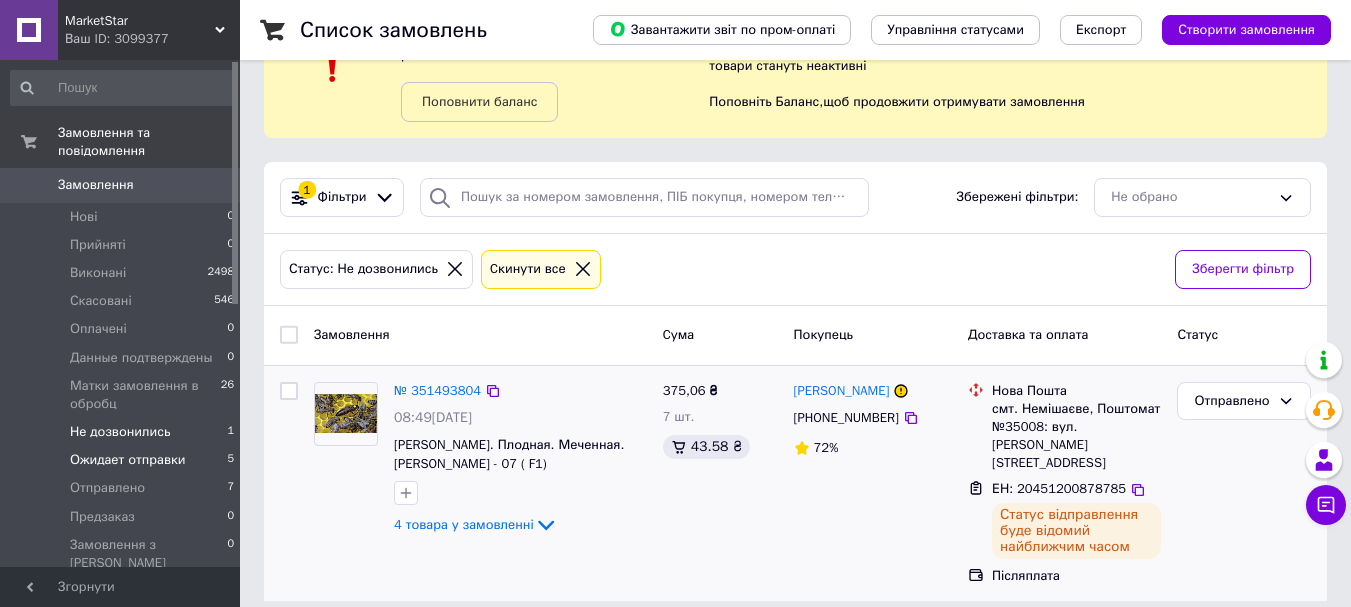 click on "Ожидает отправки" at bounding box center (128, 460) 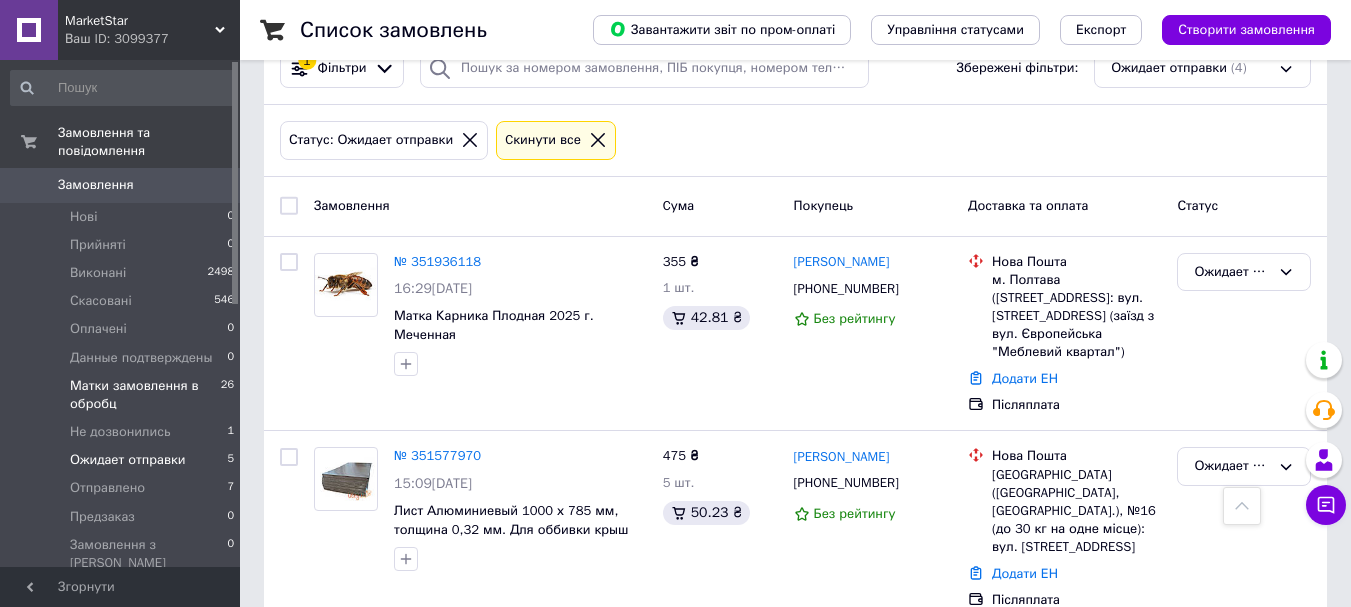 scroll, scrollTop: 0, scrollLeft: 0, axis: both 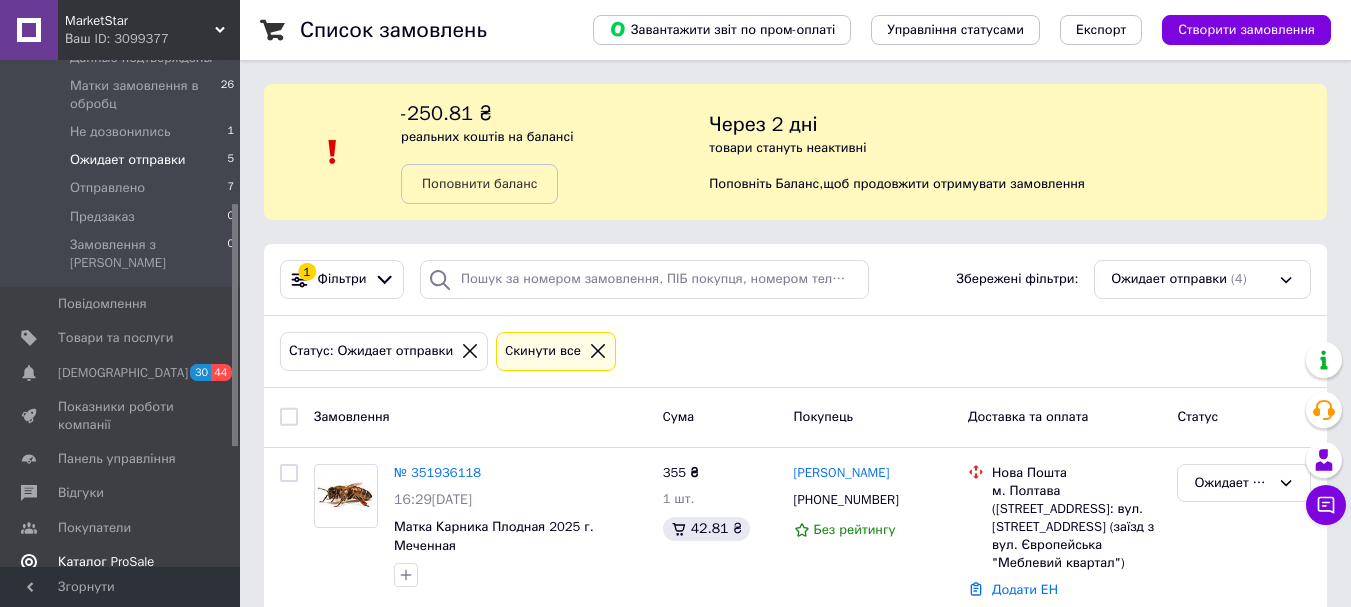 click on "Каталог ProSale" at bounding box center [106, 562] 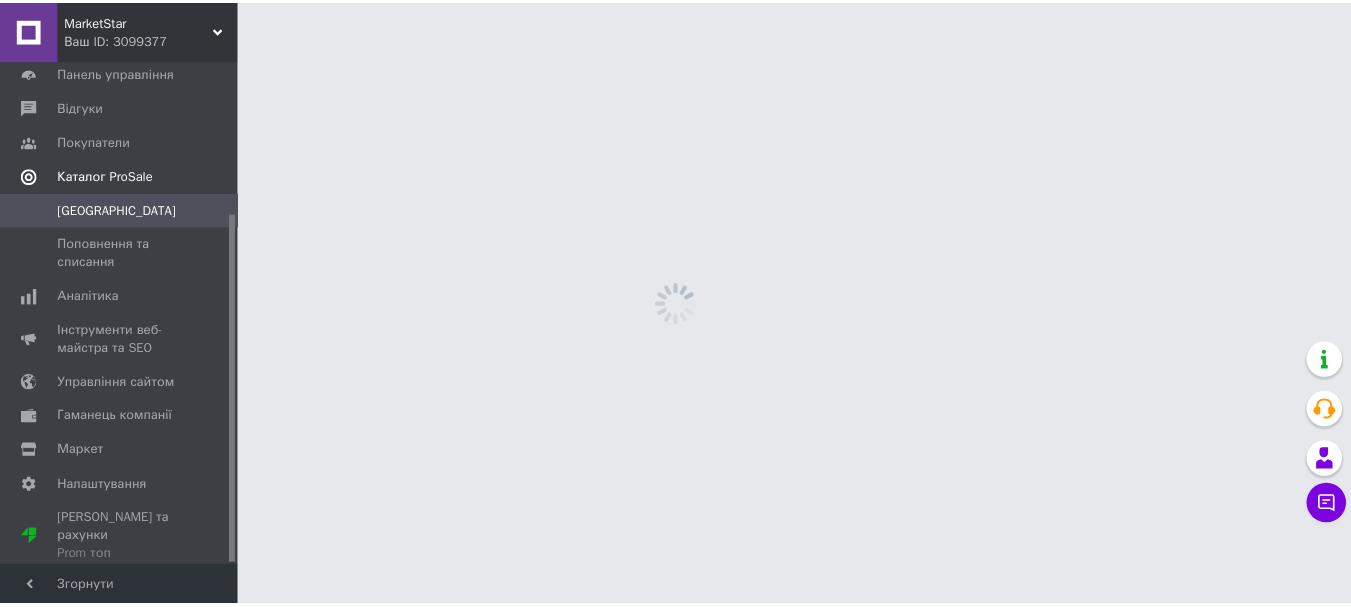 scroll, scrollTop: 221, scrollLeft: 0, axis: vertical 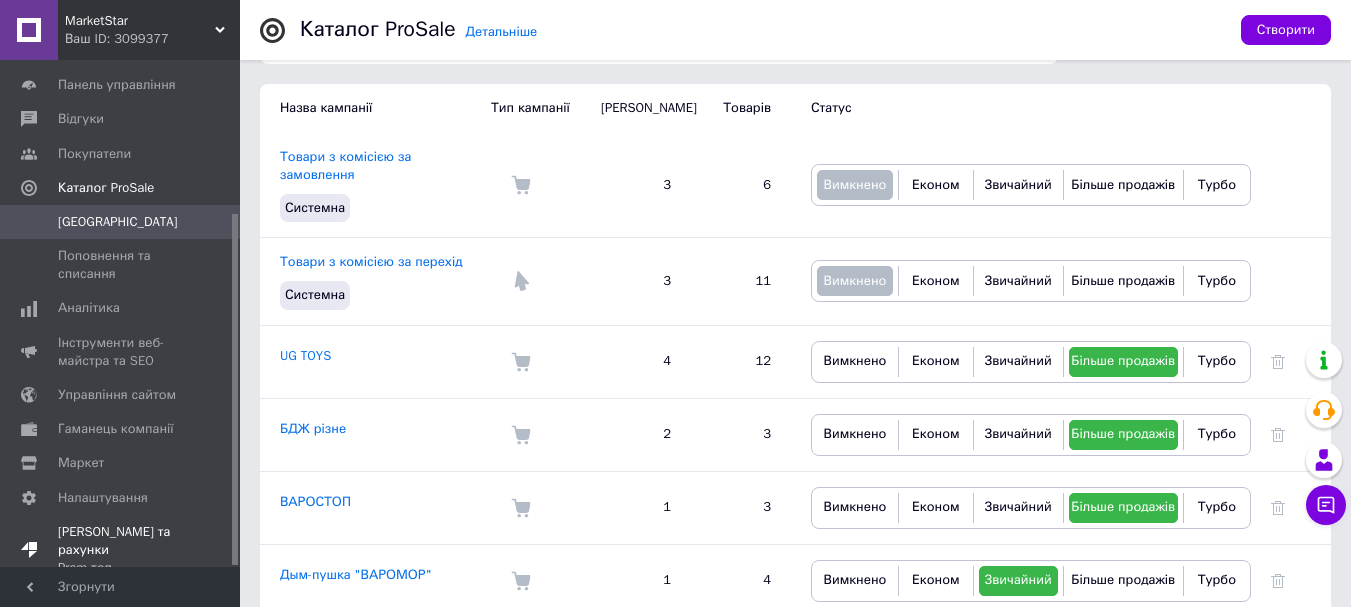 click on "Тарифи та рахунки Prom топ" at bounding box center [121, 550] 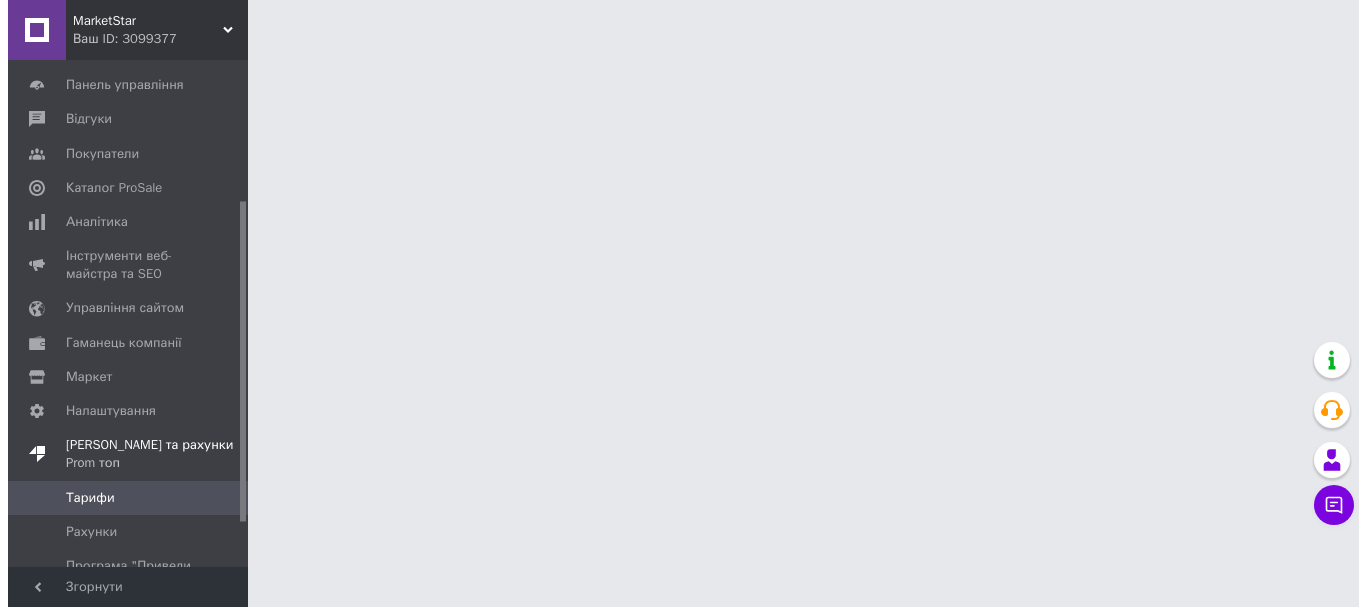 scroll, scrollTop: 0, scrollLeft: 0, axis: both 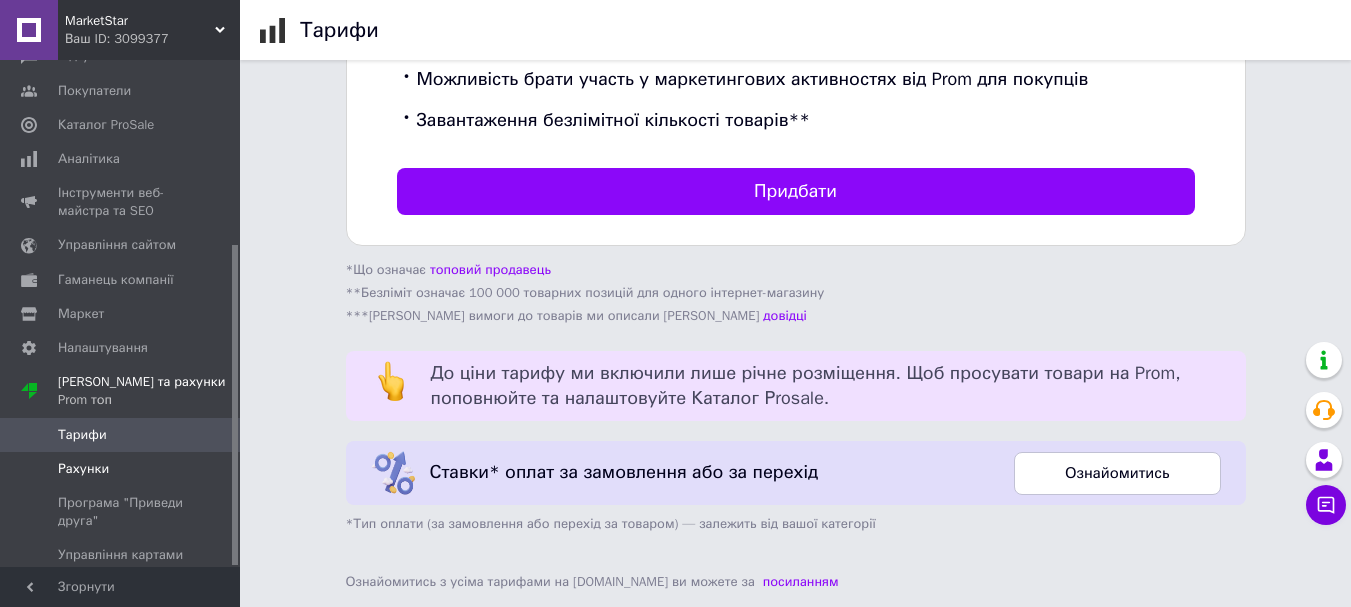 click on "Рахунки" at bounding box center [83, 469] 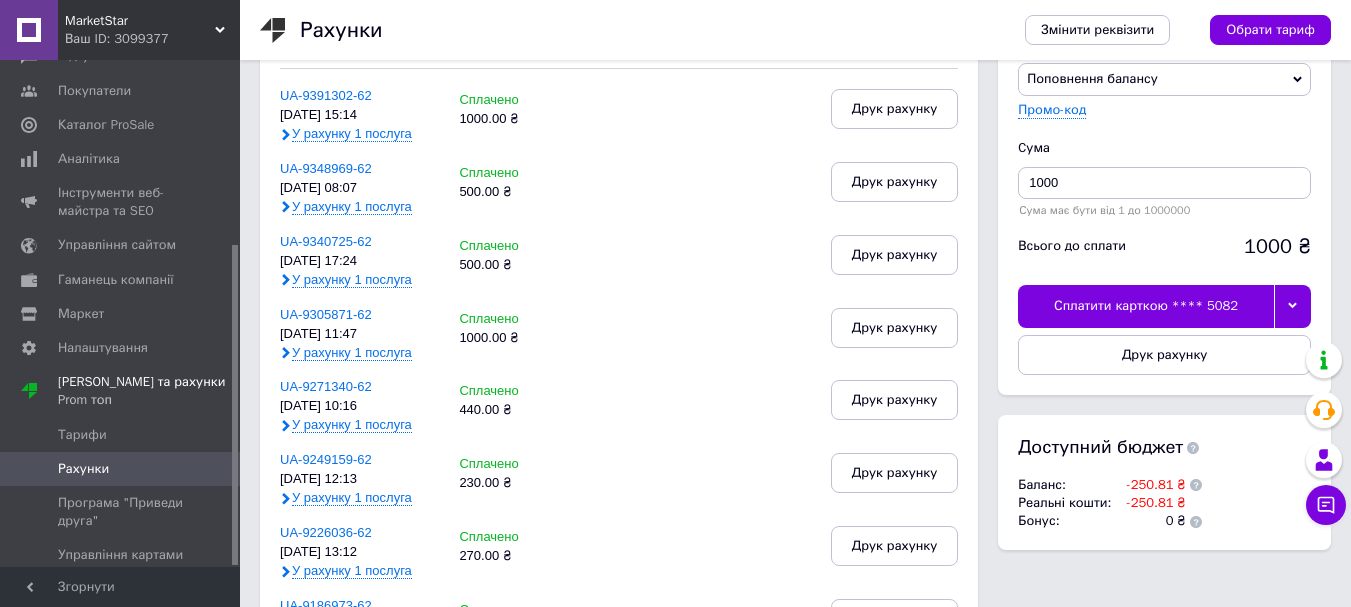 scroll, scrollTop: 200, scrollLeft: 0, axis: vertical 